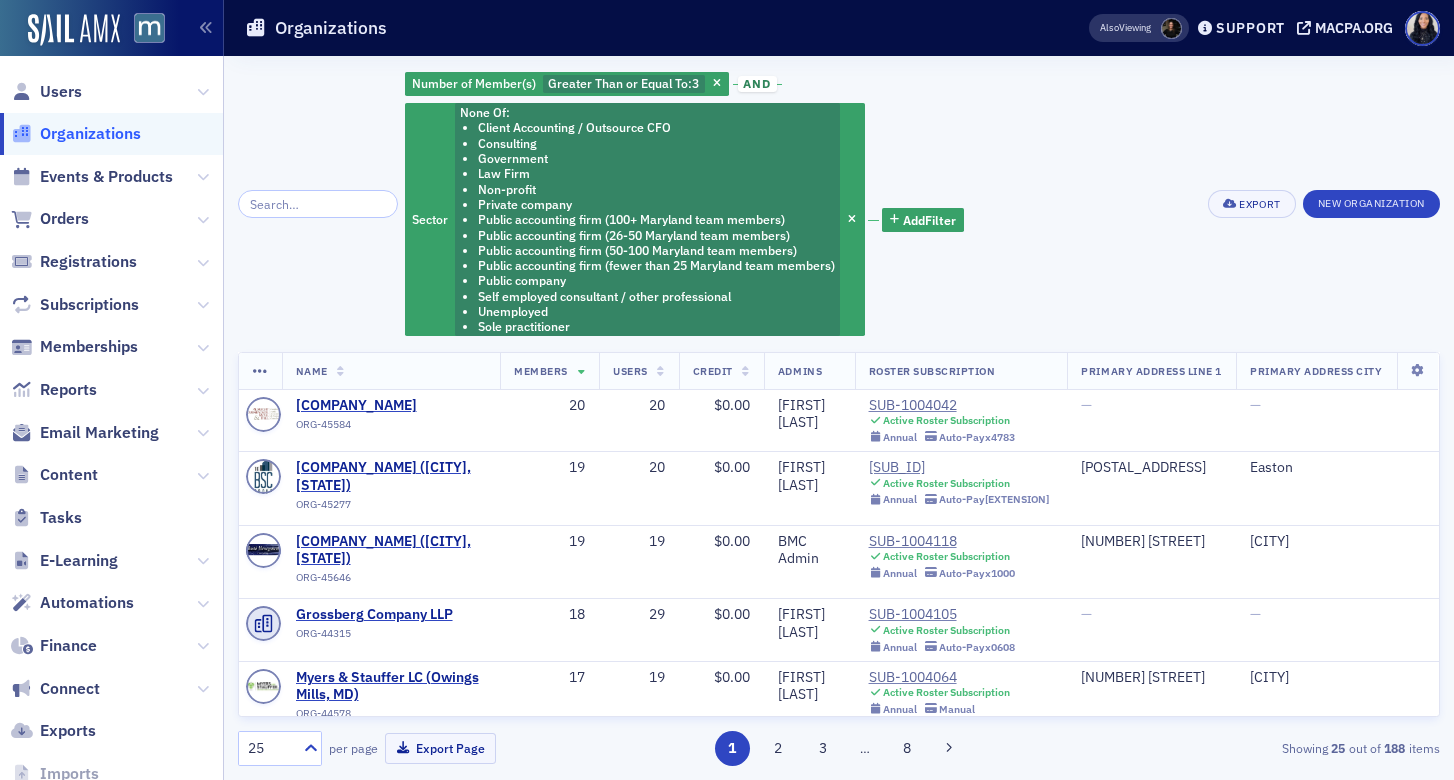 scroll, scrollTop: 0, scrollLeft: 0, axis: both 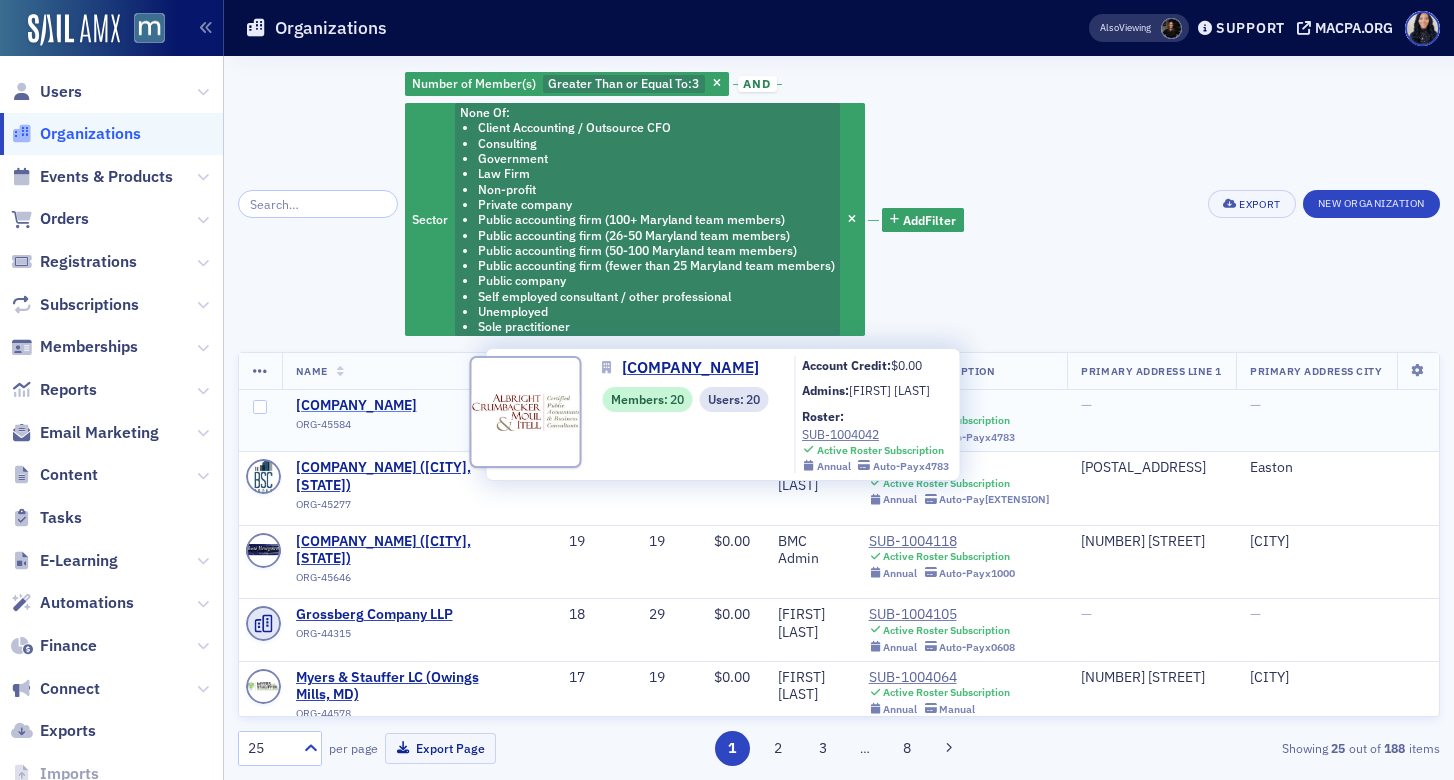 click on "[COMPANY_NAME]" 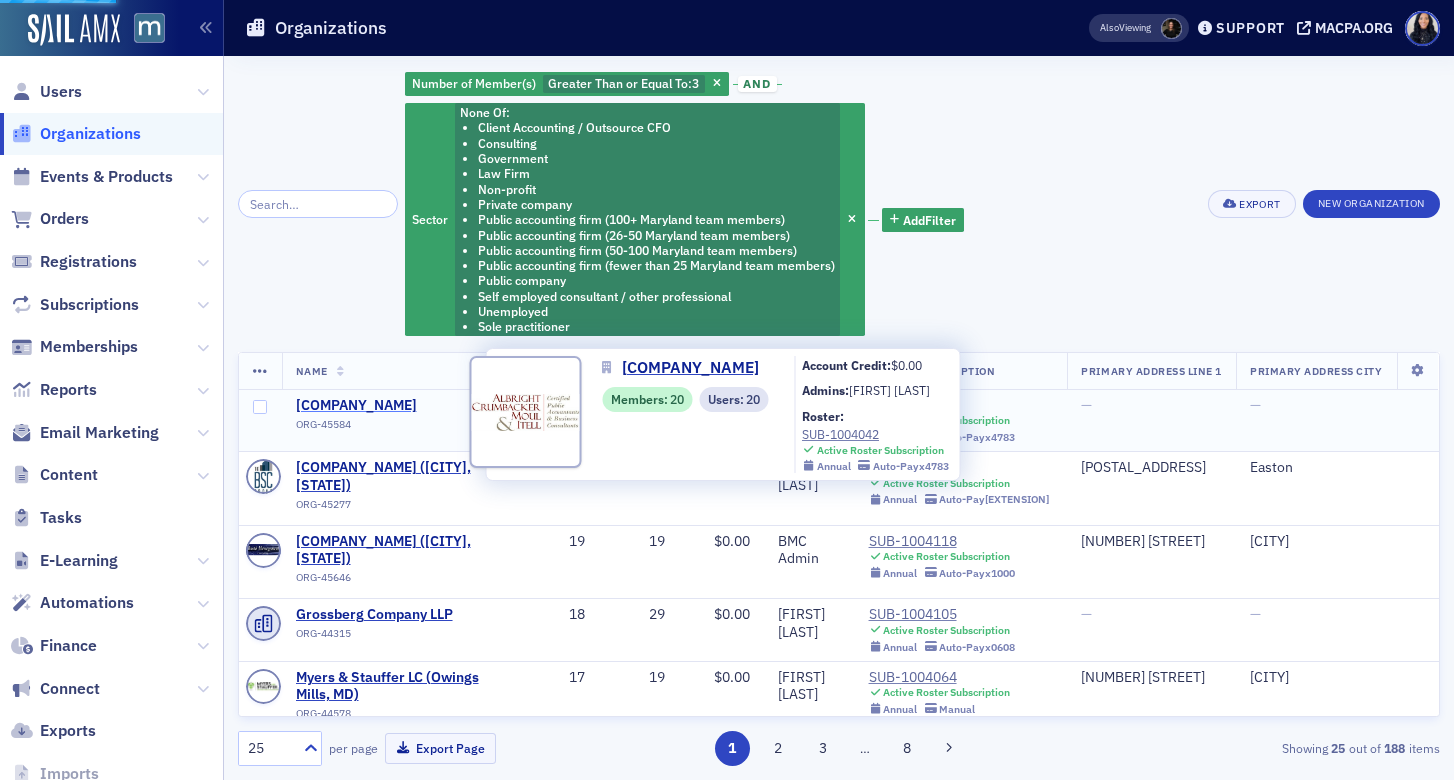 select on "US" 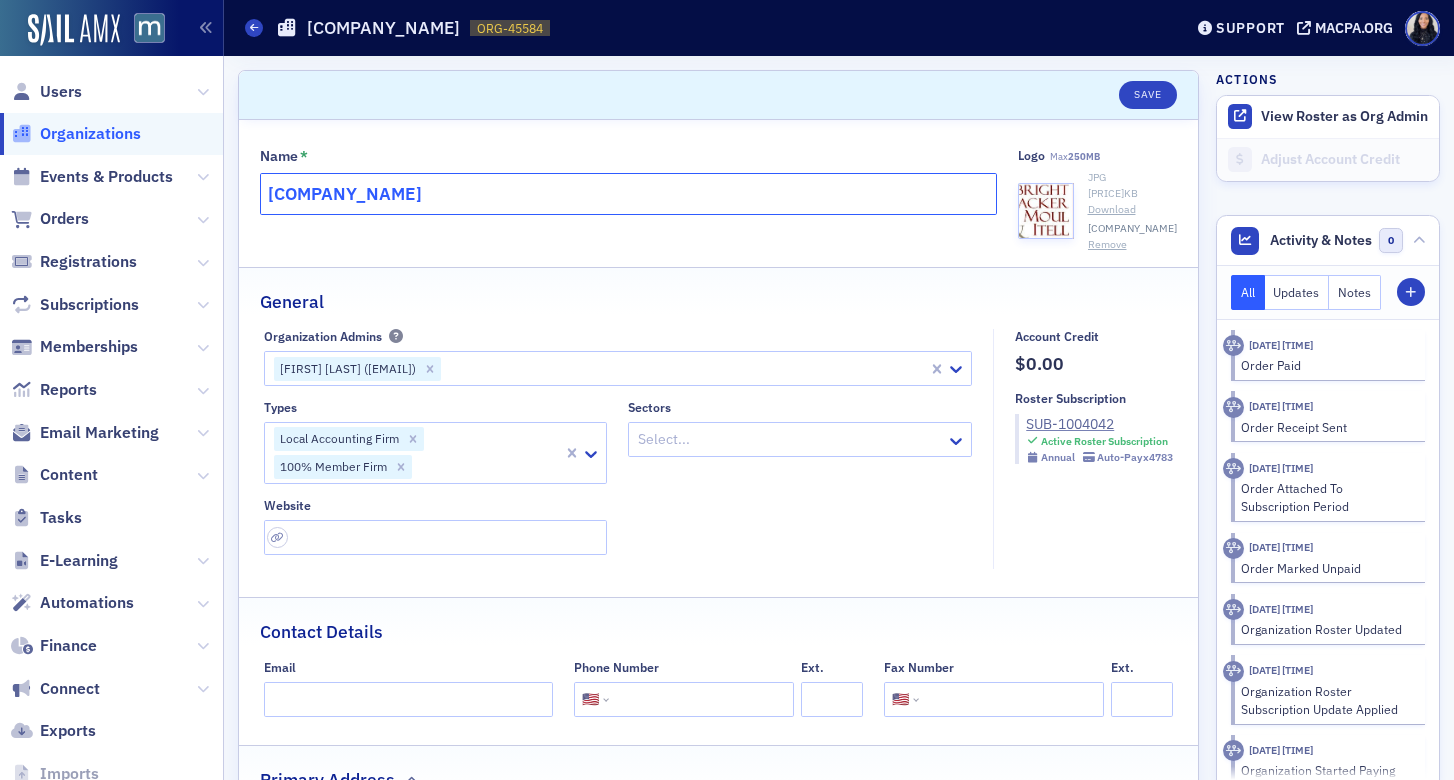 click on "[COMPANY_NAME]" 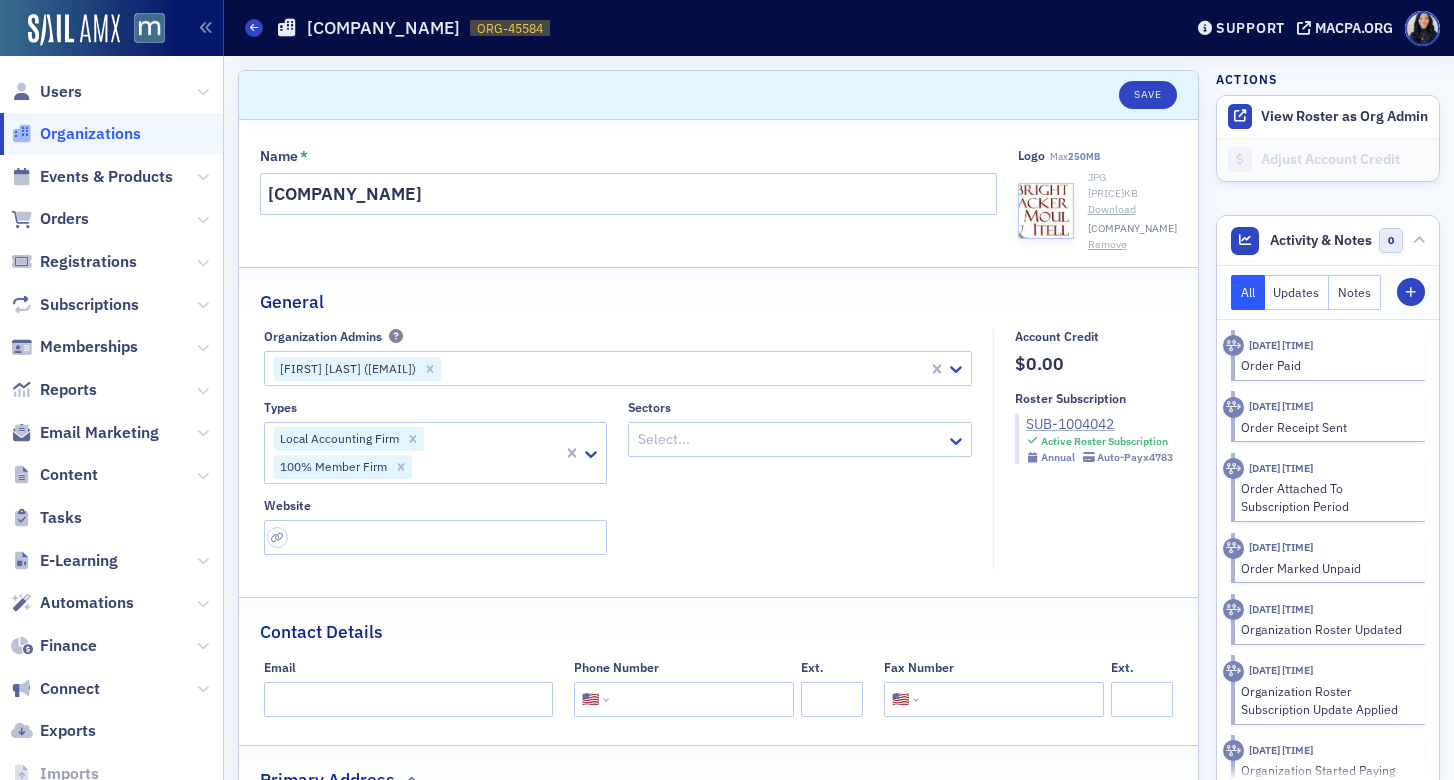 click on "SUB-1004042" 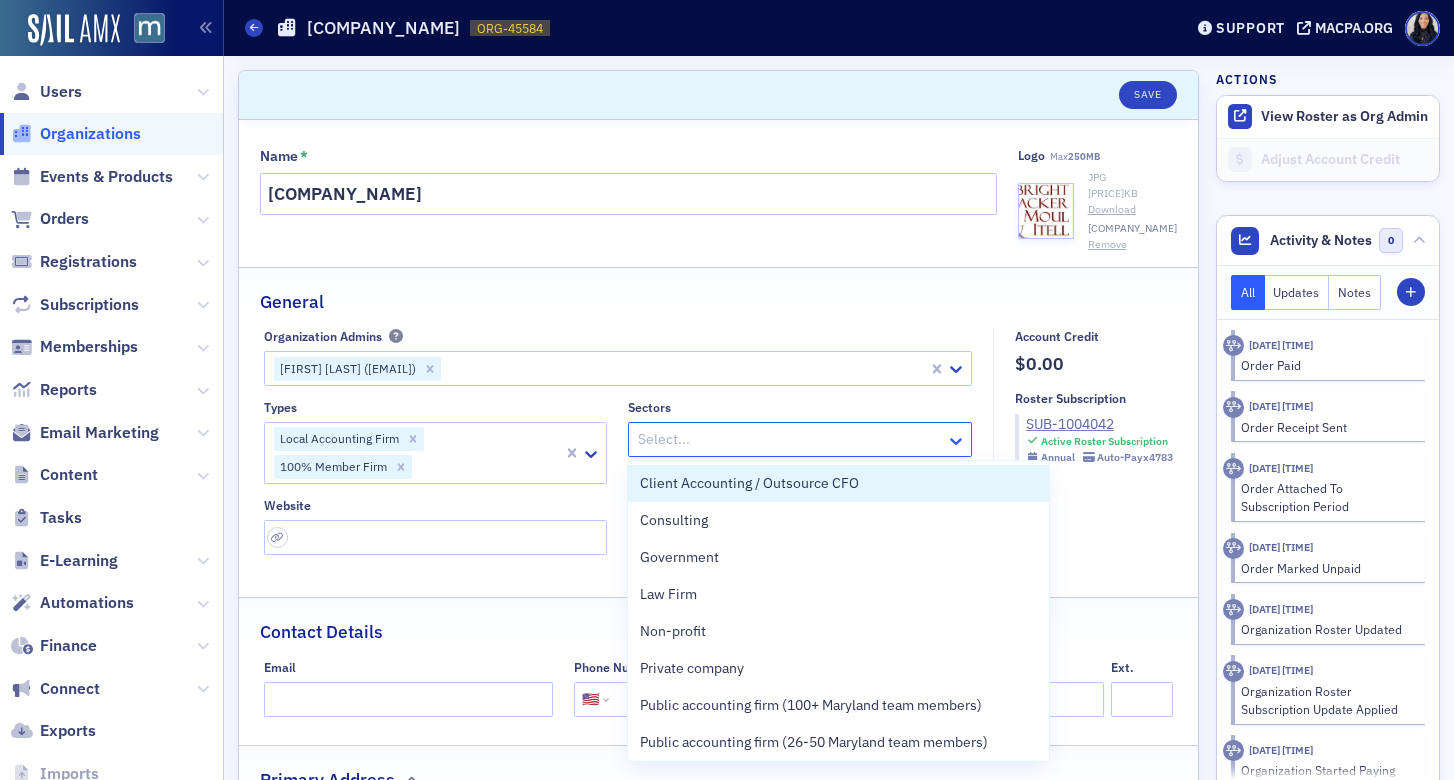 click 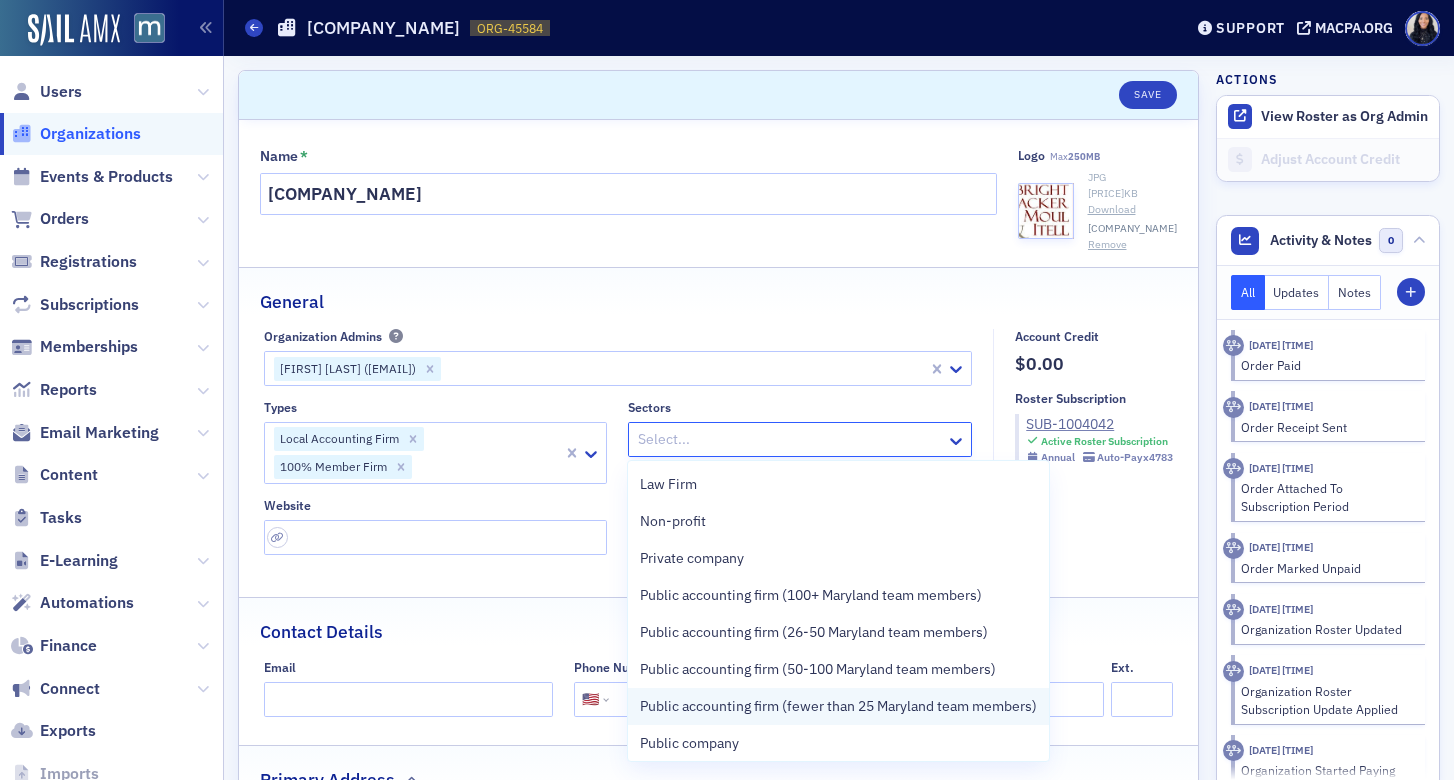 scroll, scrollTop: 119, scrollLeft: 0, axis: vertical 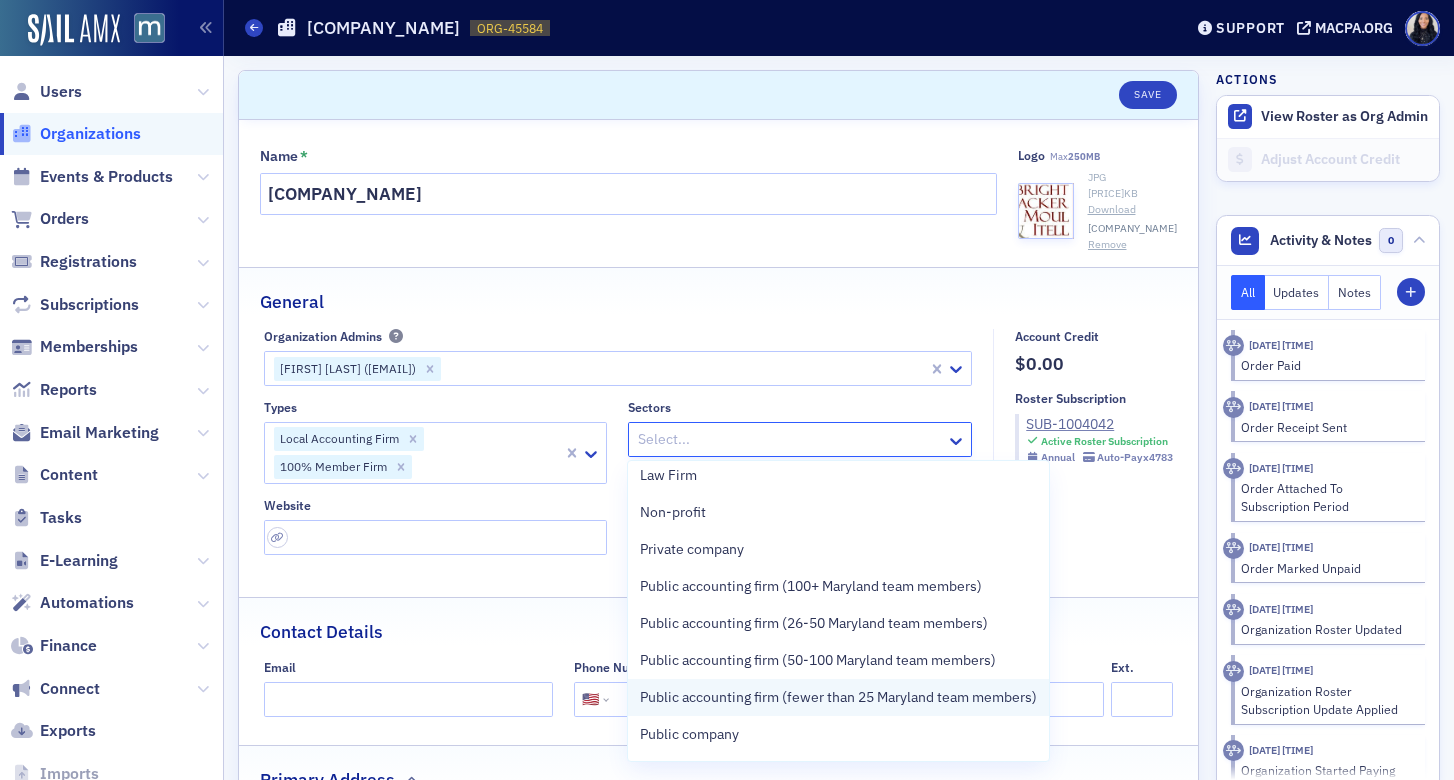 click on "Public accounting firm (fewer than 25 Maryland team members)" at bounding box center [838, 697] 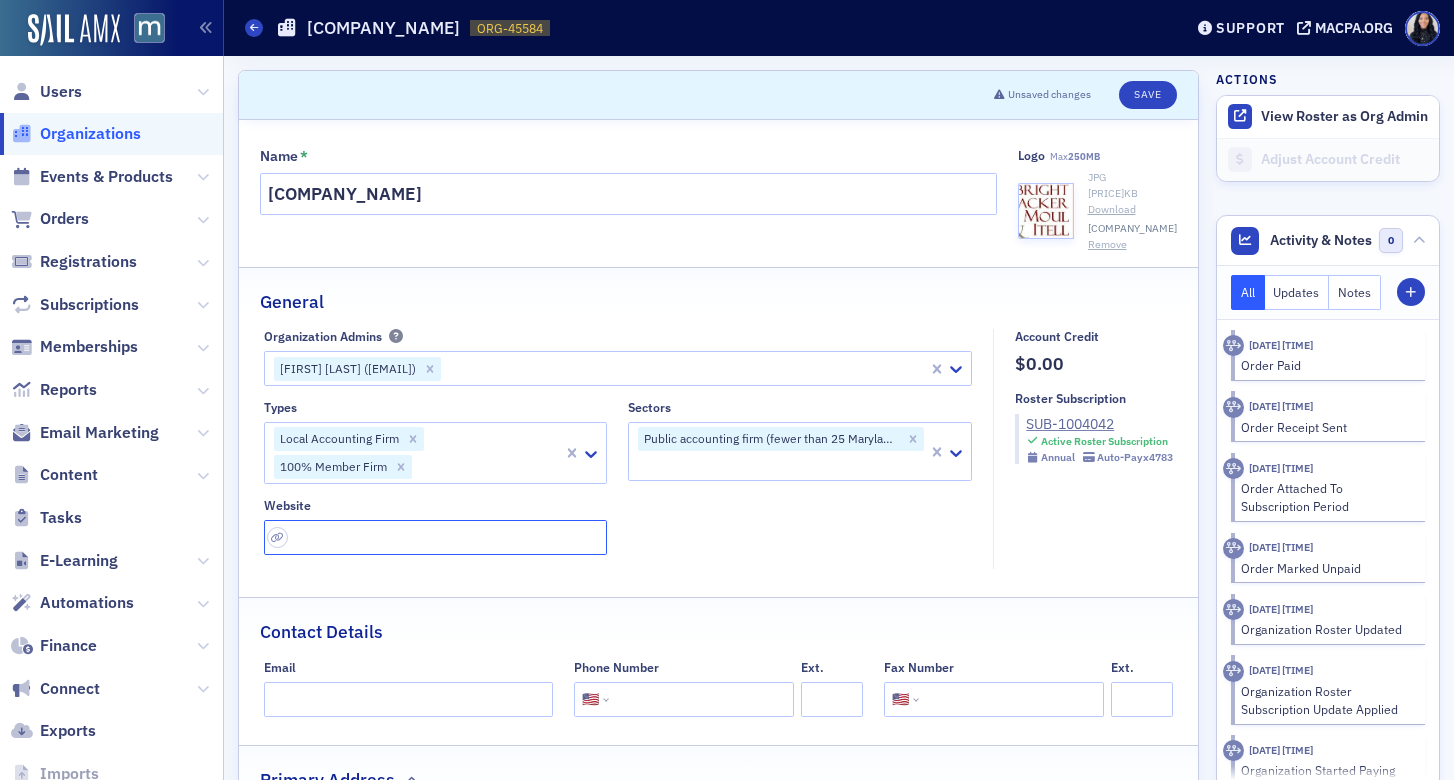 click 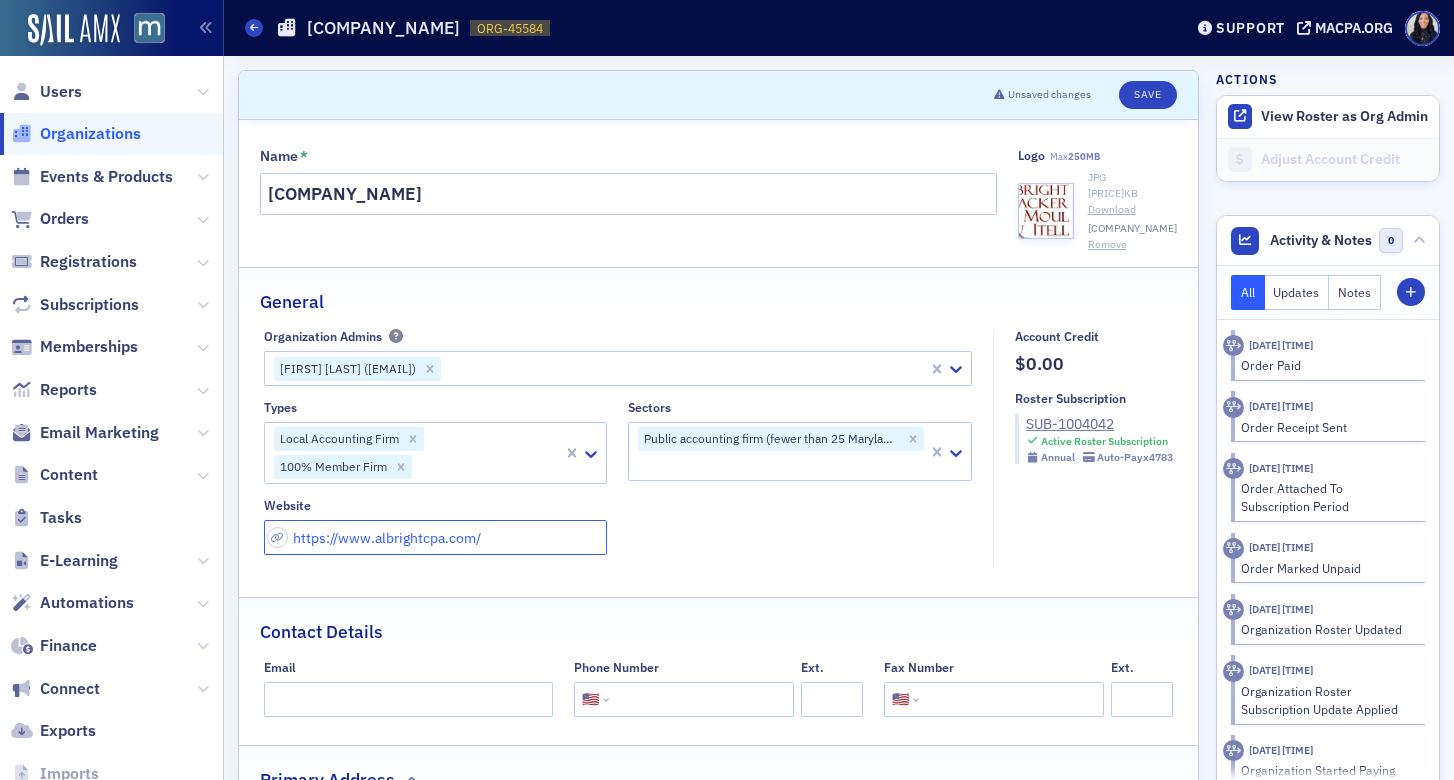 type on "https://www.albrightcpa.com/" 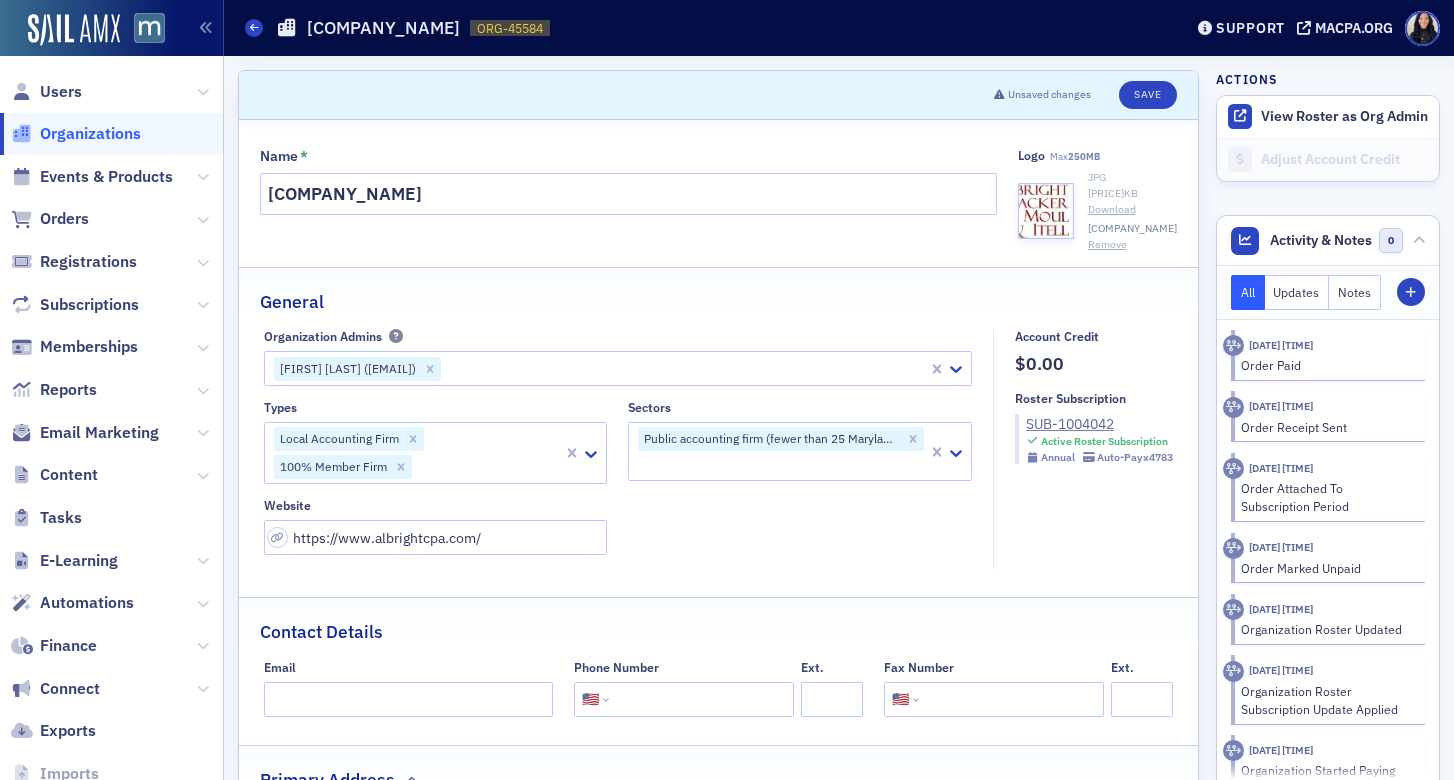 click on "Types Local Accounting Firm 100% Member Firm Sectors Public accounting firm (fewer than 25 Maryland team members) Website https://www.albrightcpa.com/" 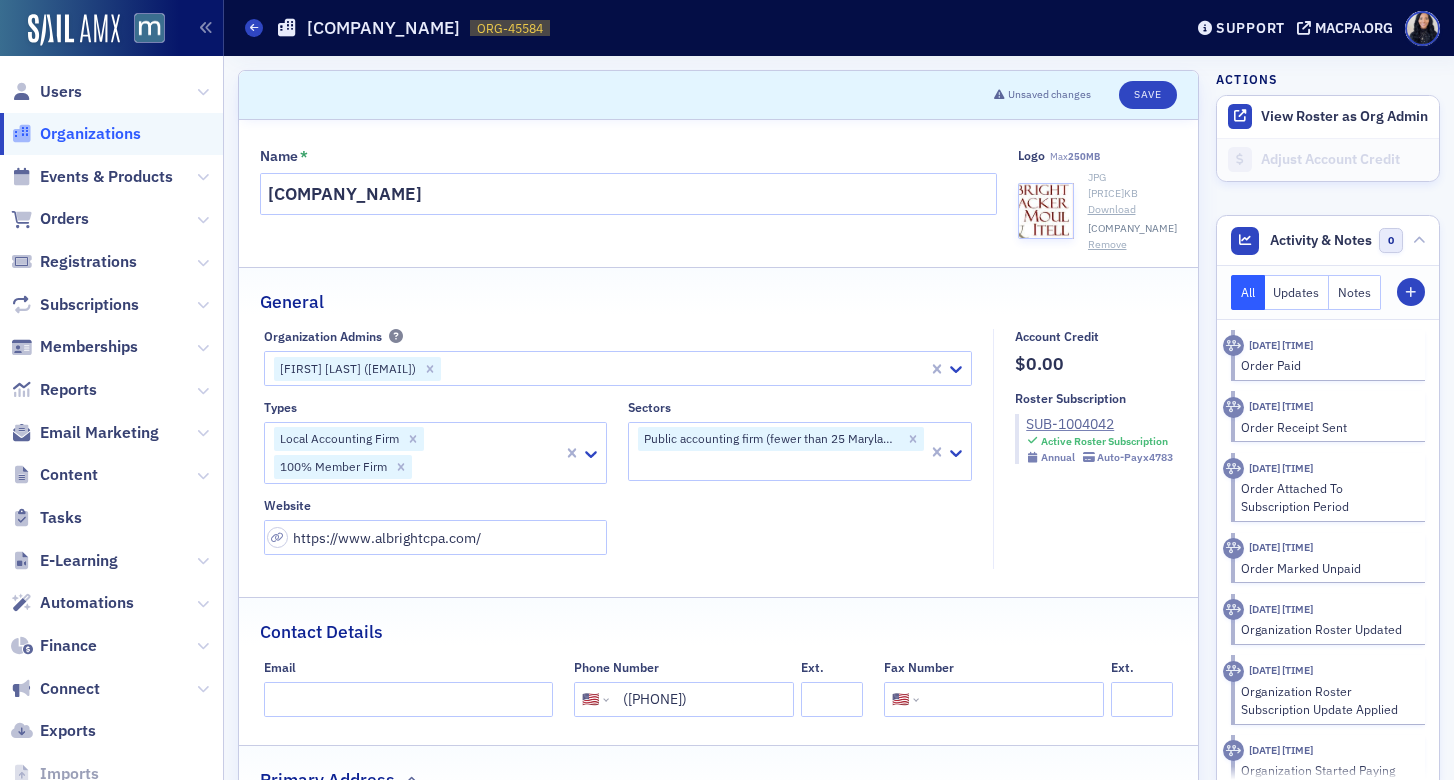 type on "(301) 739-5300" 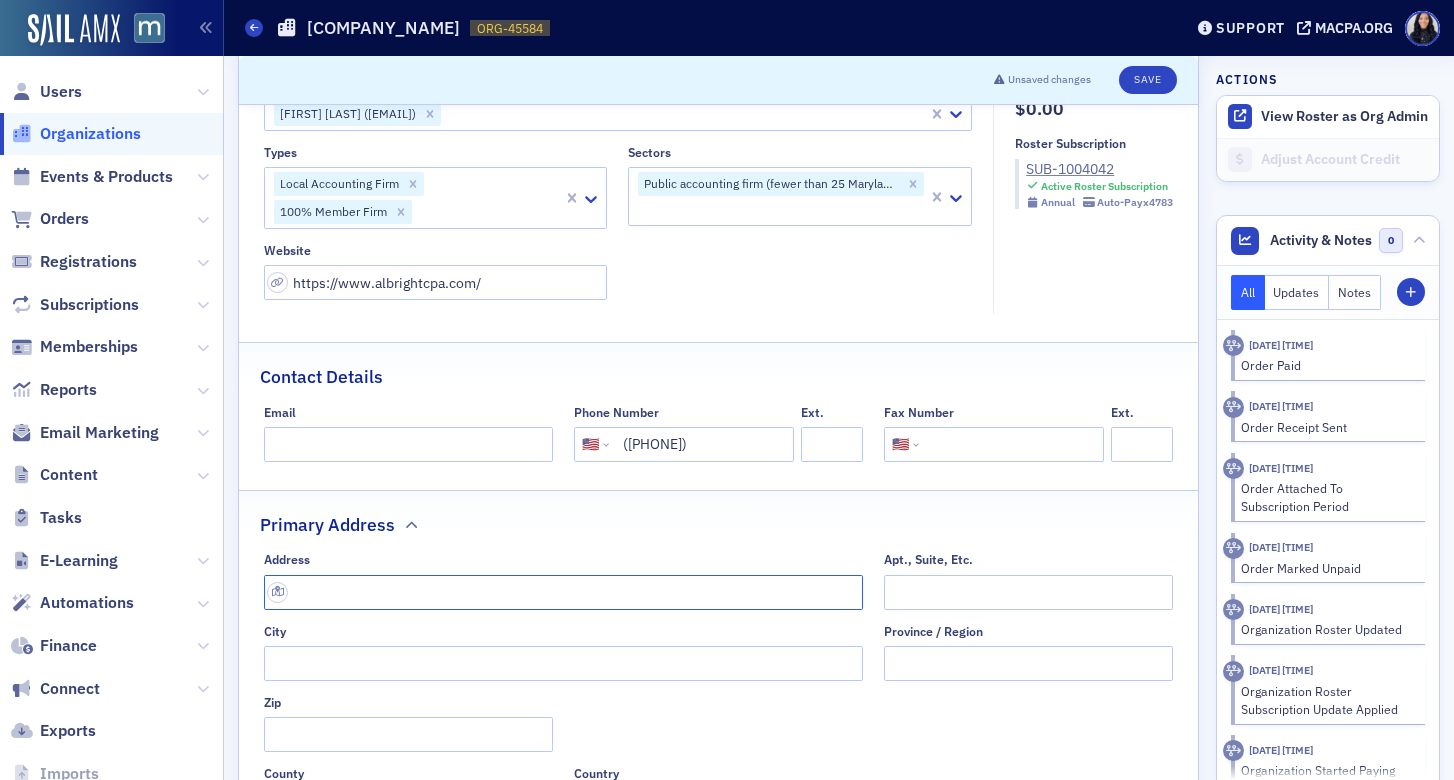 click 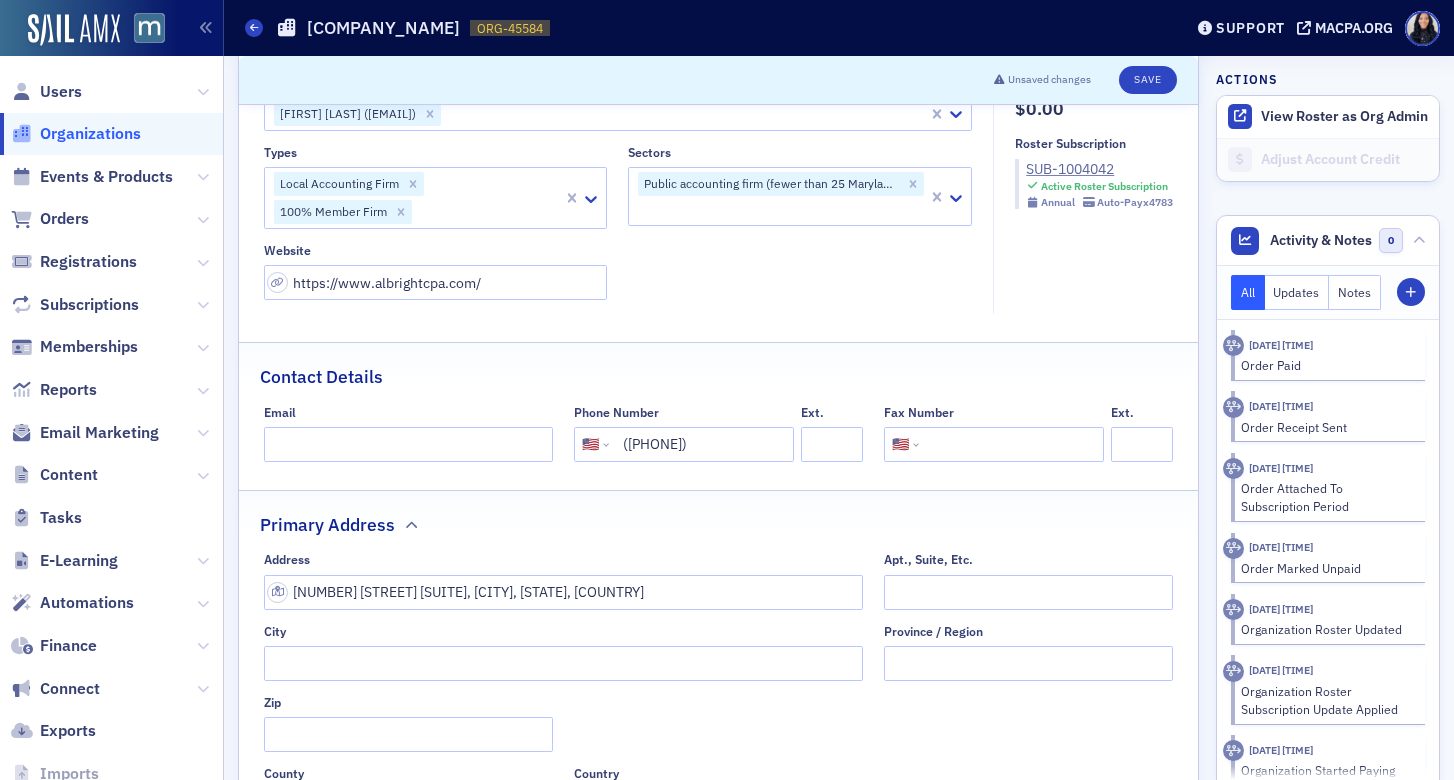 type on "1110 Professional Ct suite 300" 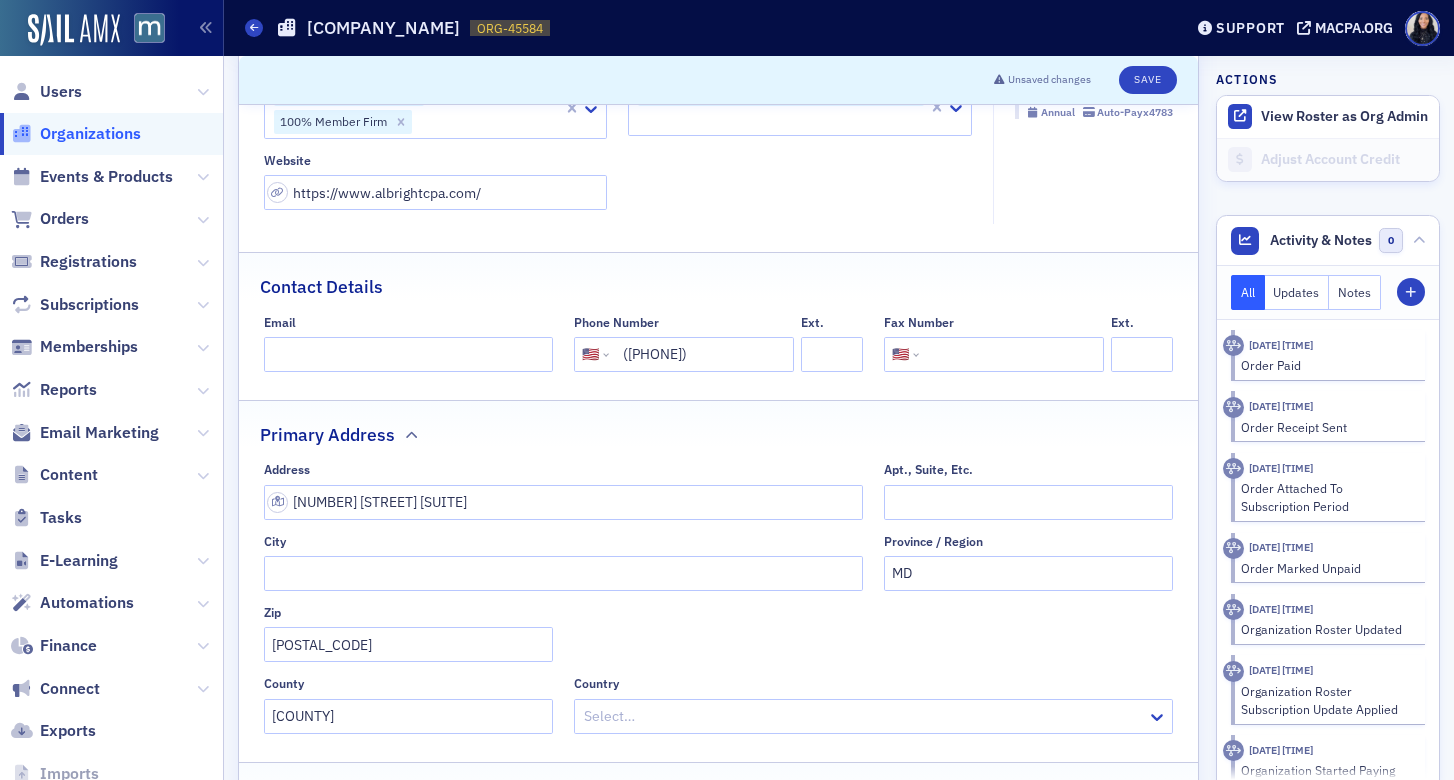 scroll, scrollTop: 399, scrollLeft: 0, axis: vertical 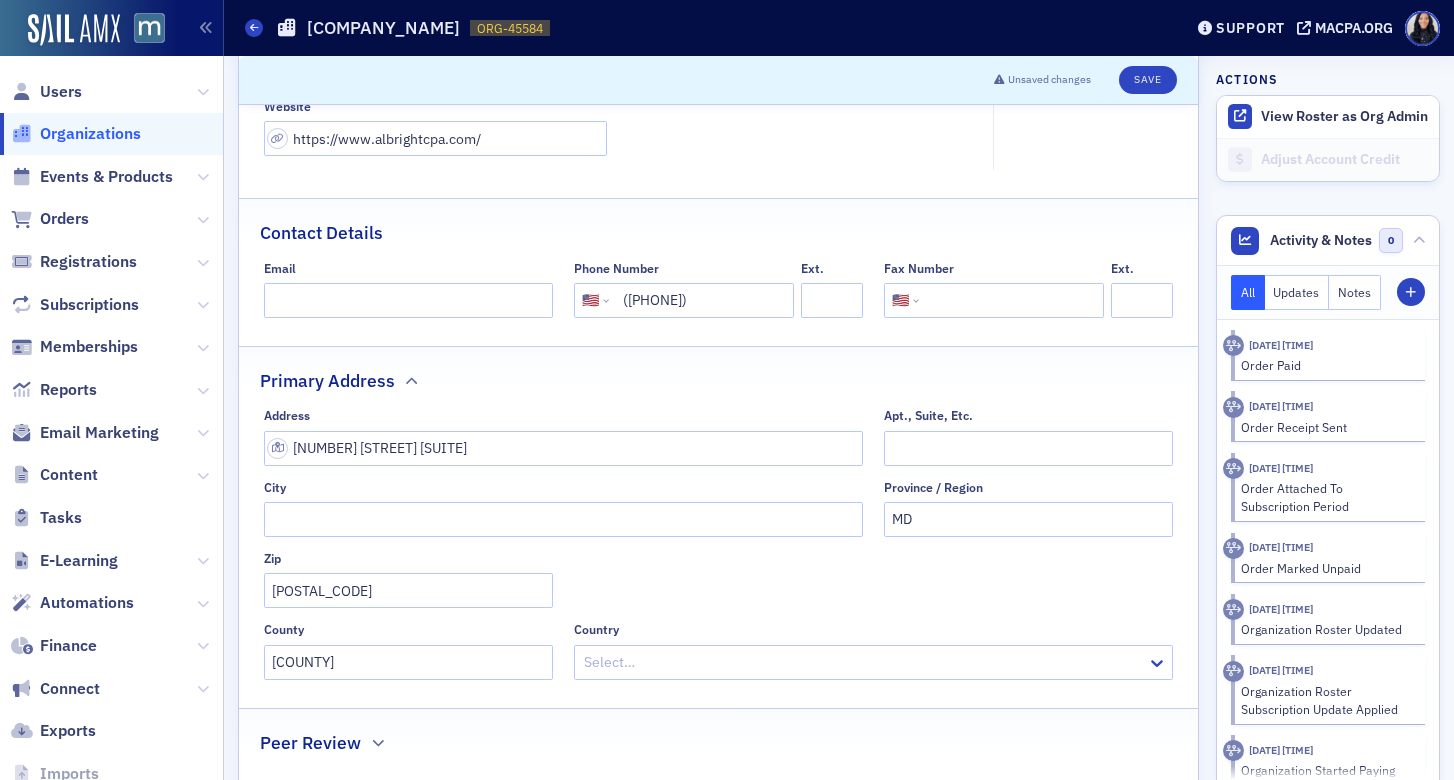 click 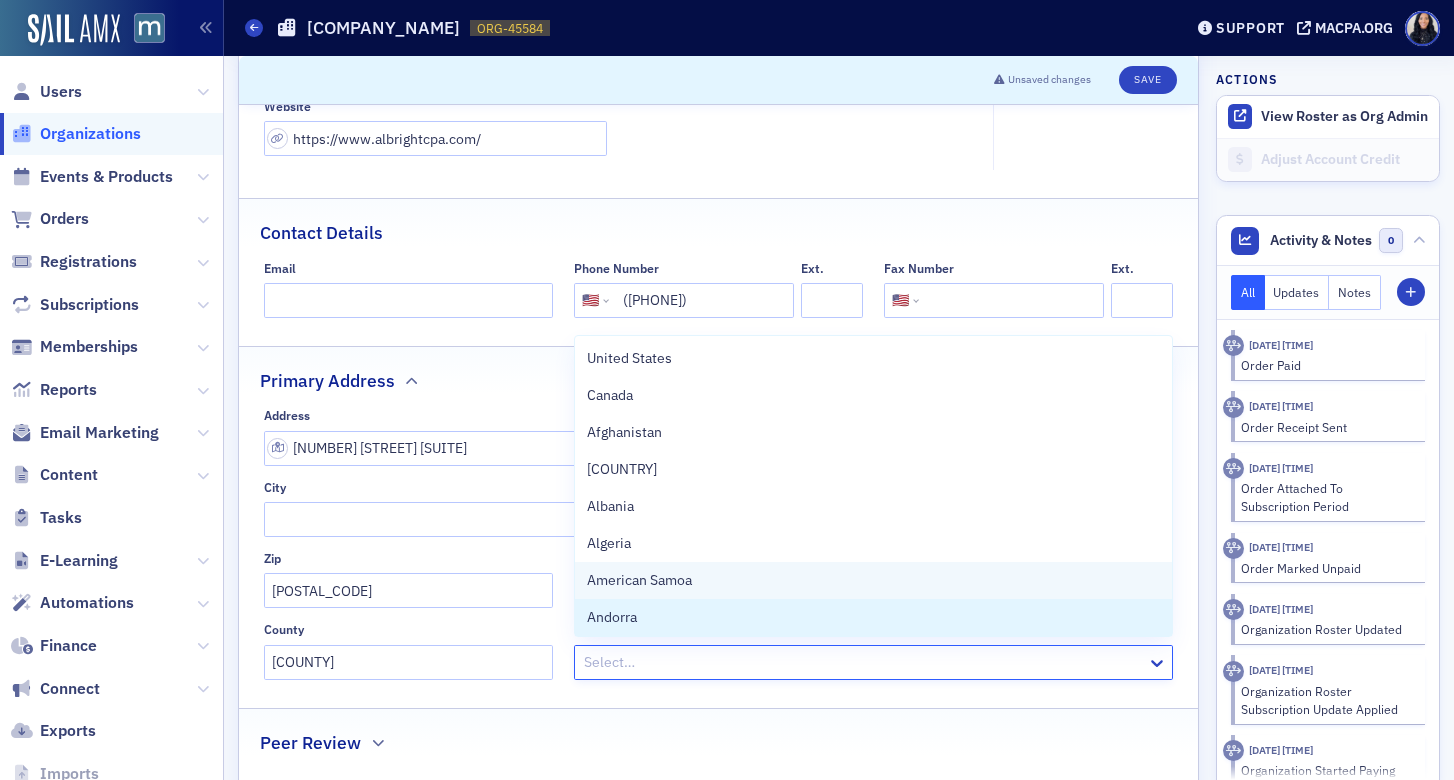 scroll, scrollTop: 12, scrollLeft: 0, axis: vertical 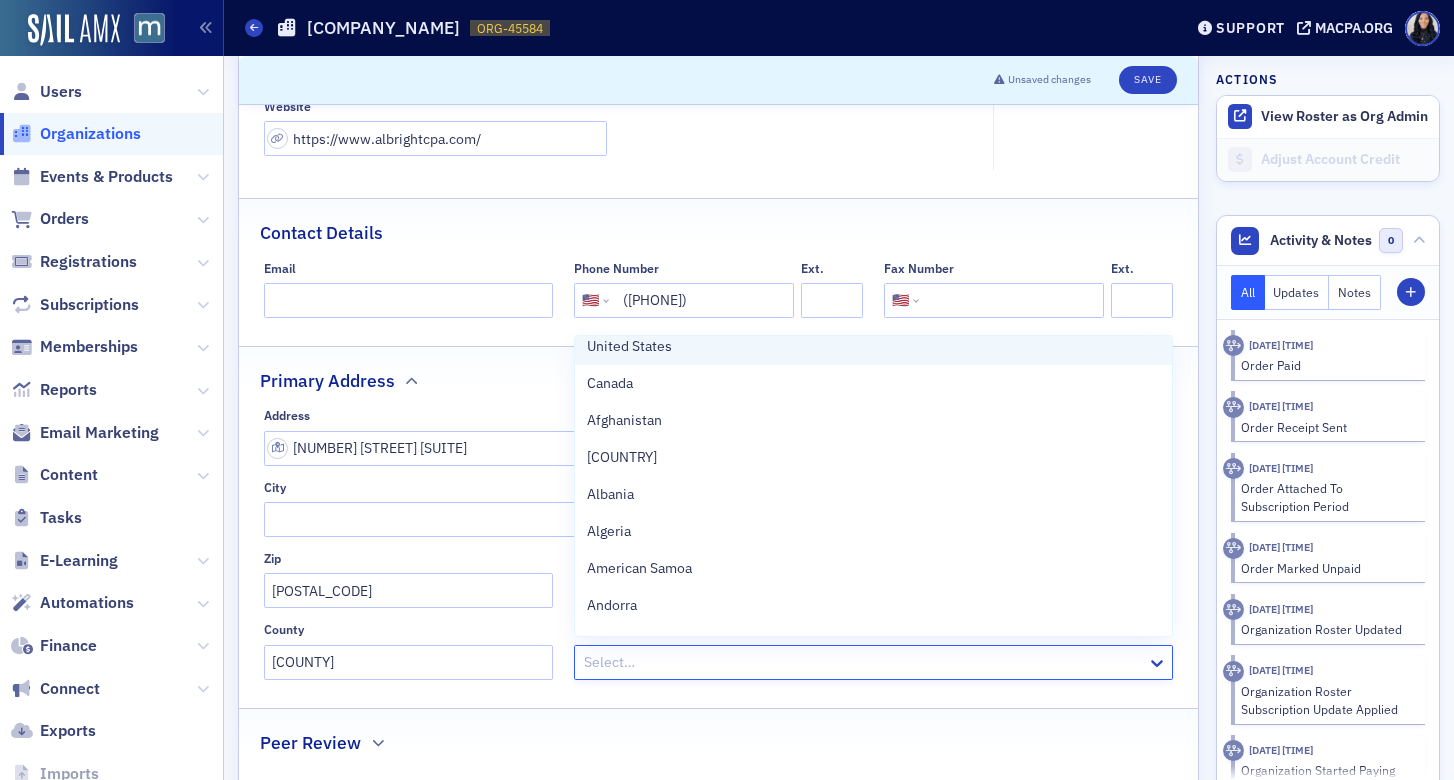 click on "United States" at bounding box center [873, 346] 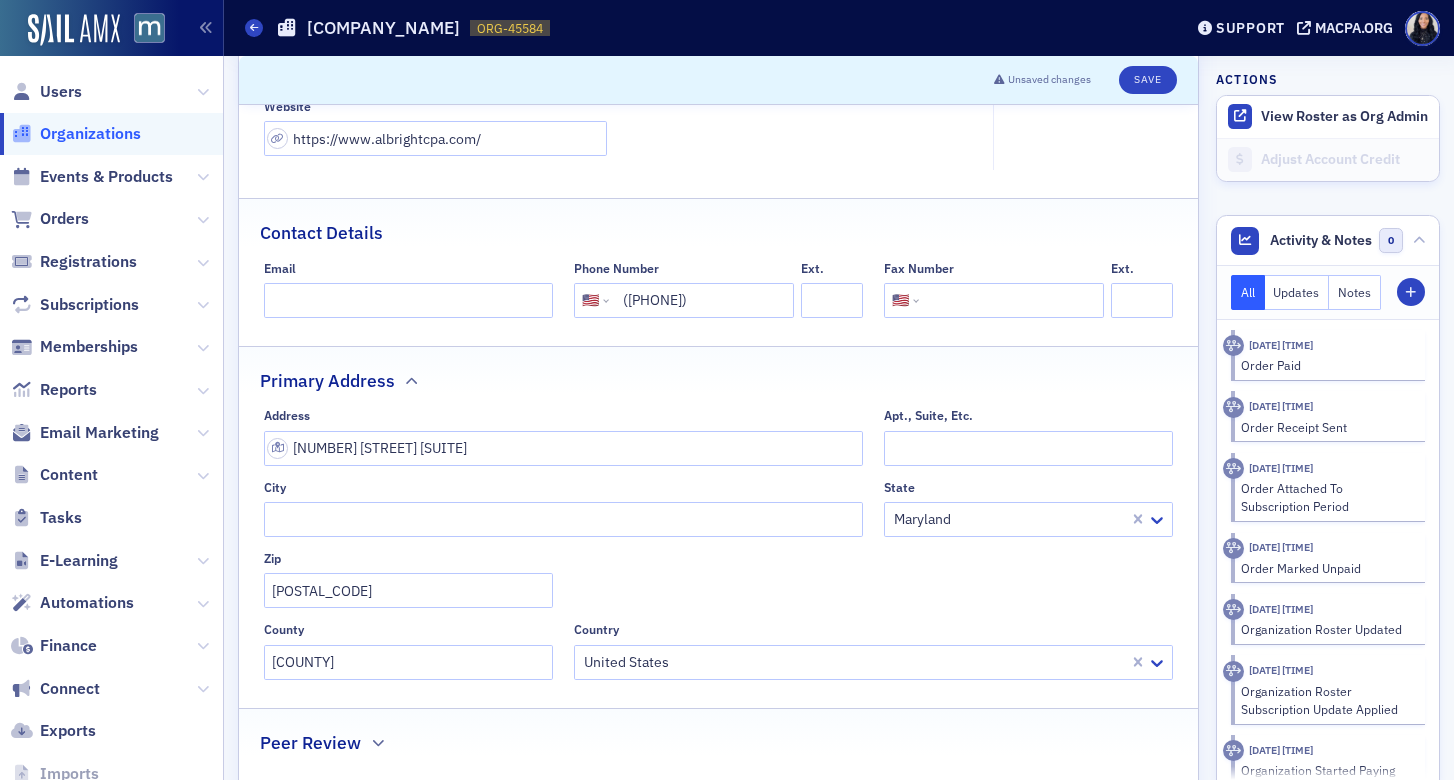 click on "Primary Address" 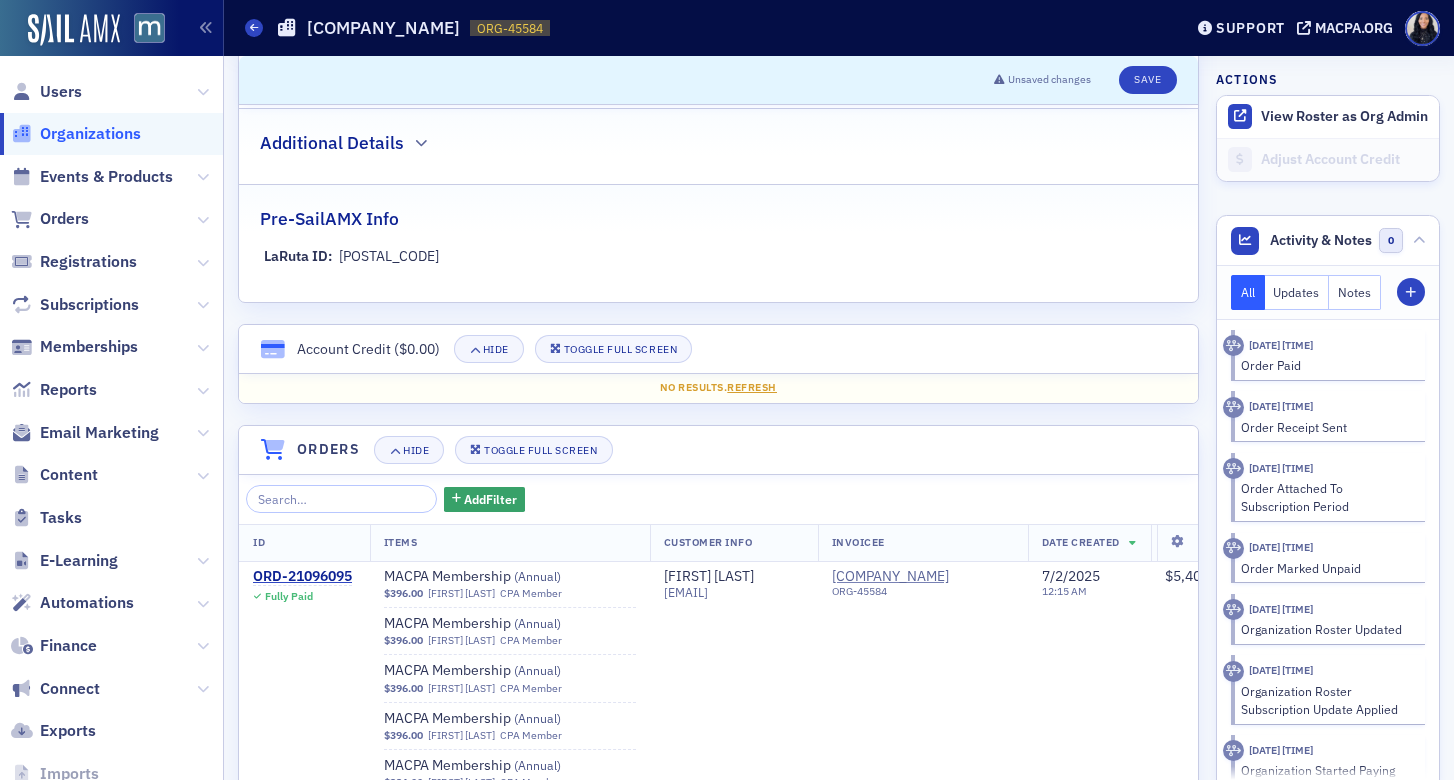 scroll, scrollTop: 899, scrollLeft: 0, axis: vertical 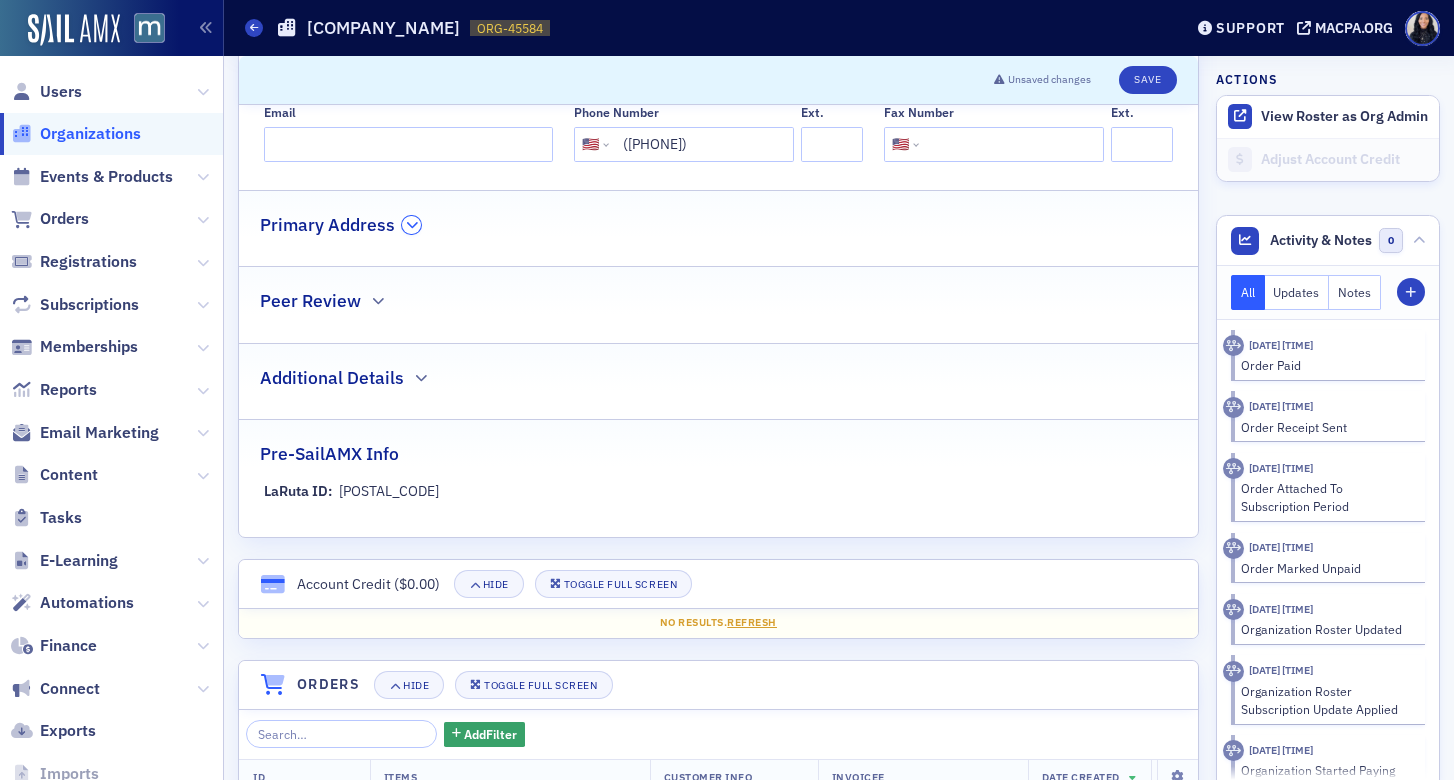 click 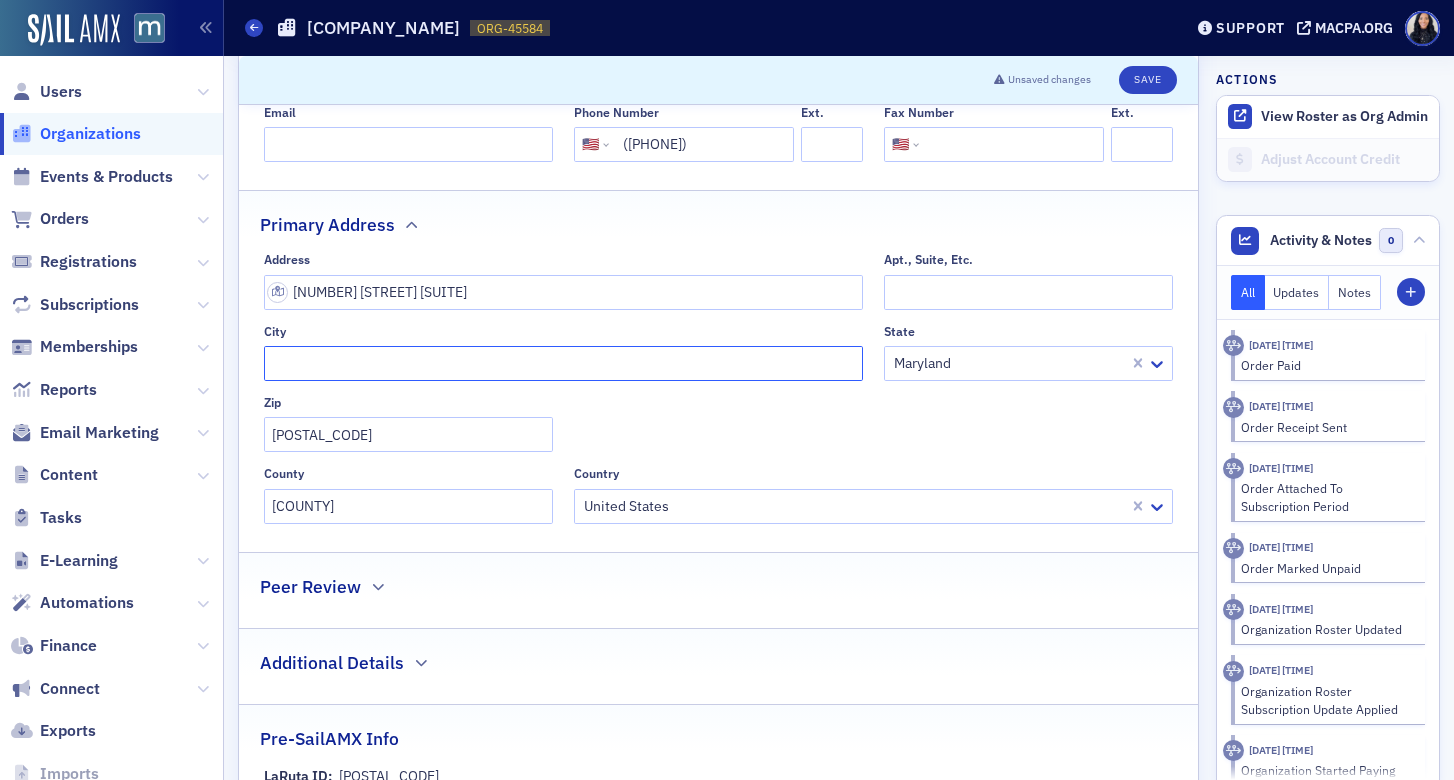 click on "City" 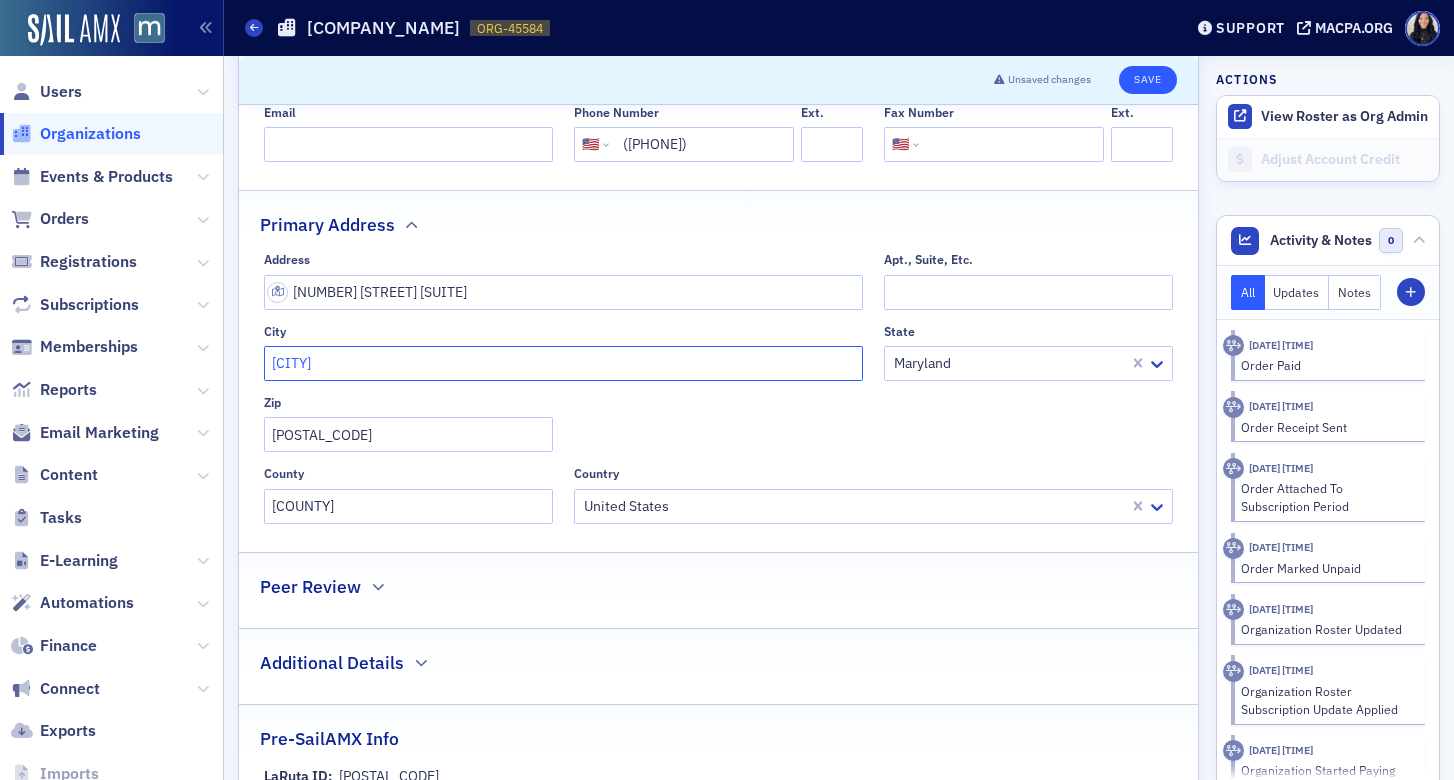 type on "Hagerstown" 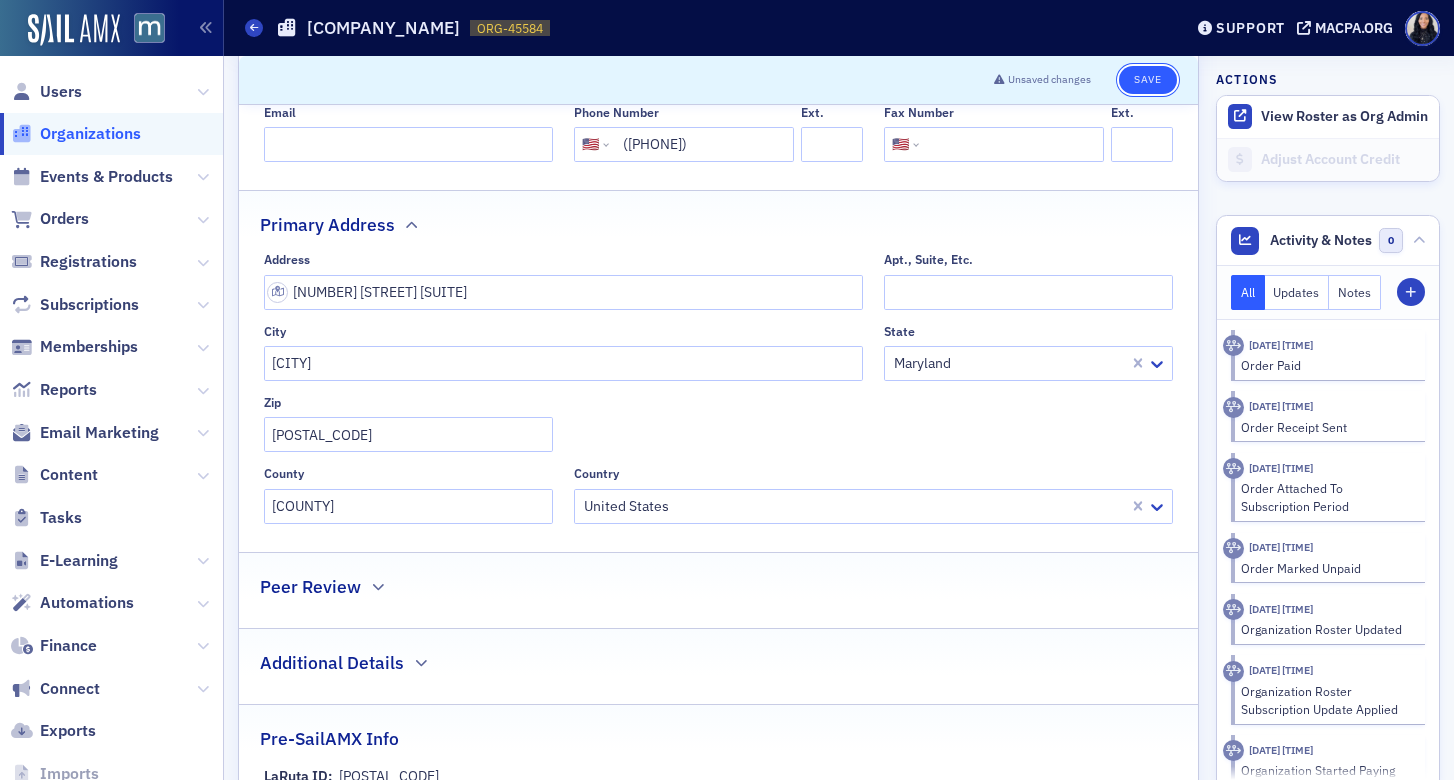 click on "Save" 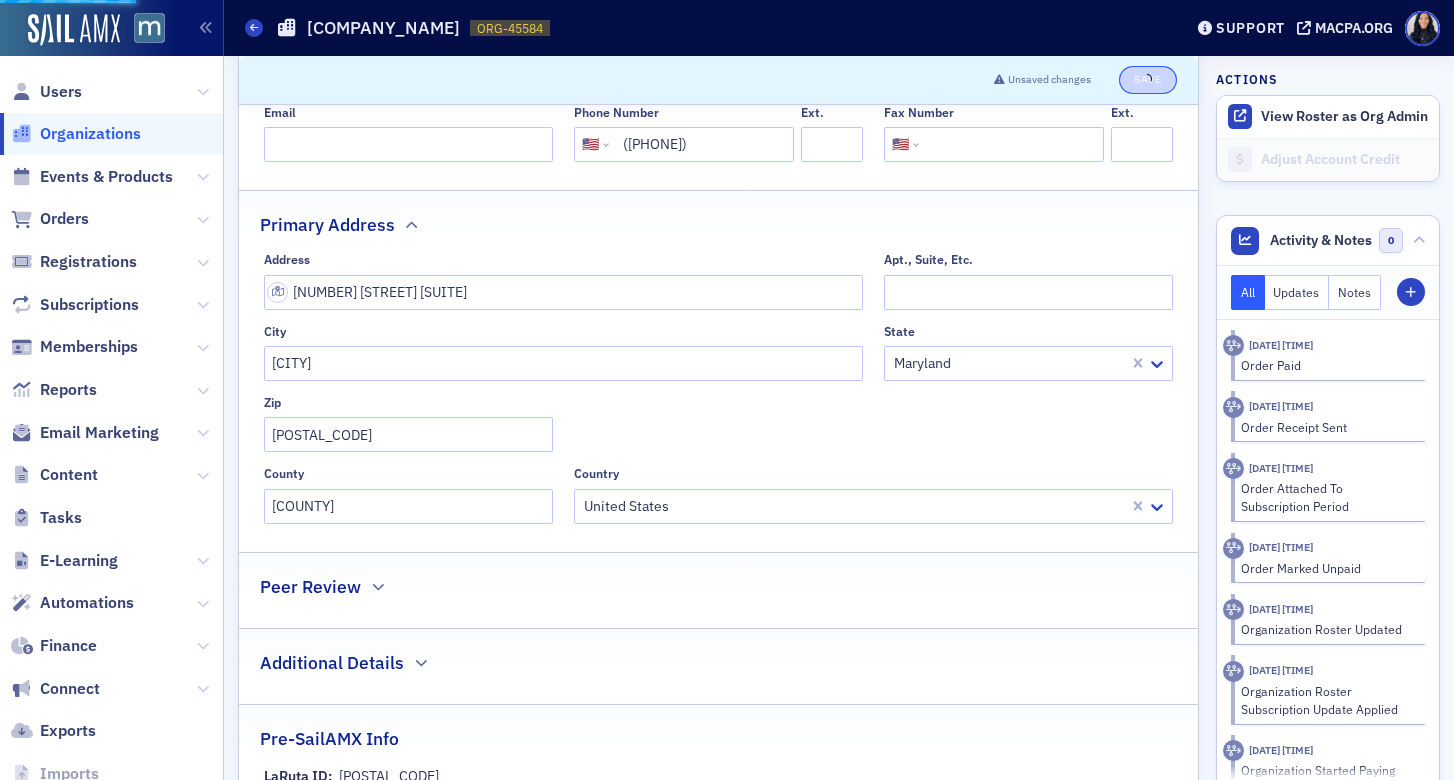 select on "US" 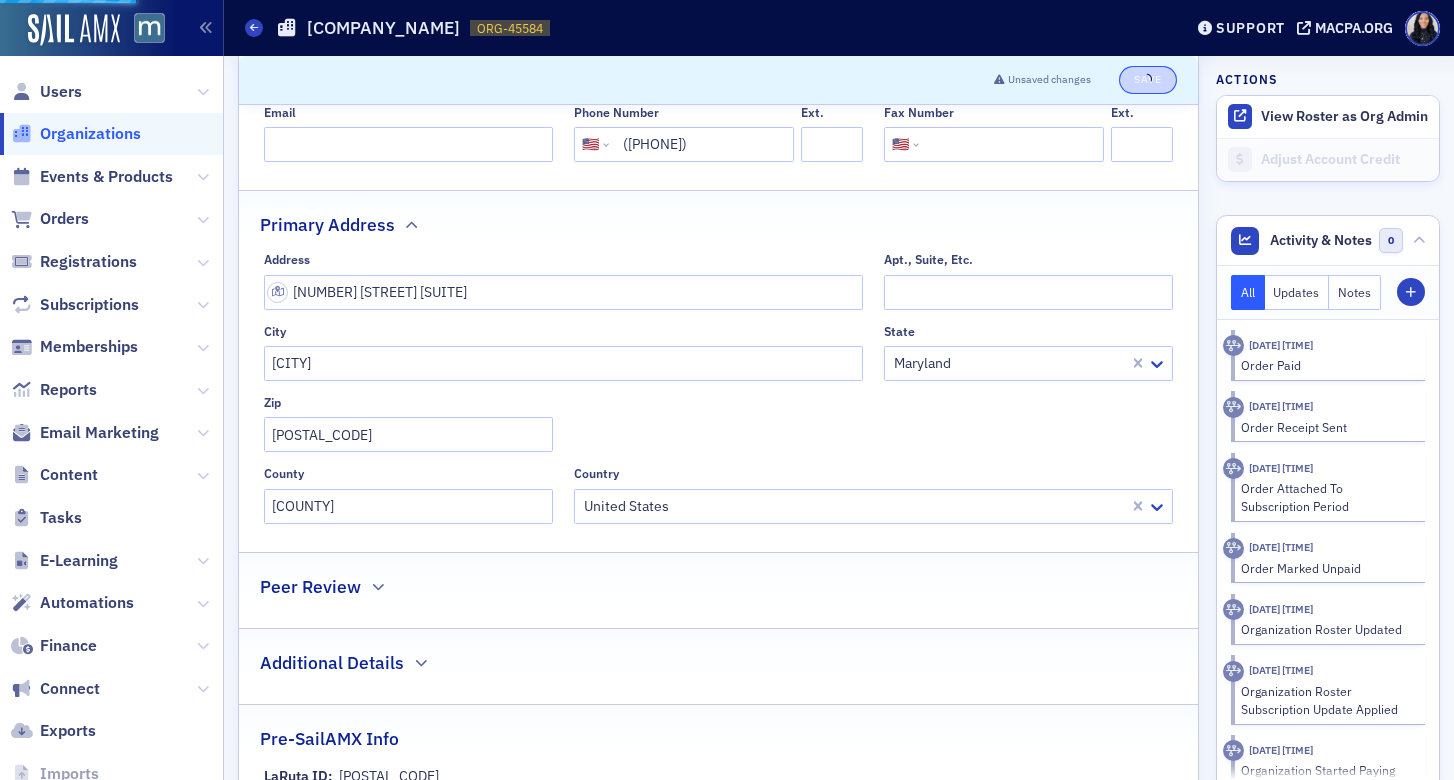 select on "US" 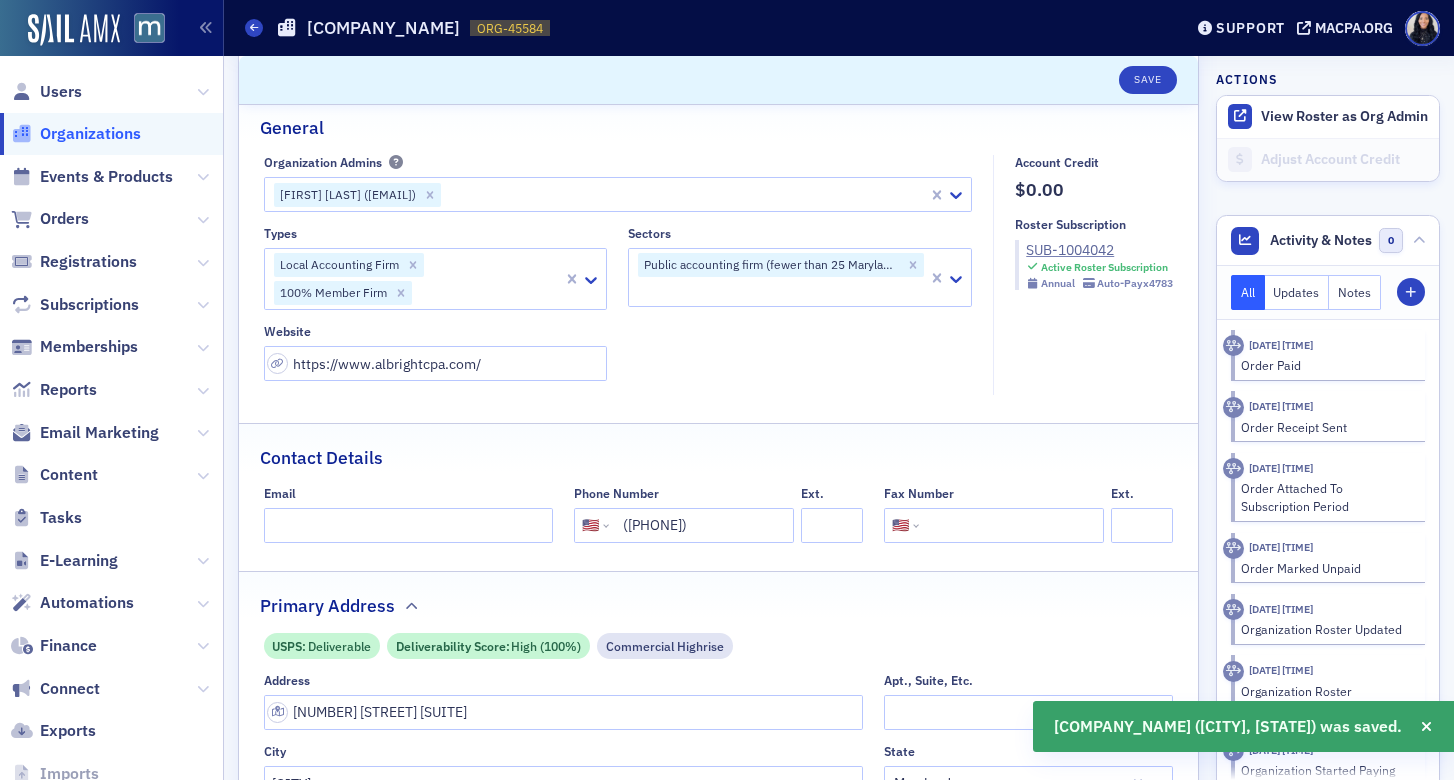 scroll, scrollTop: 170, scrollLeft: 0, axis: vertical 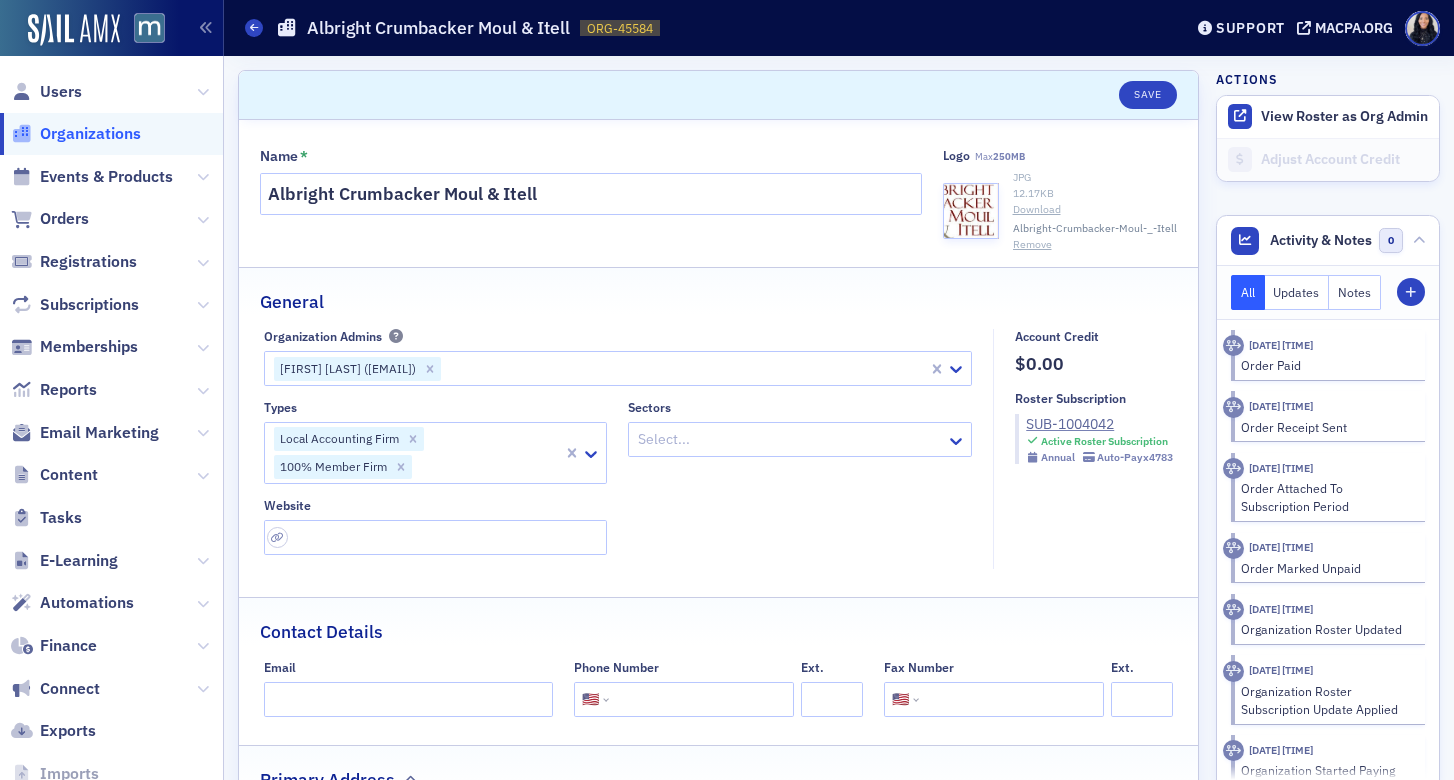 select on "US" 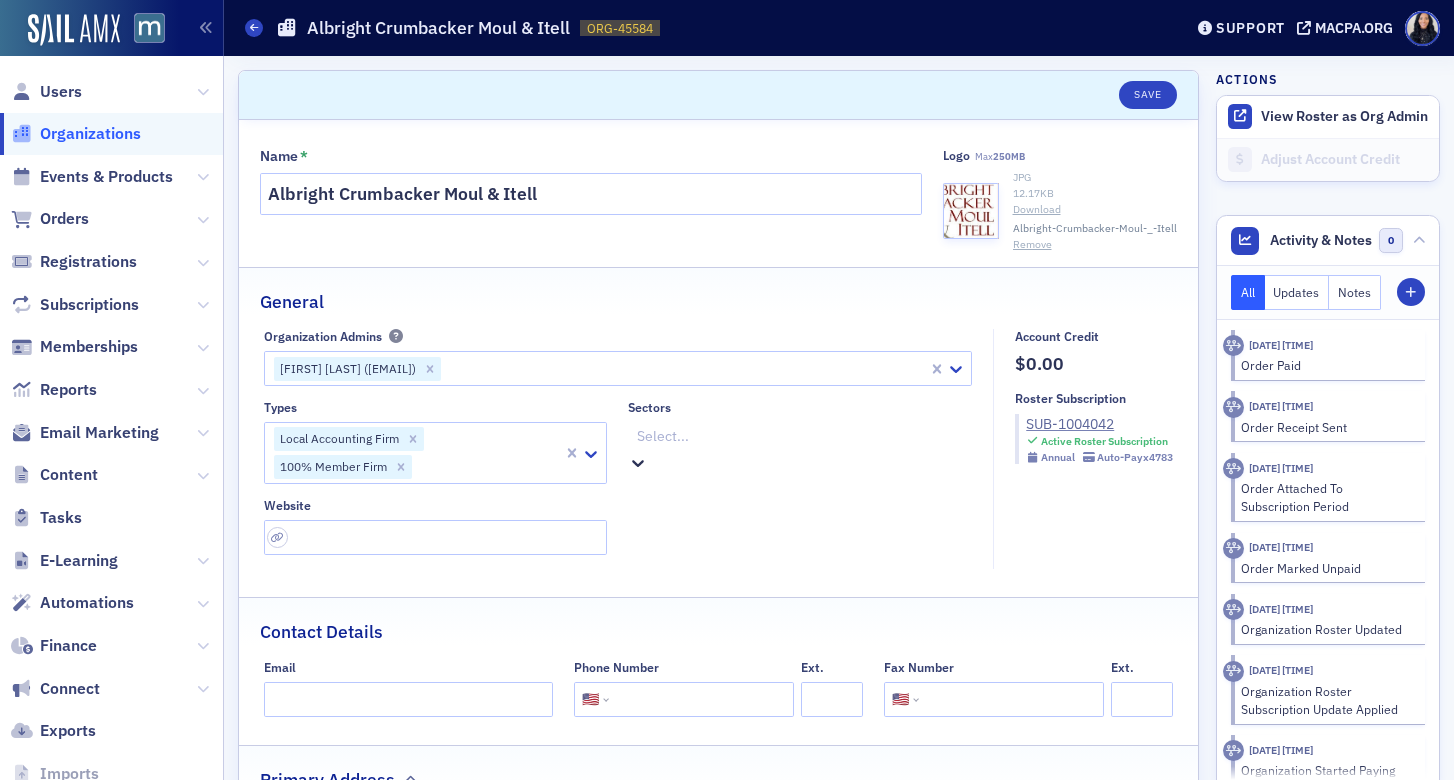 click 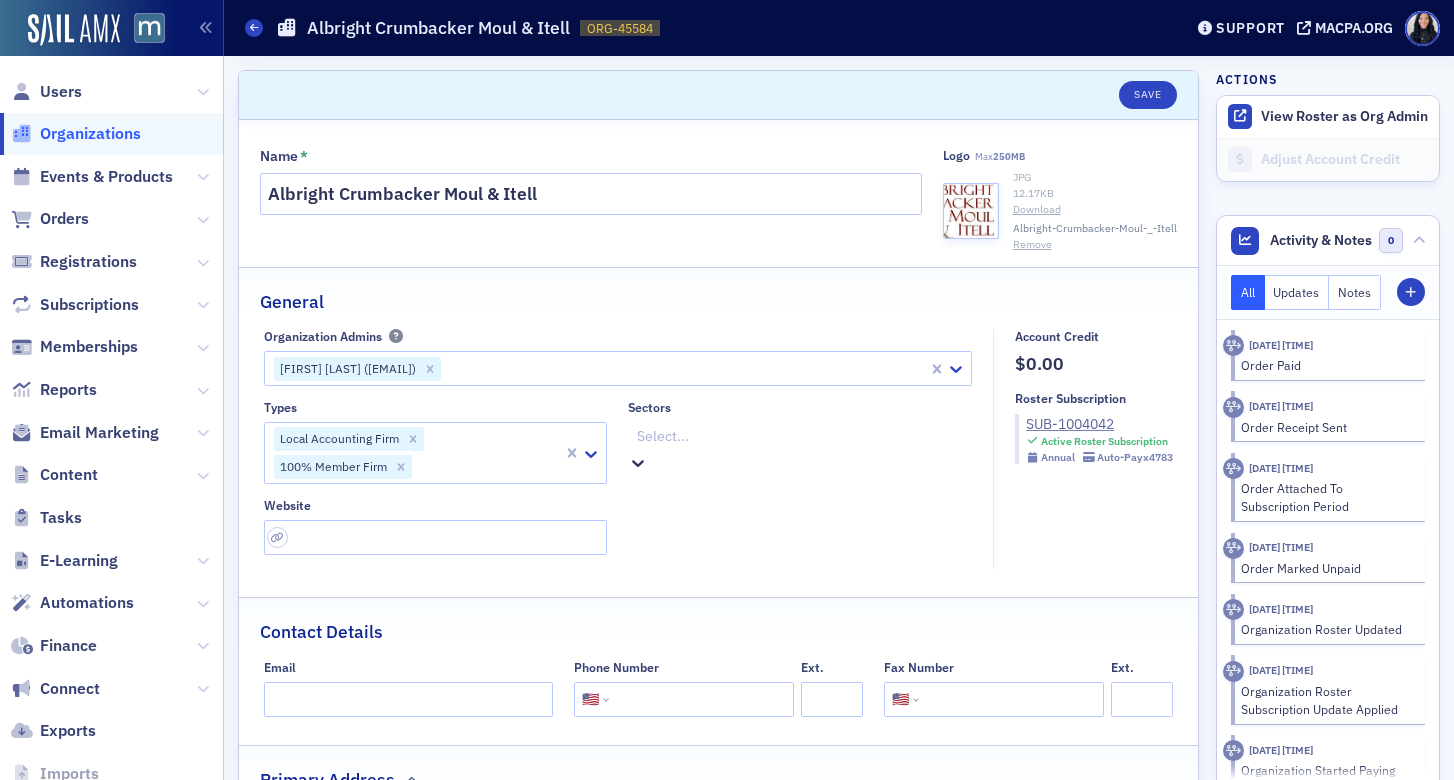 scroll, scrollTop: 48, scrollLeft: 0, axis: vertical 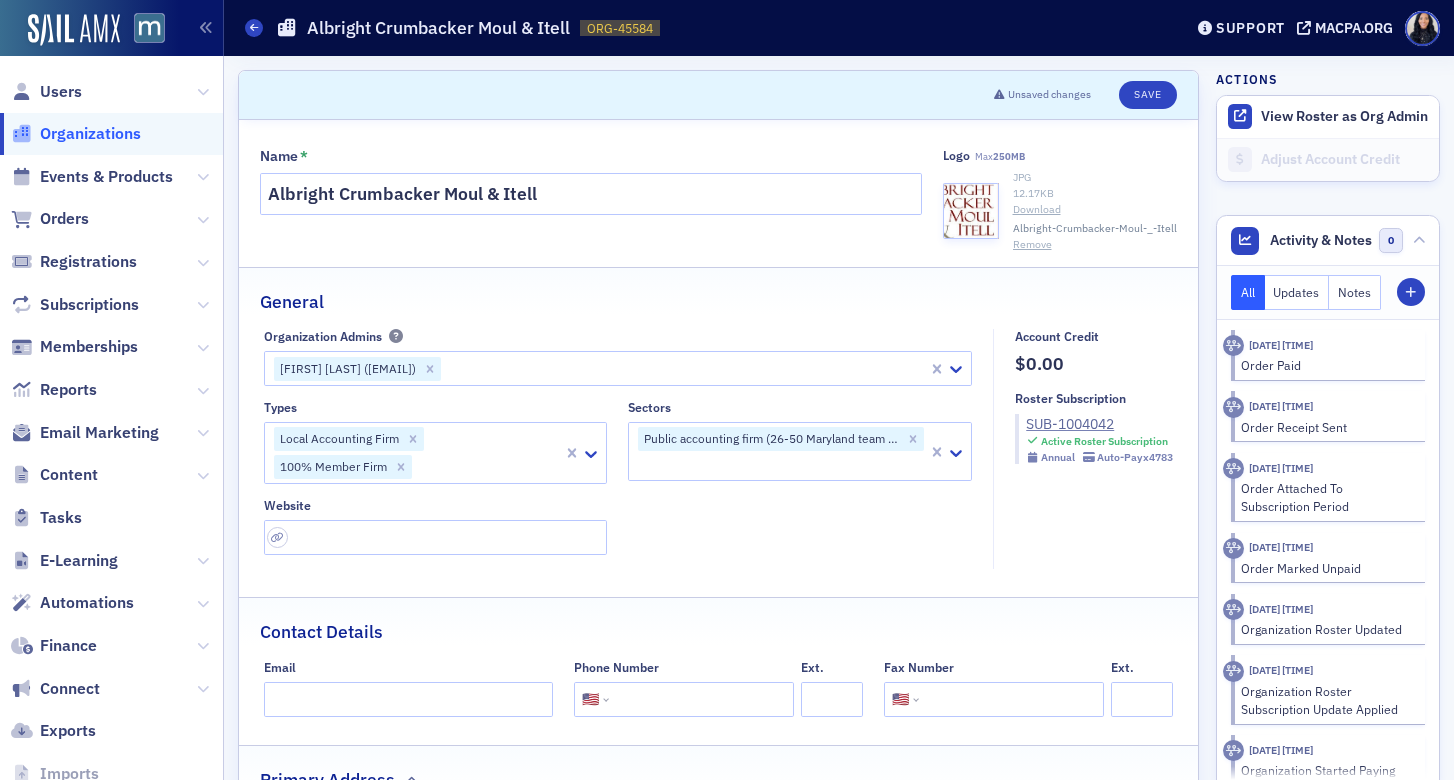 click on "General" 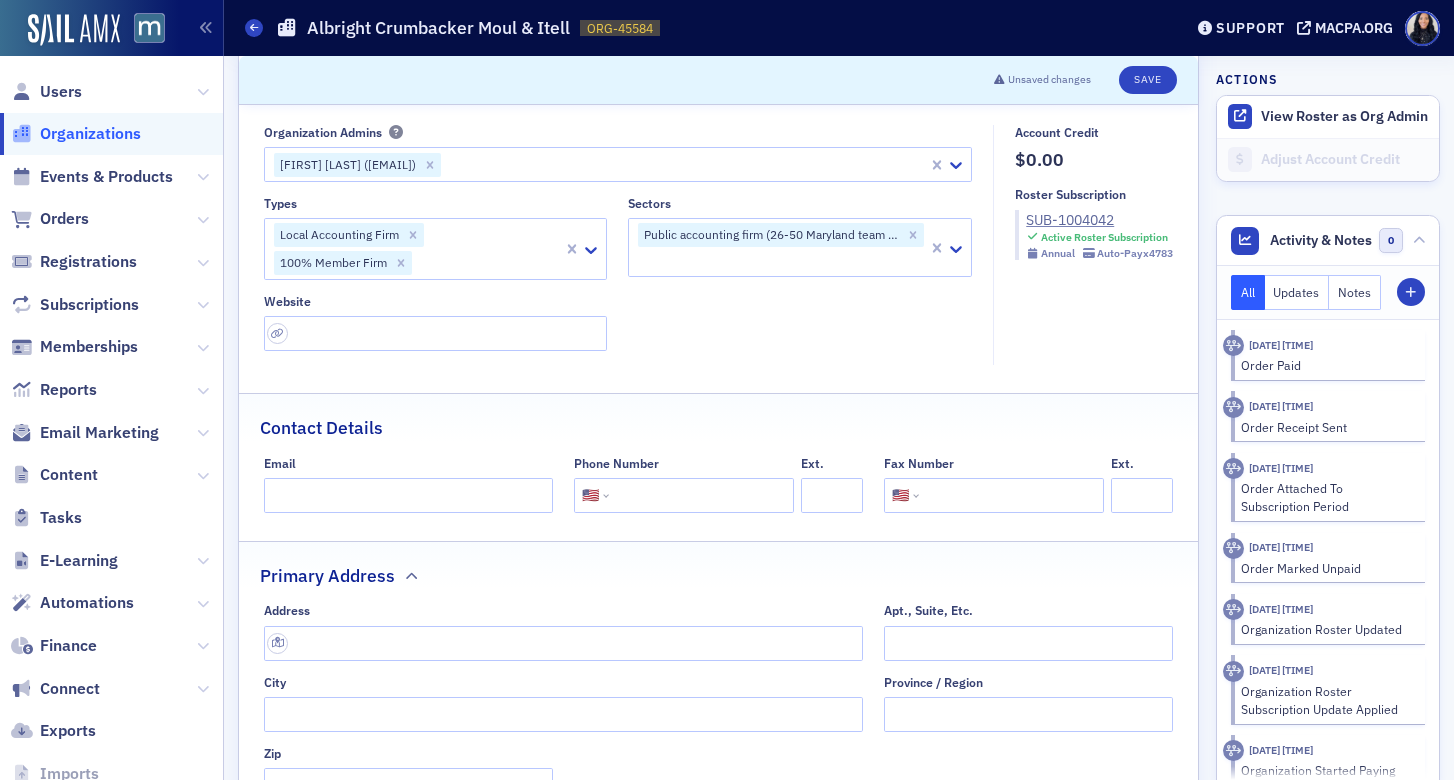 scroll, scrollTop: 0, scrollLeft: 0, axis: both 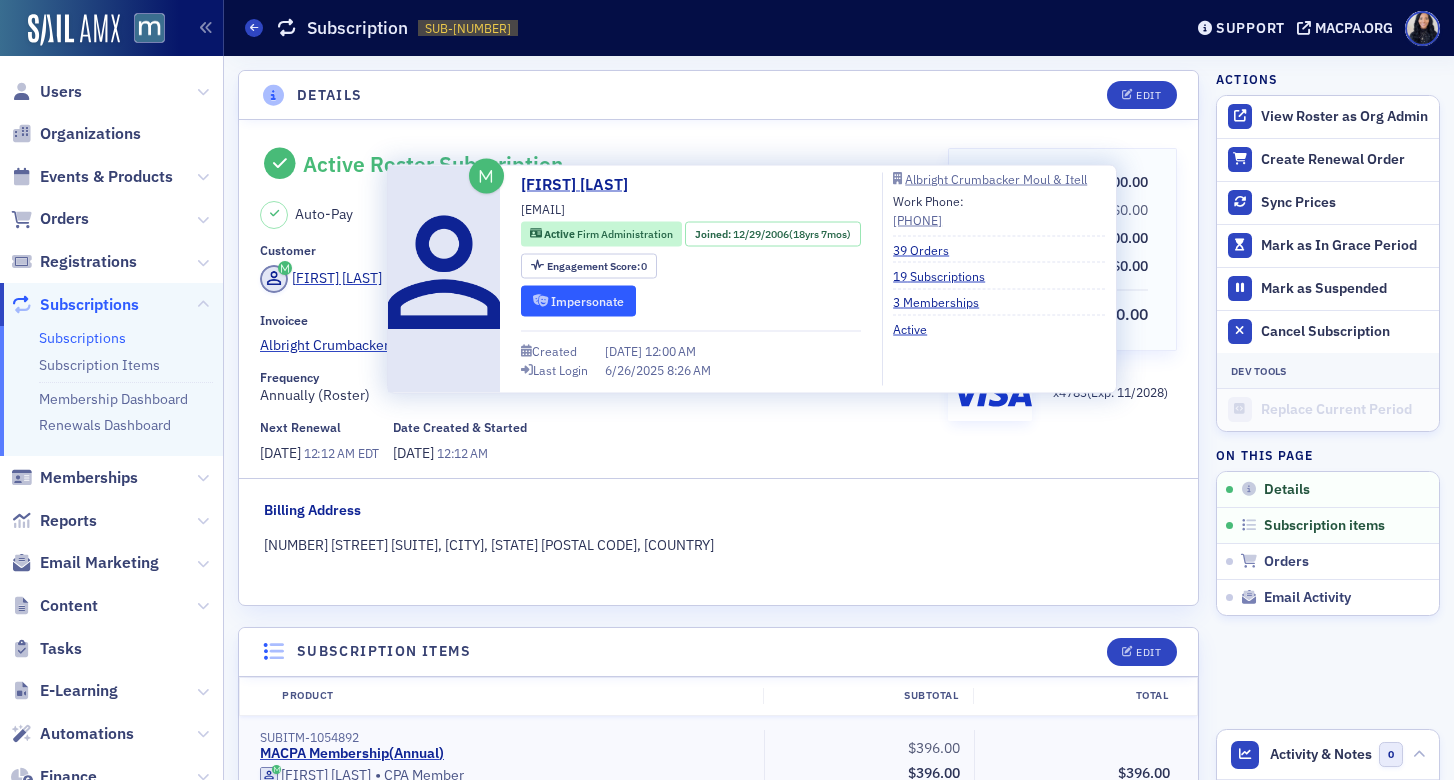 click on "Impersonate" at bounding box center (578, 300) 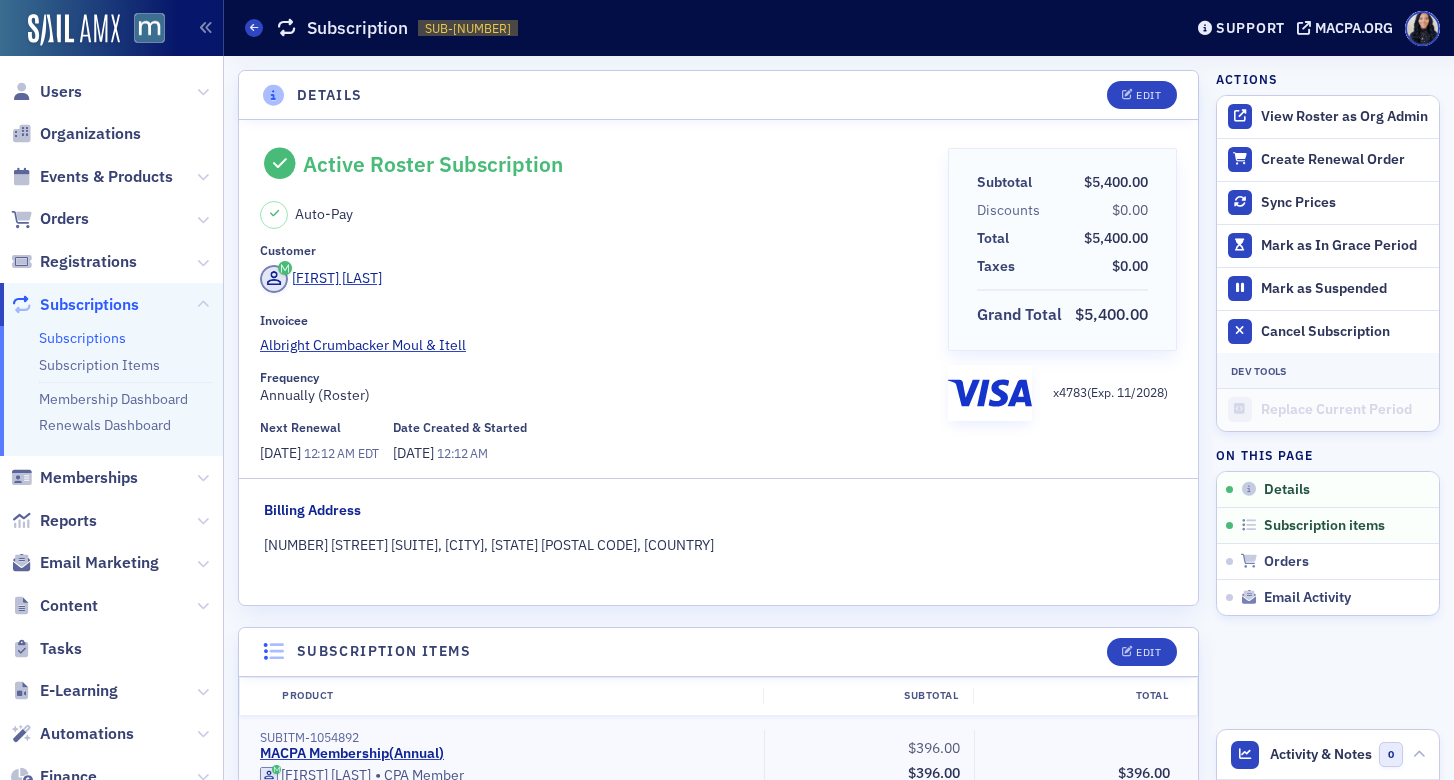 click on "1110 Professional Blvd Suite 300, Hagerstown, MD 21740, United States" 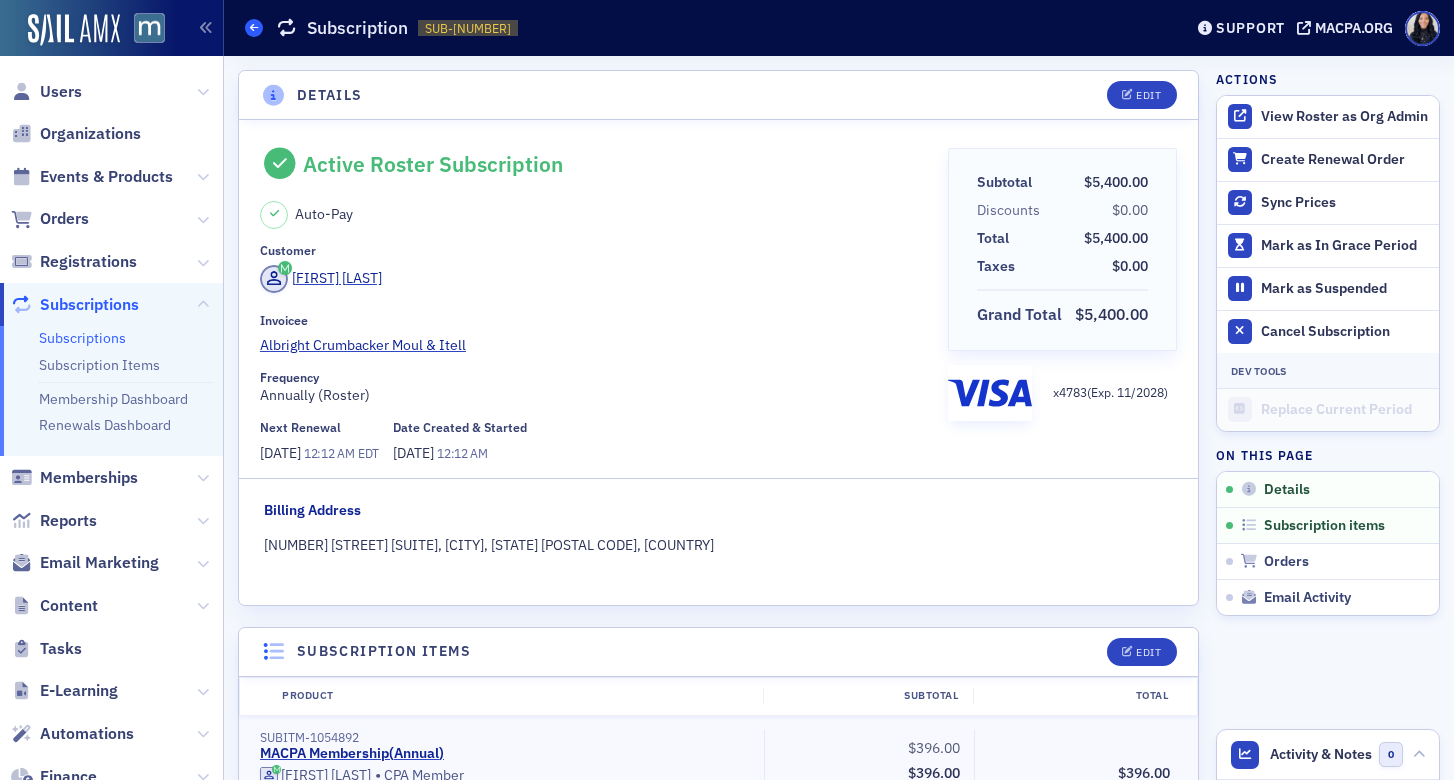 click 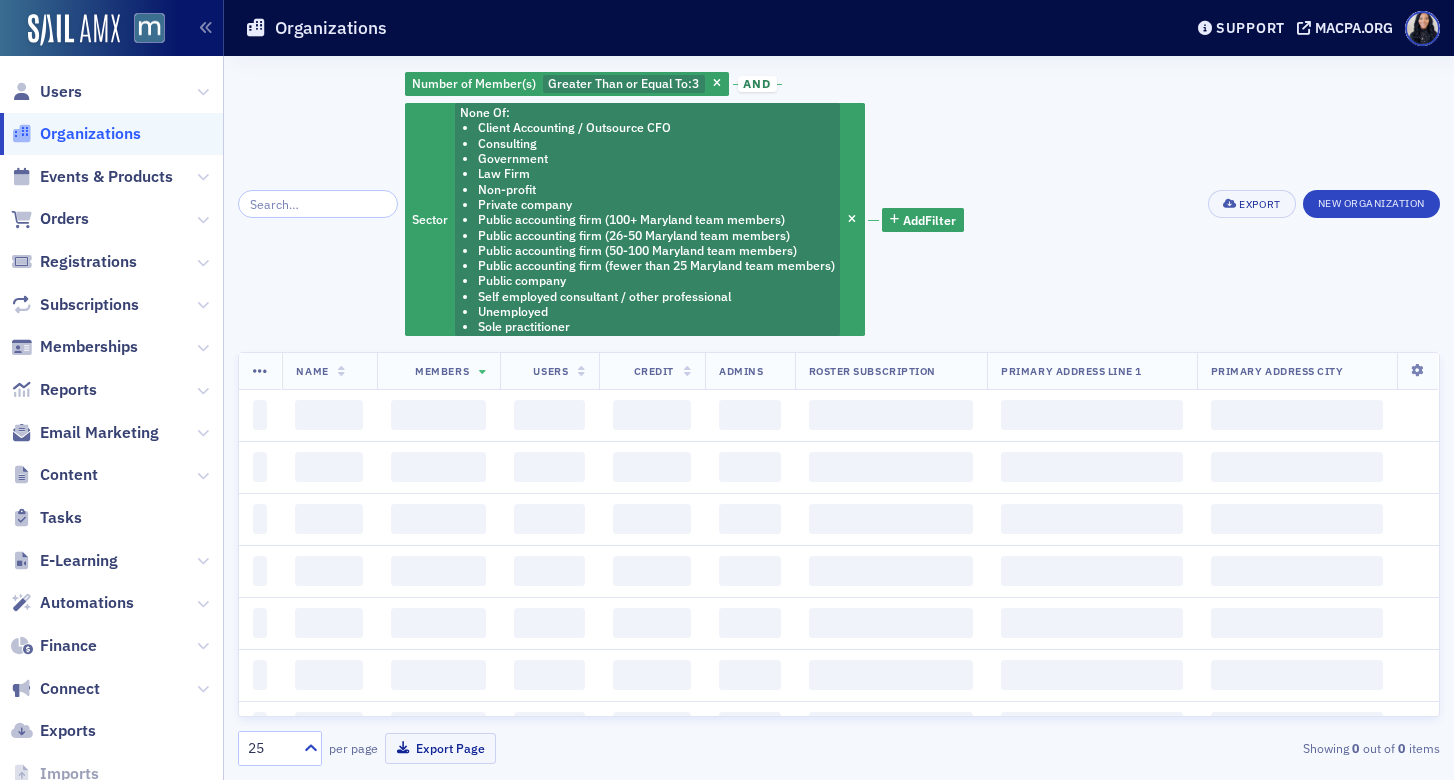 scroll, scrollTop: 0, scrollLeft: 0, axis: both 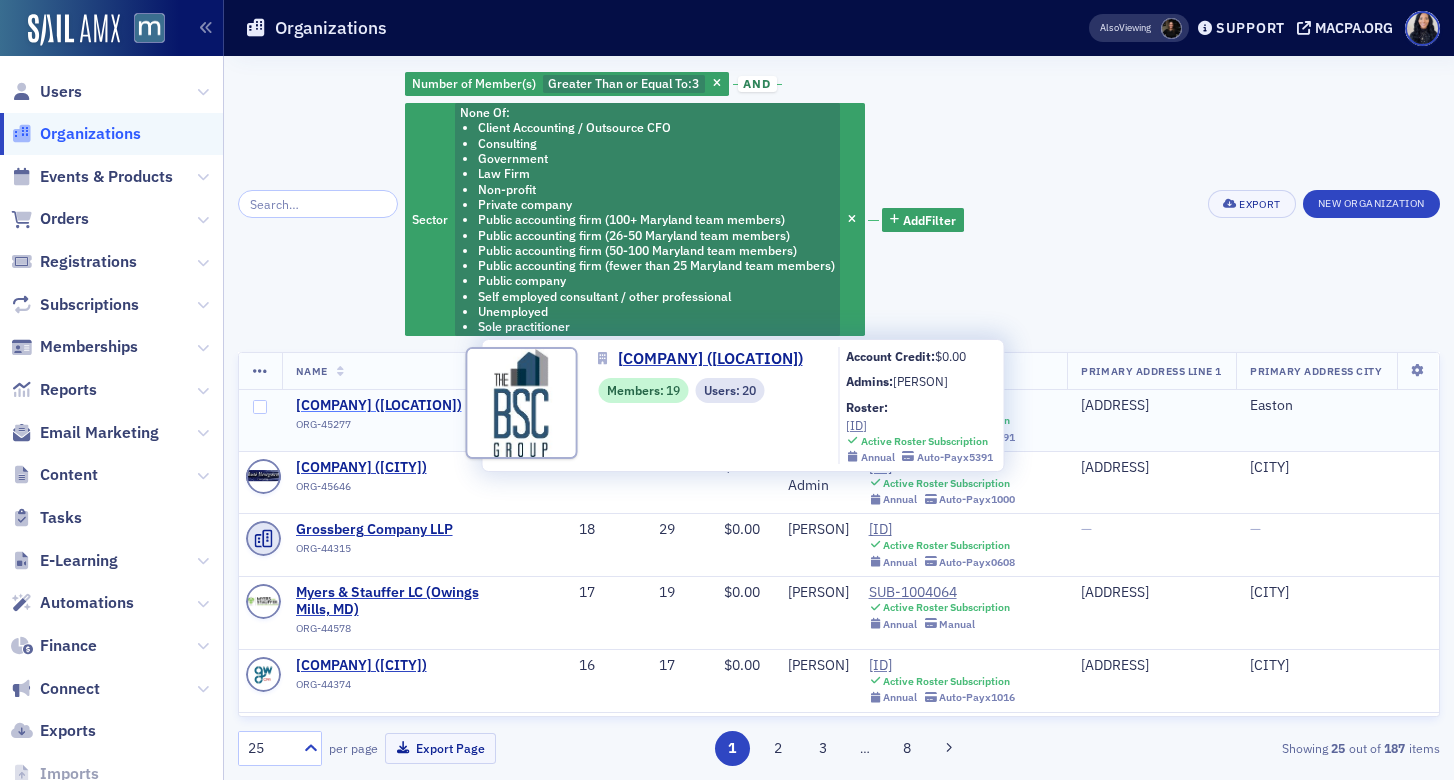 click on "[COMPANY_NAME] ([CITY], [STATE])" 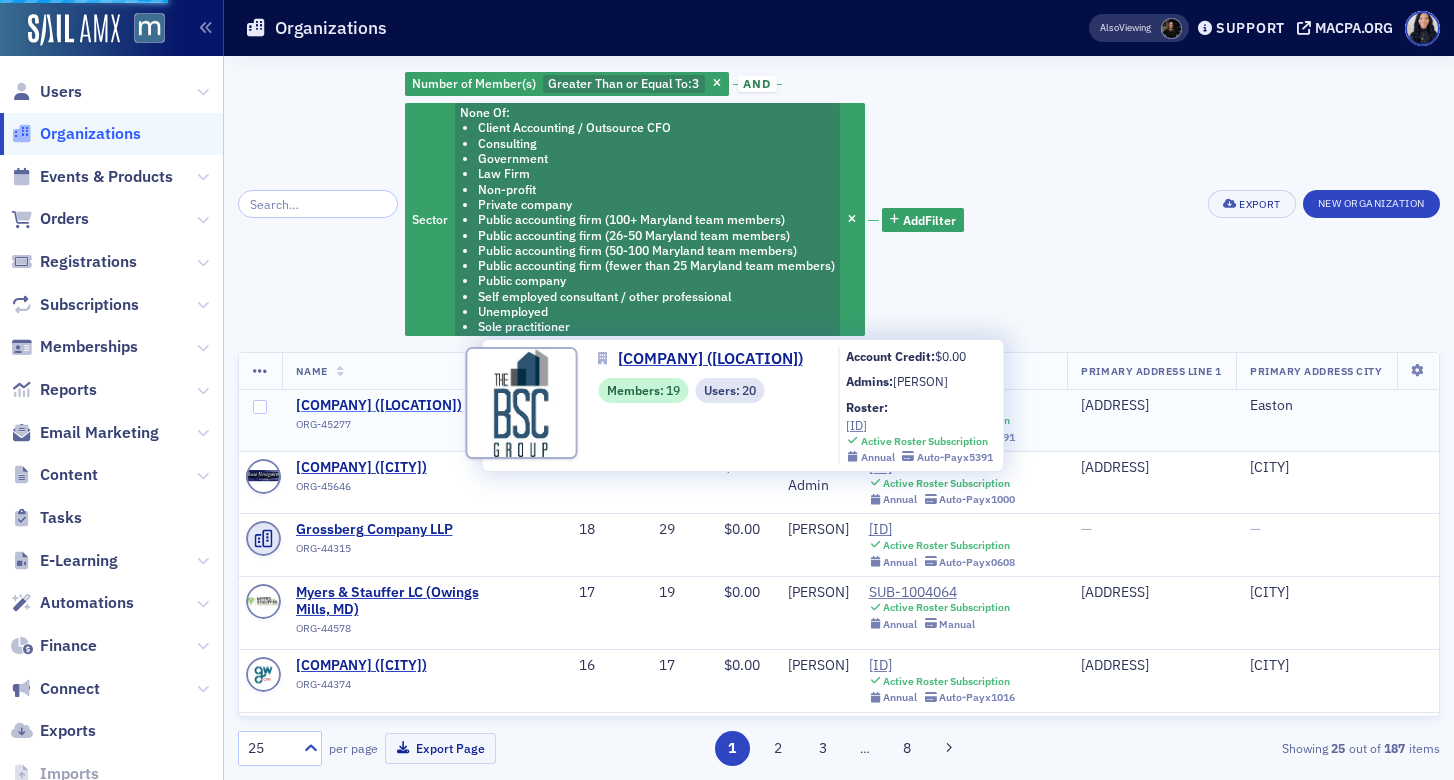 click on "[COMPANY_NAME] ([CITY], [STATE])" 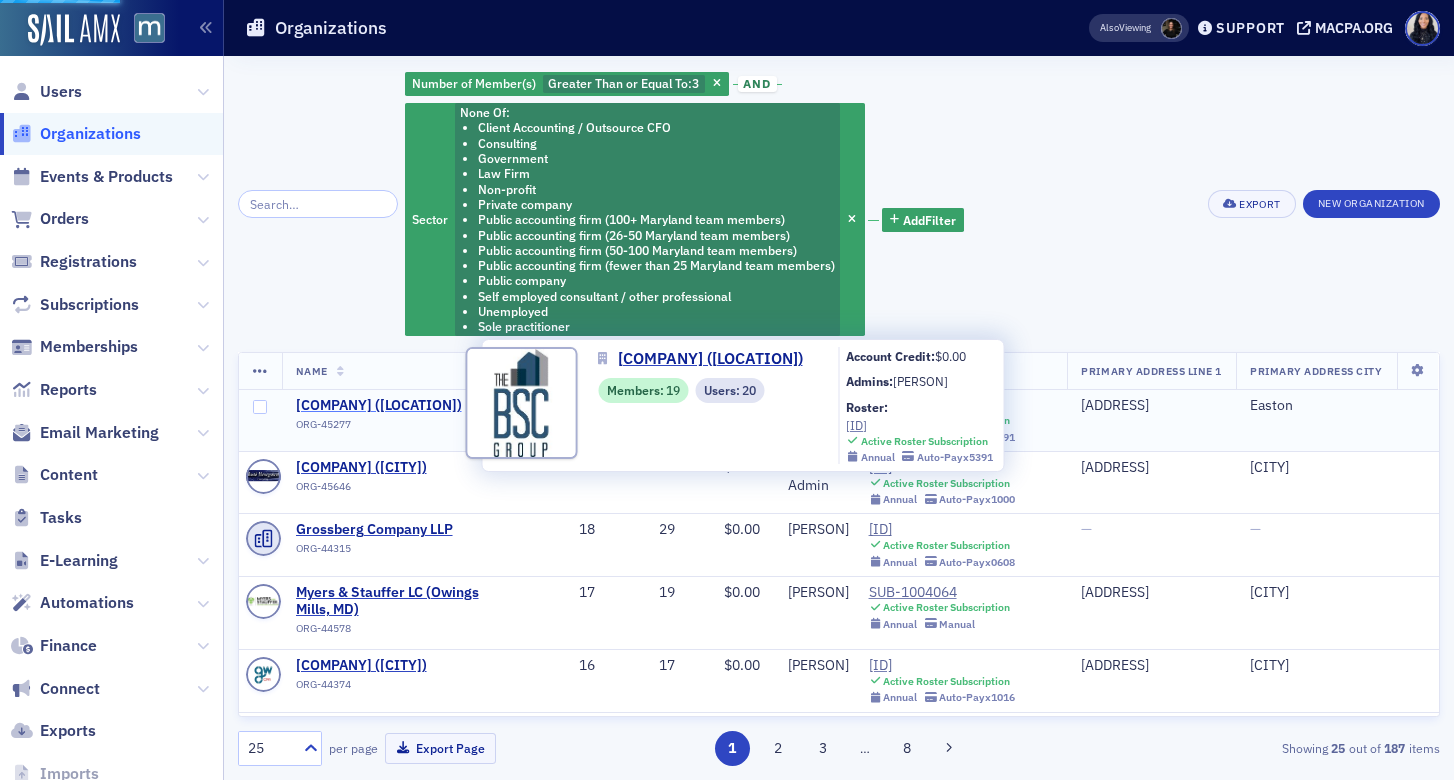select on "US" 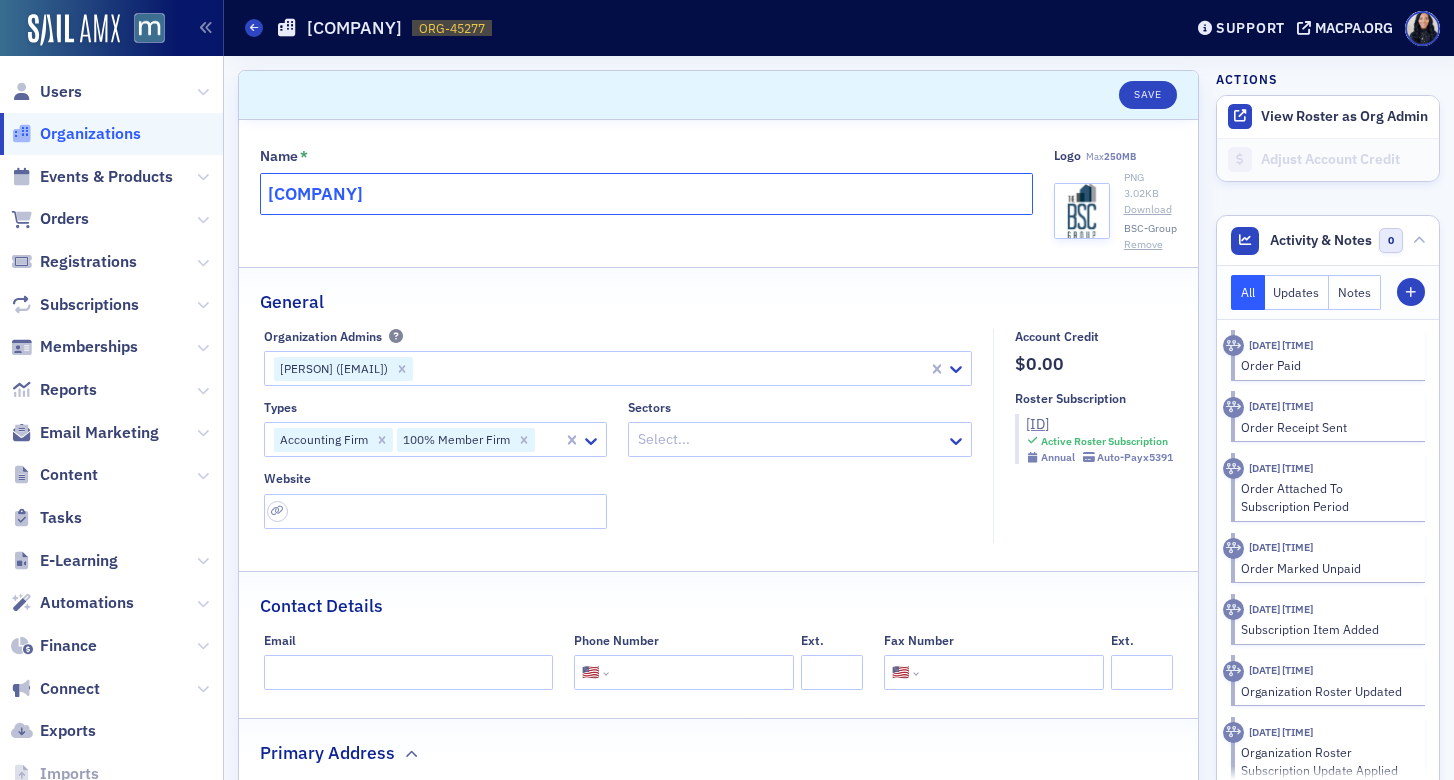 click on "BSC Group, LLC" 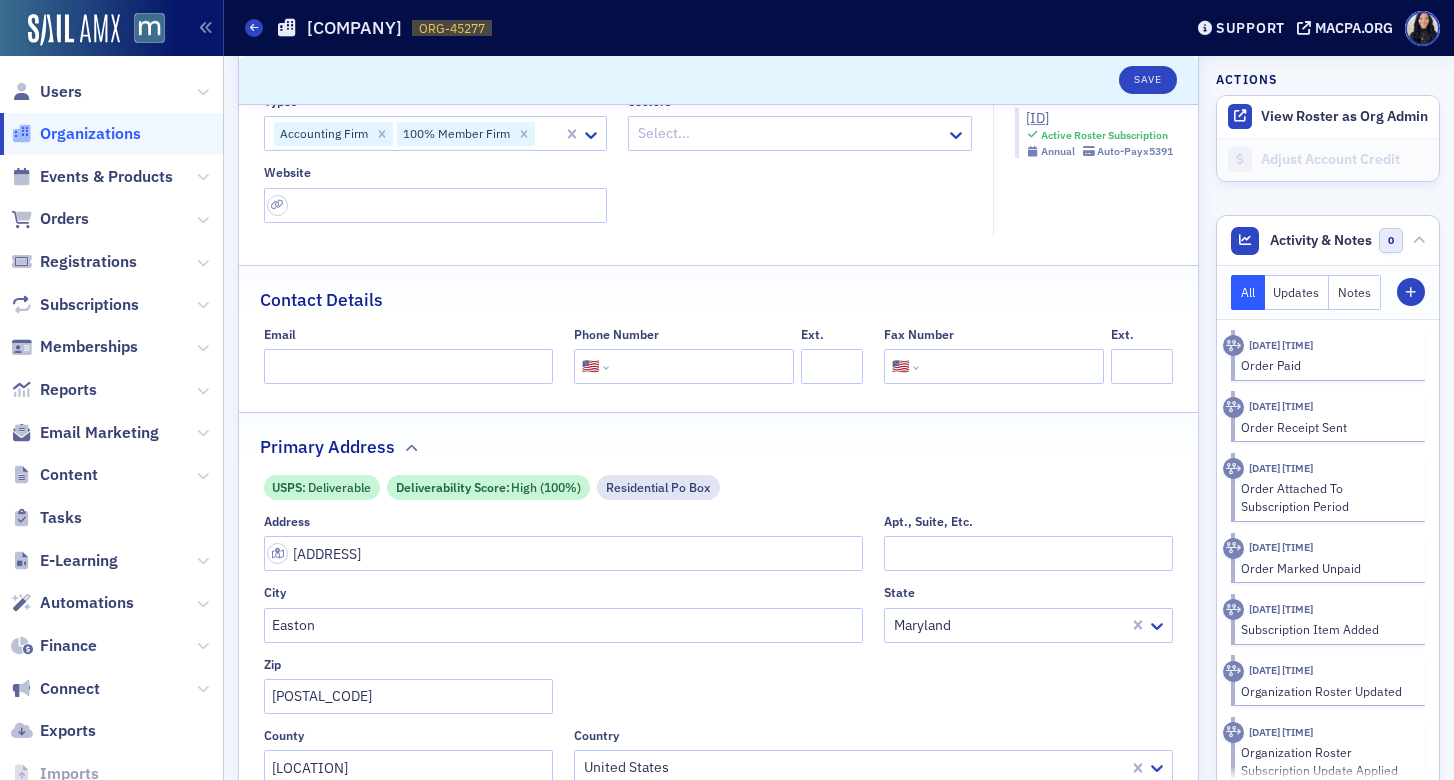 scroll, scrollTop: 236, scrollLeft: 0, axis: vertical 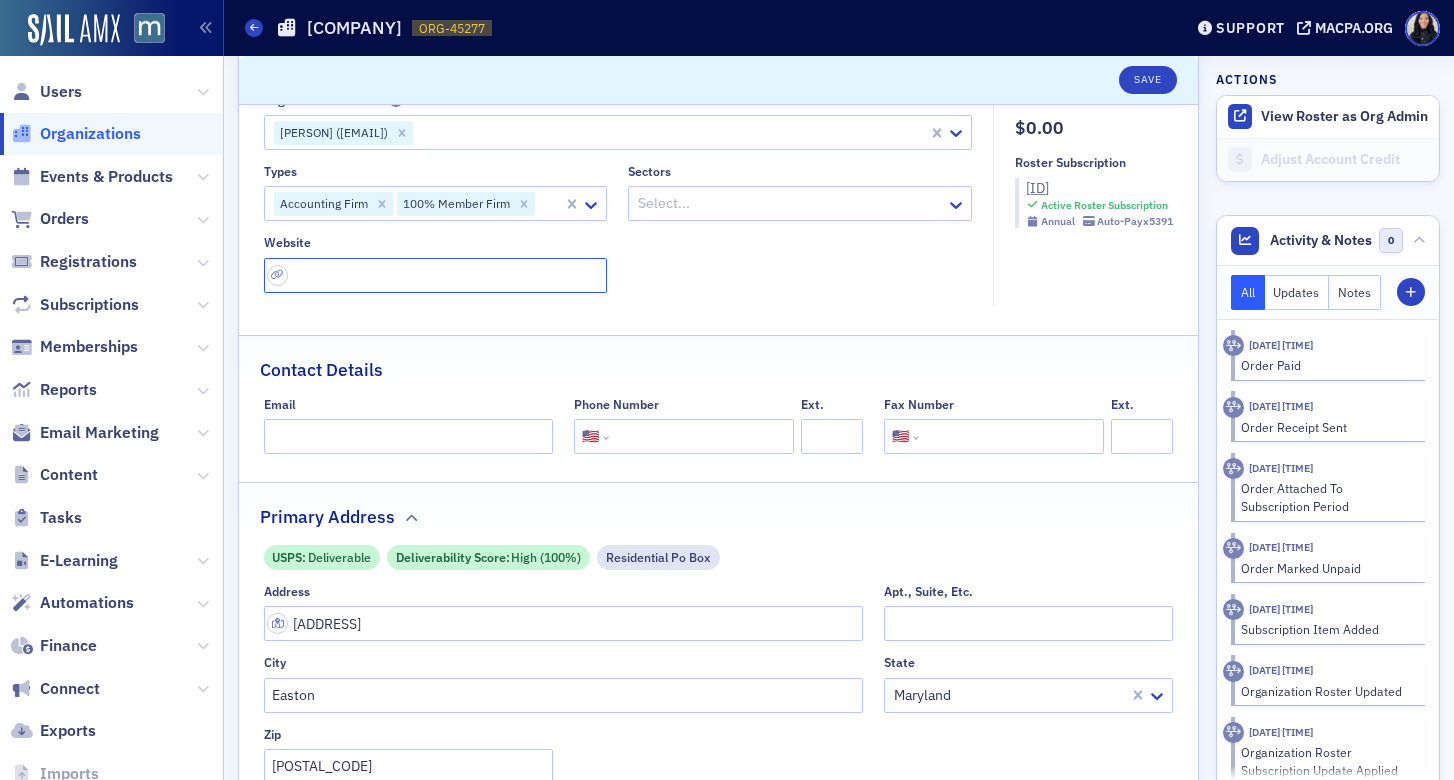 click 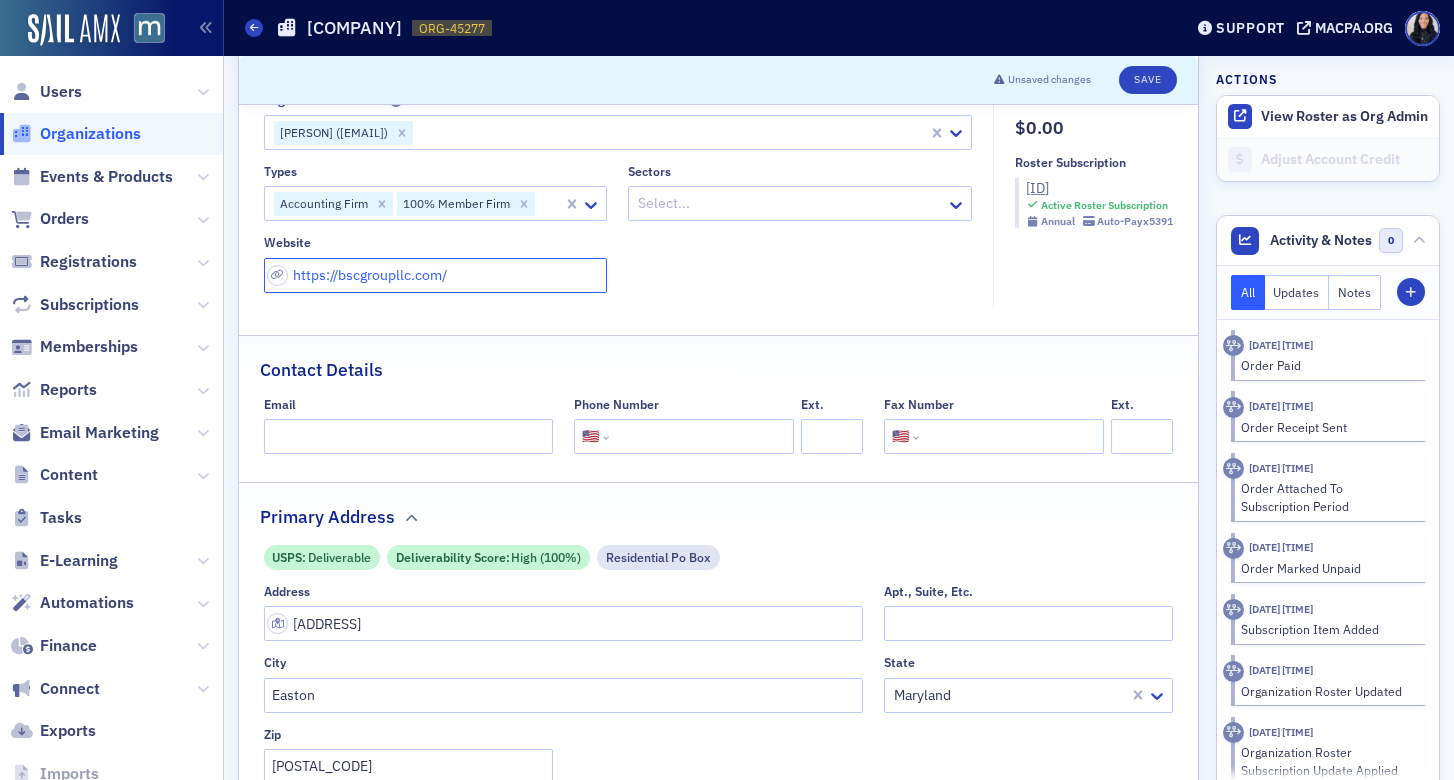 type on "https://bscgroupllc.com/" 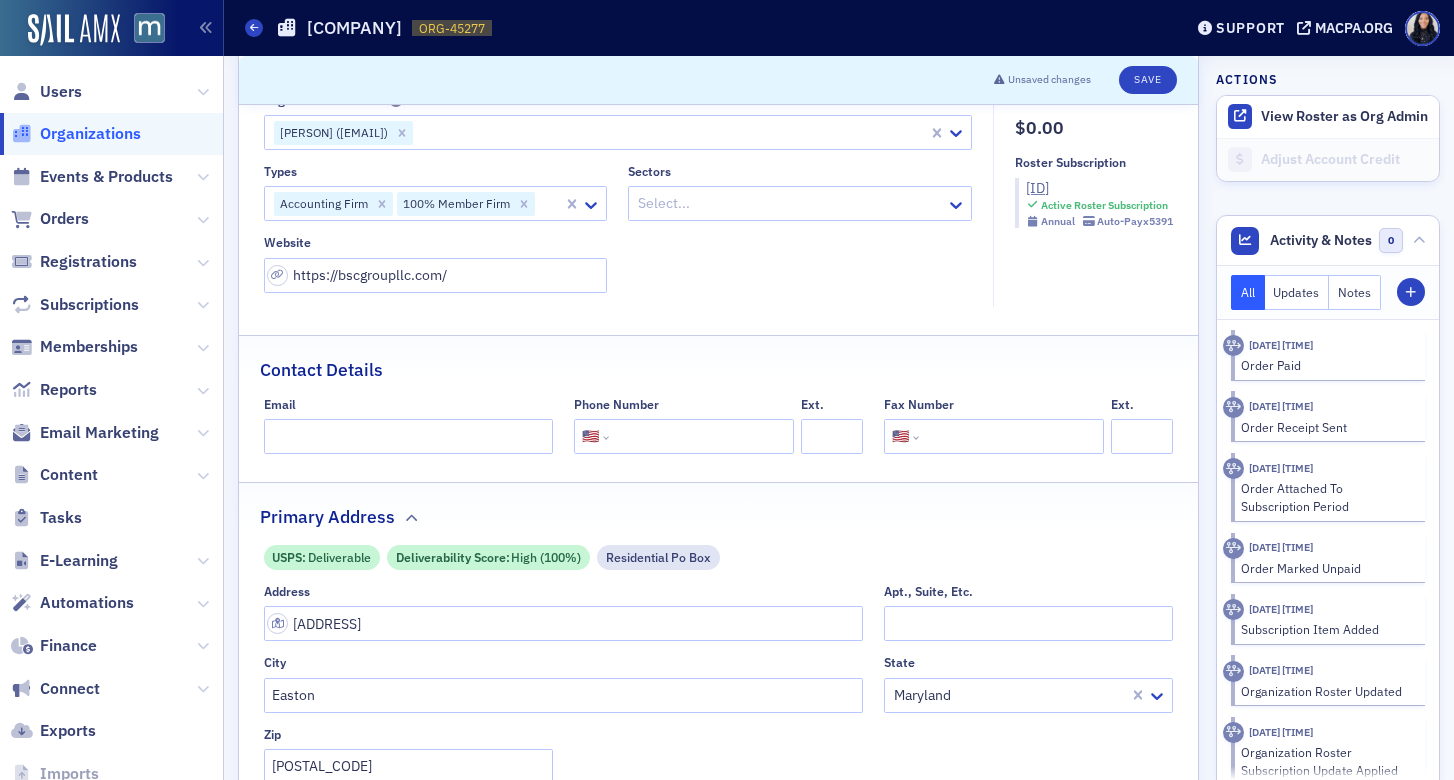 click 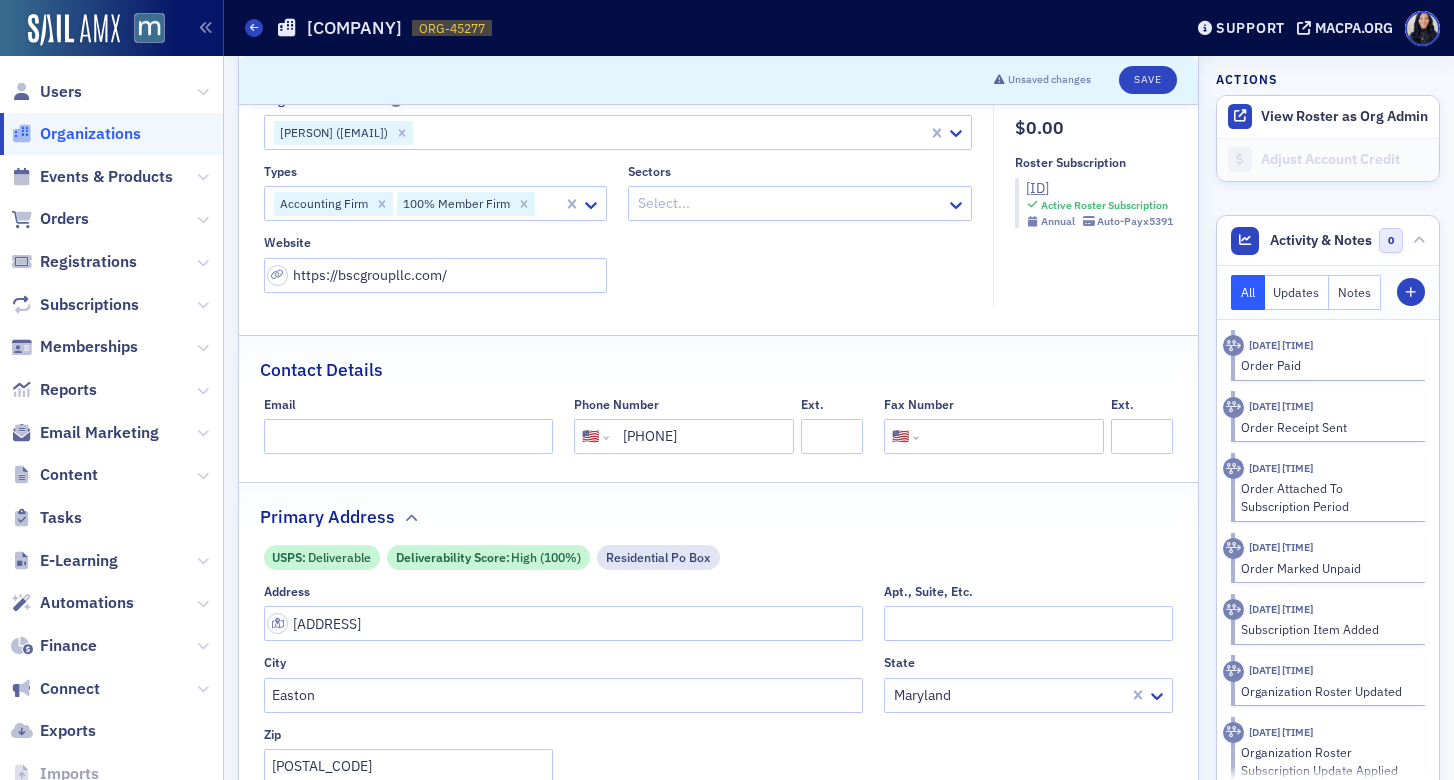 type on "(410) 822-6950" 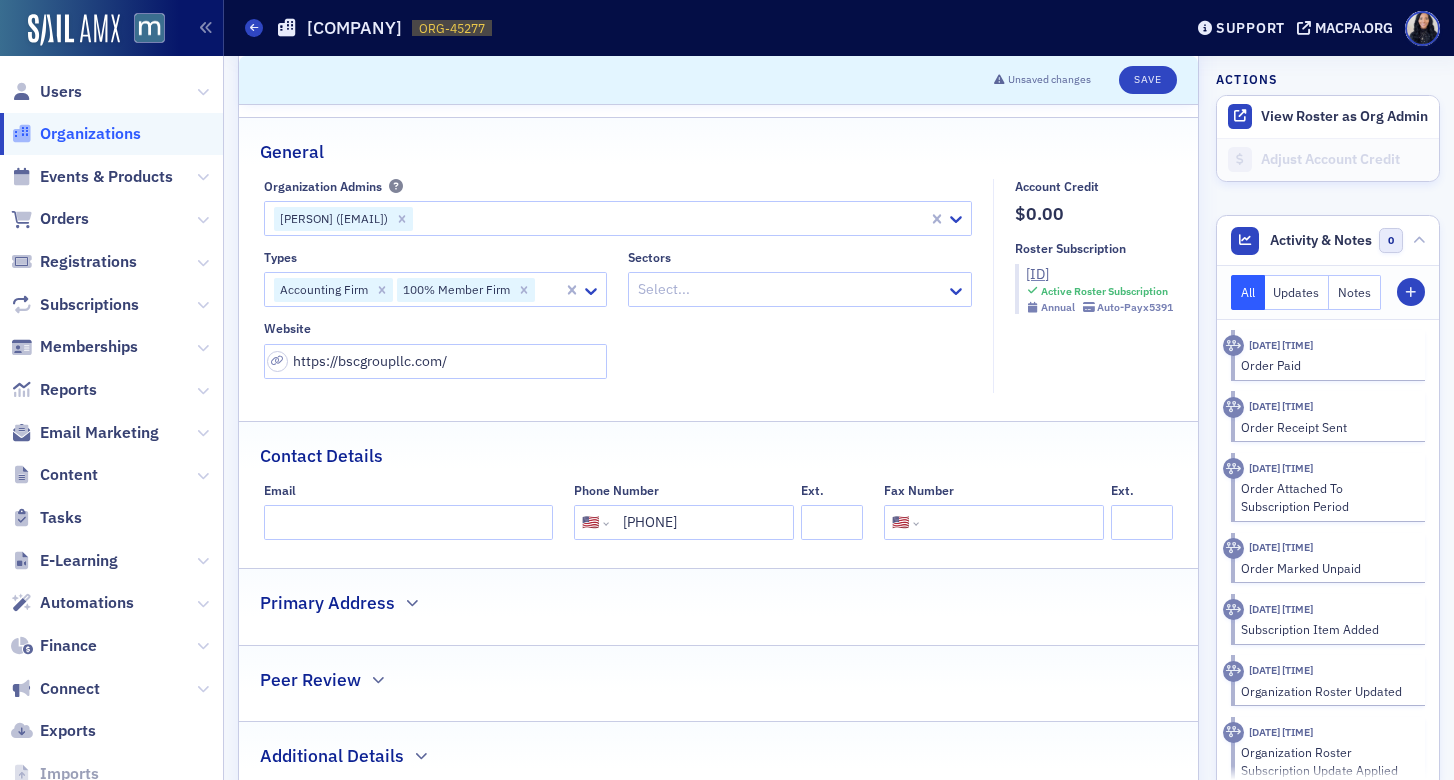 scroll, scrollTop: 145, scrollLeft: 0, axis: vertical 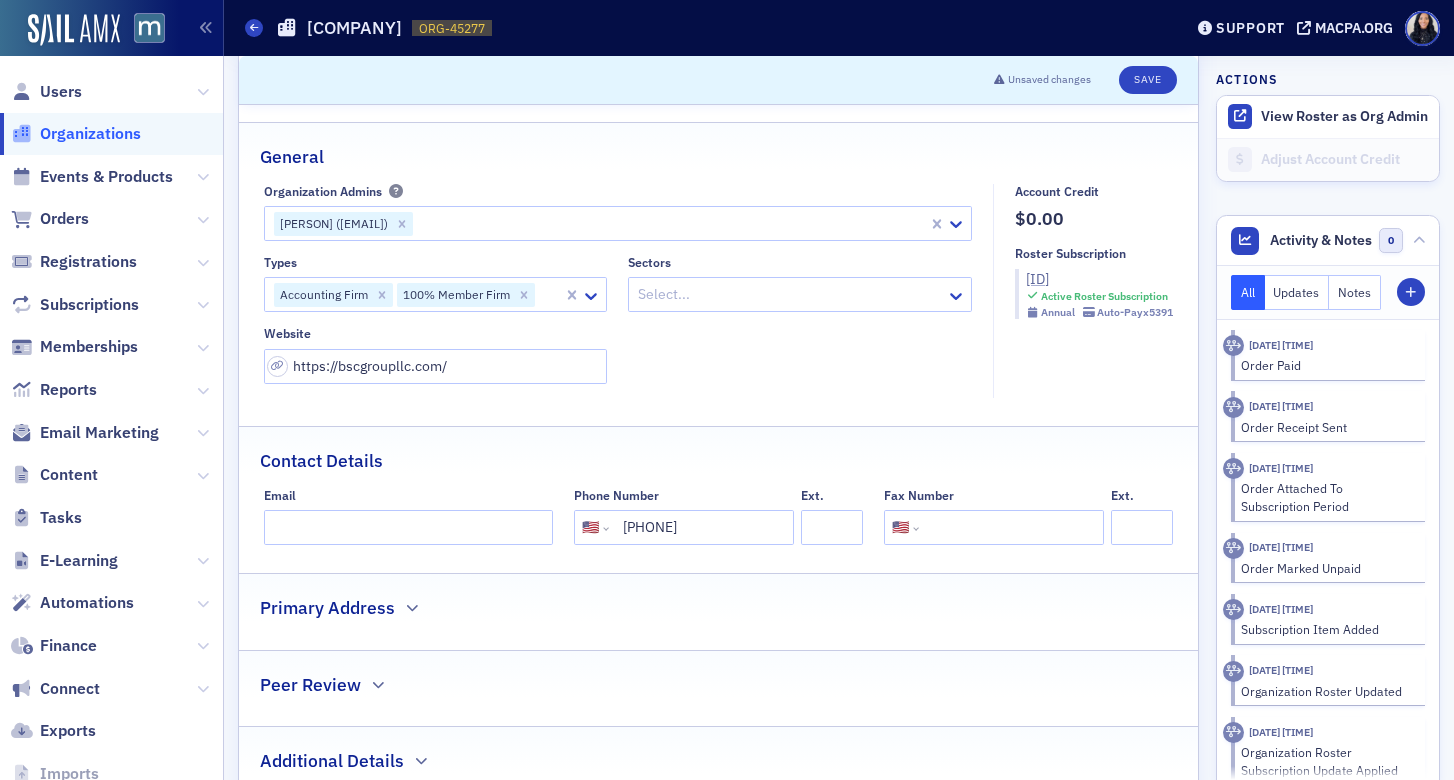 click on "SUB-1004061" 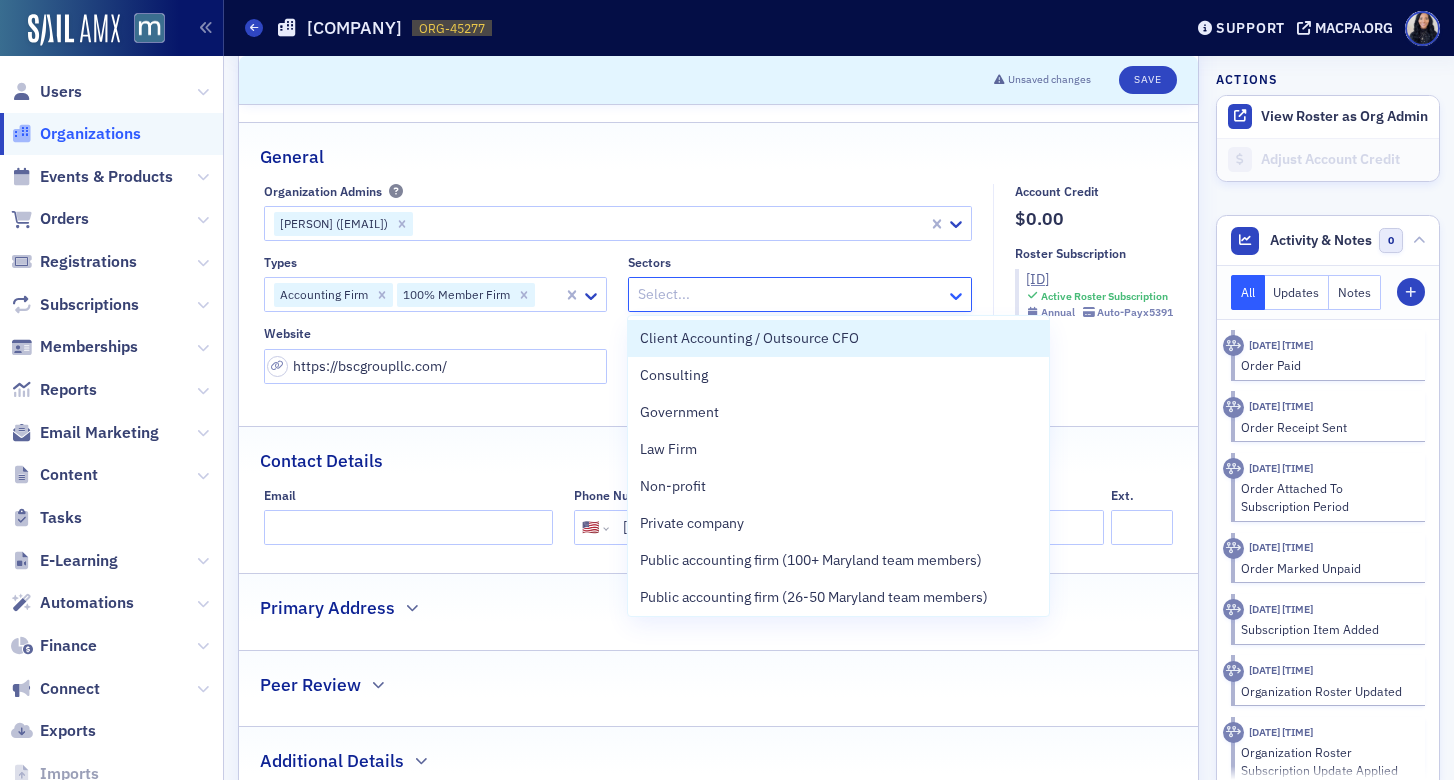 click 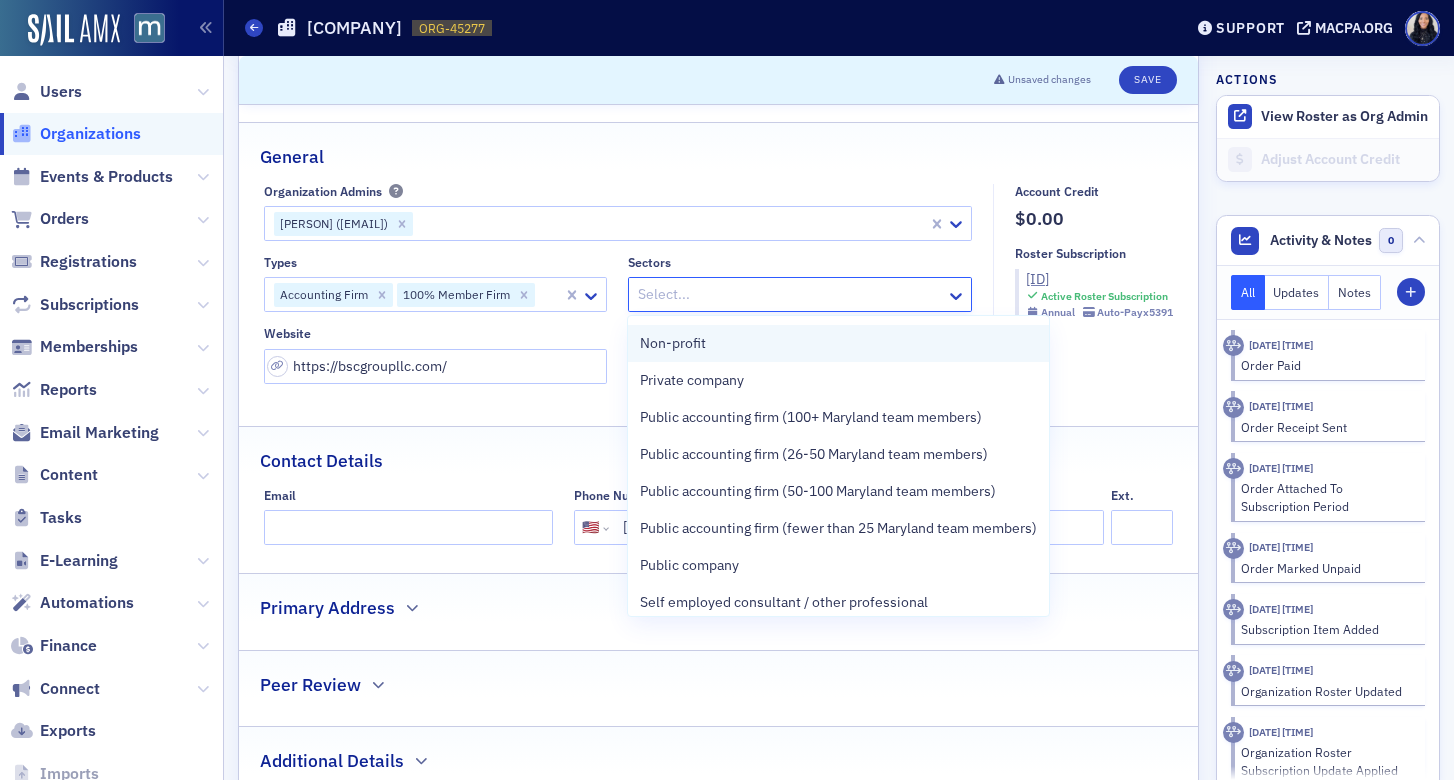 scroll, scrollTop: 146, scrollLeft: 0, axis: vertical 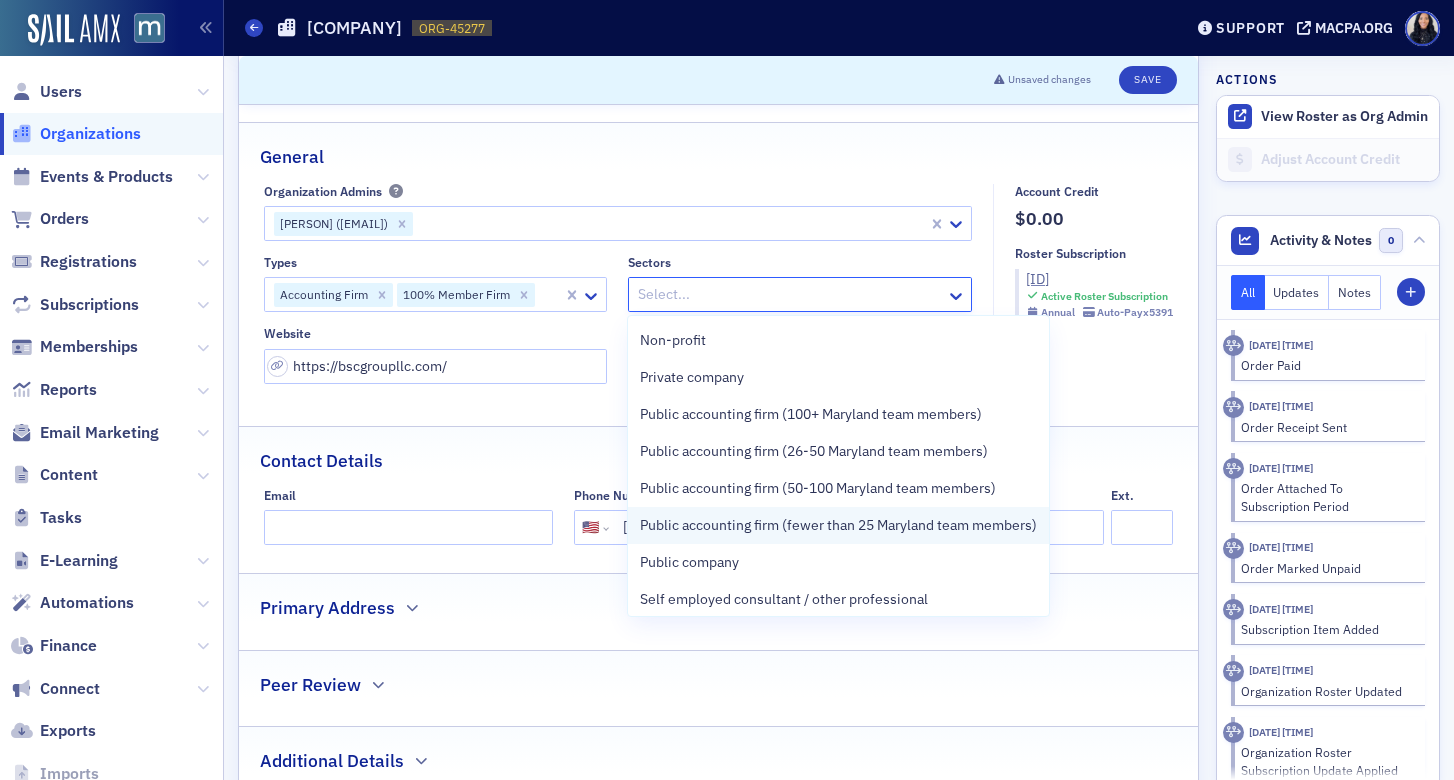 click on "Public accounting firm (fewer than 25 Maryland team members)" at bounding box center (838, 525) 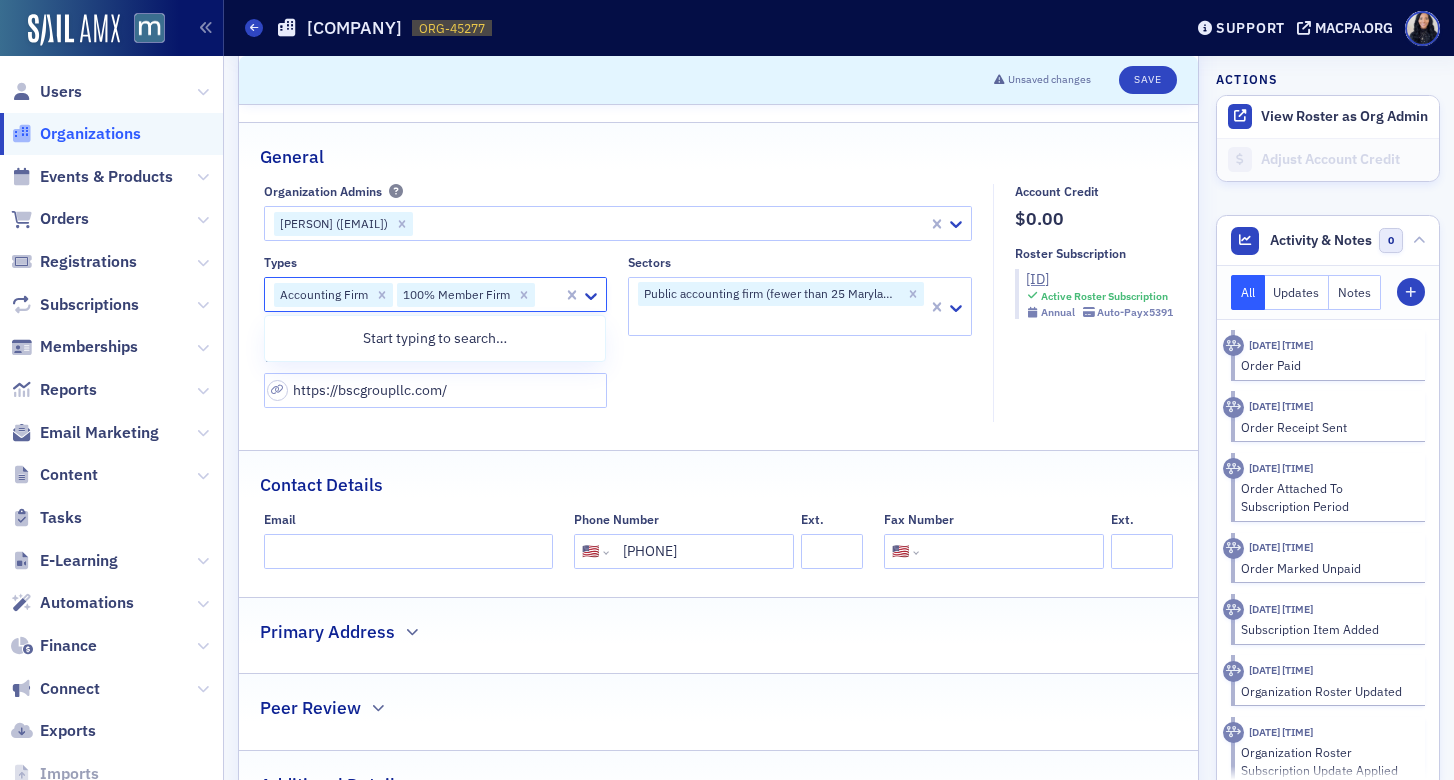 click 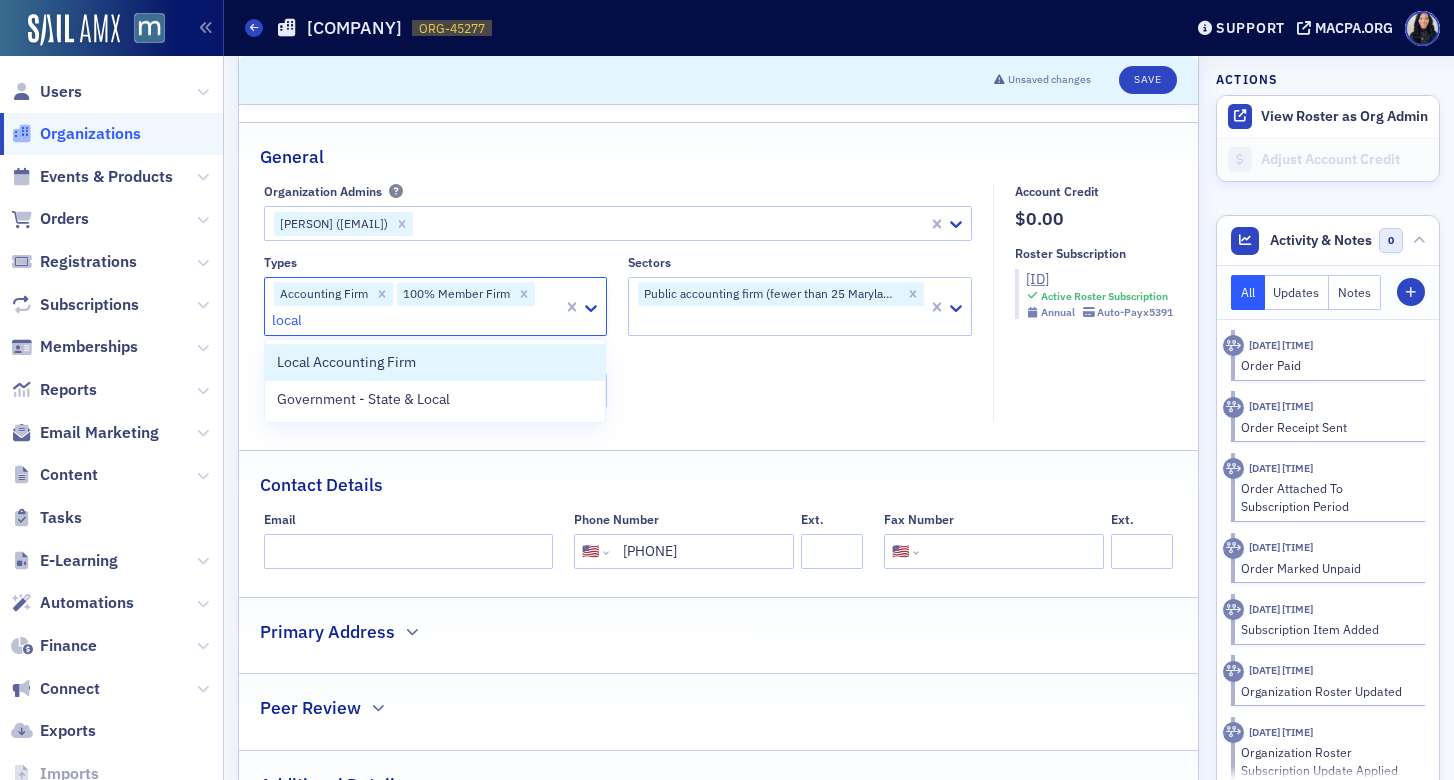 type on "local" 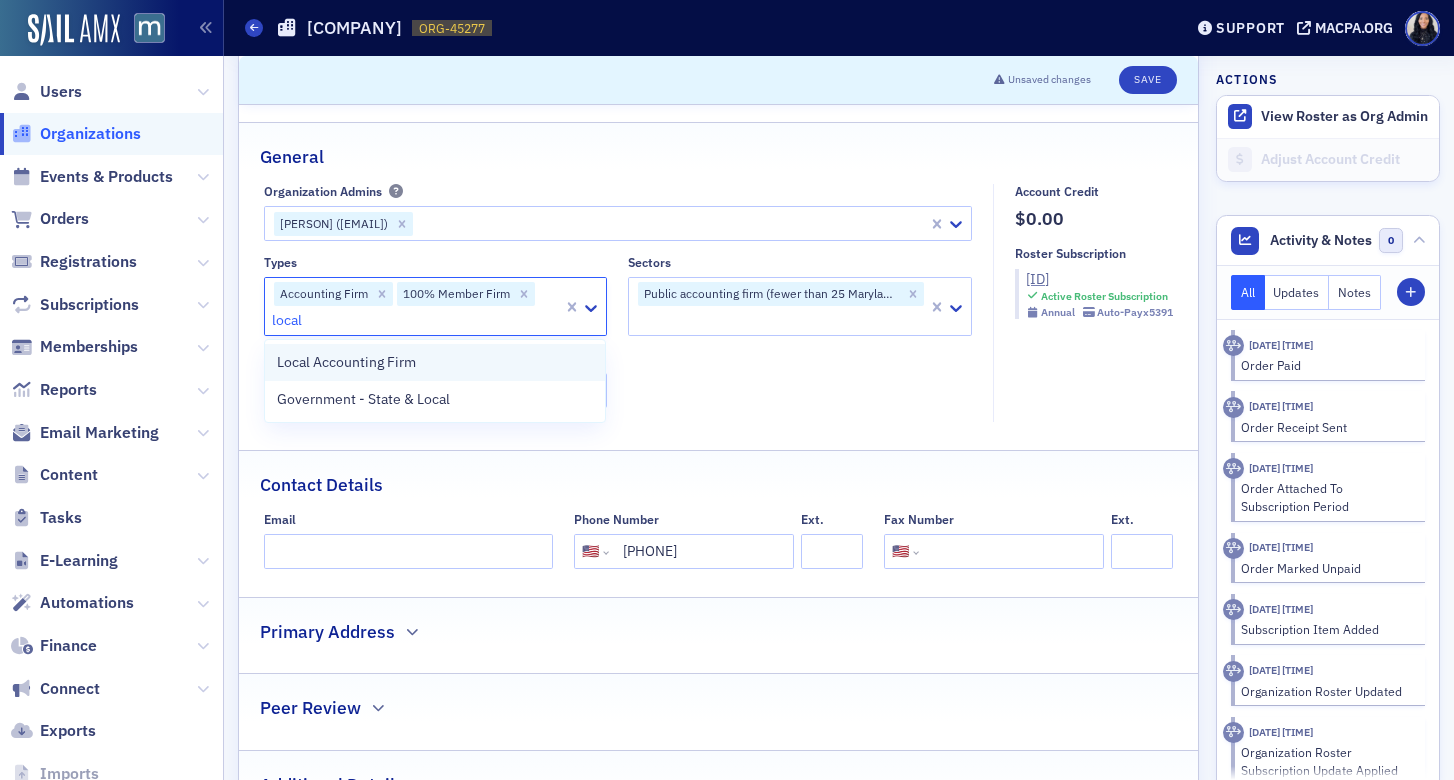 click on "Local Accounting Firm" at bounding box center [435, 362] 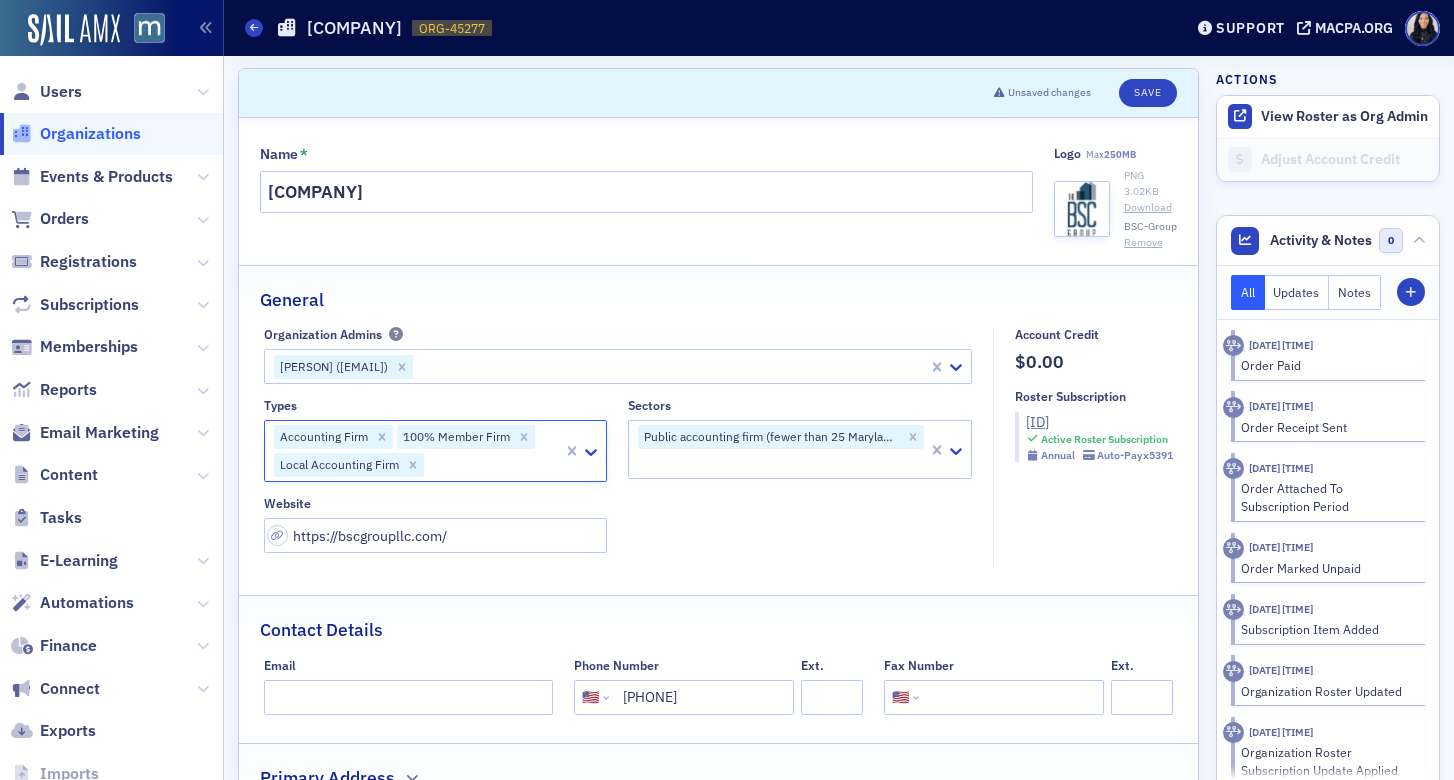 scroll, scrollTop: 0, scrollLeft: 0, axis: both 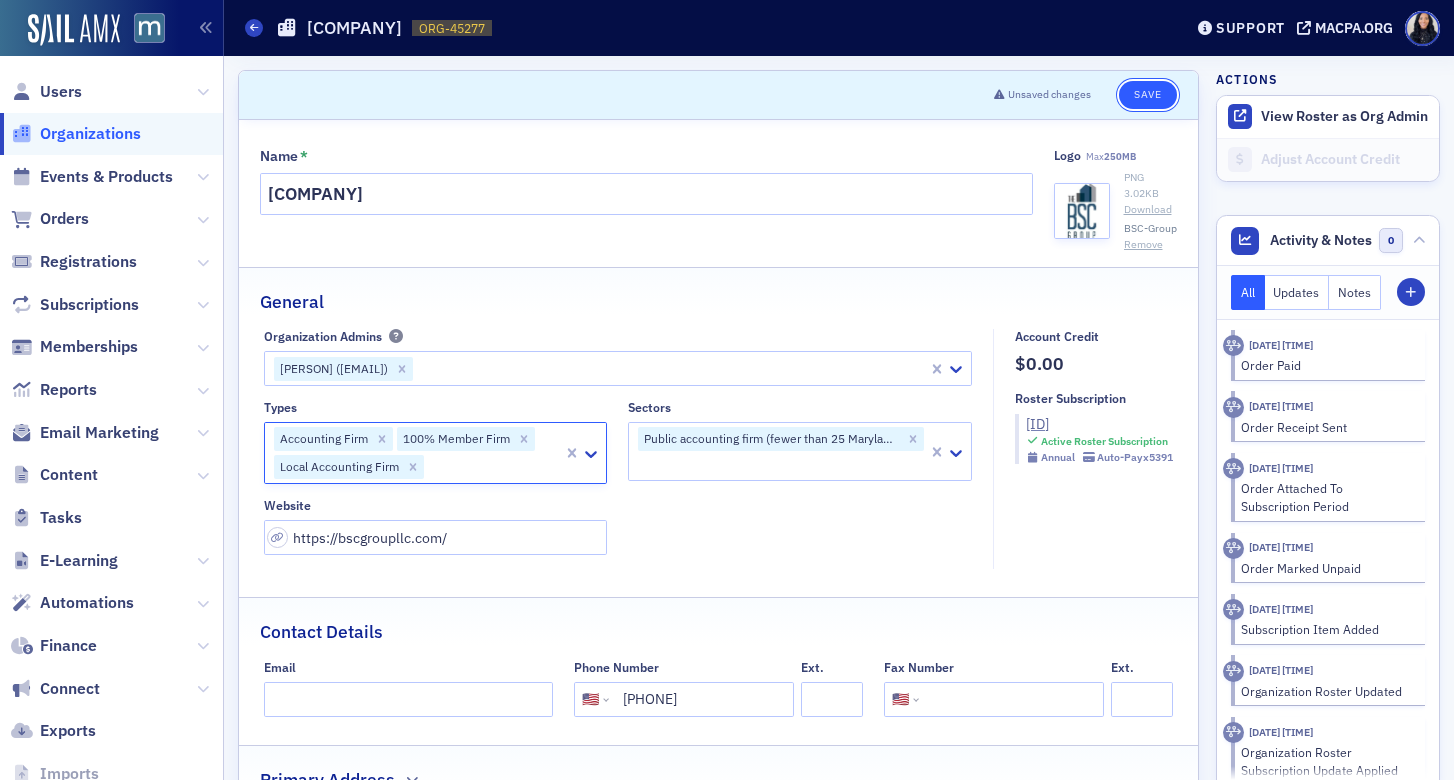 click on "Save" 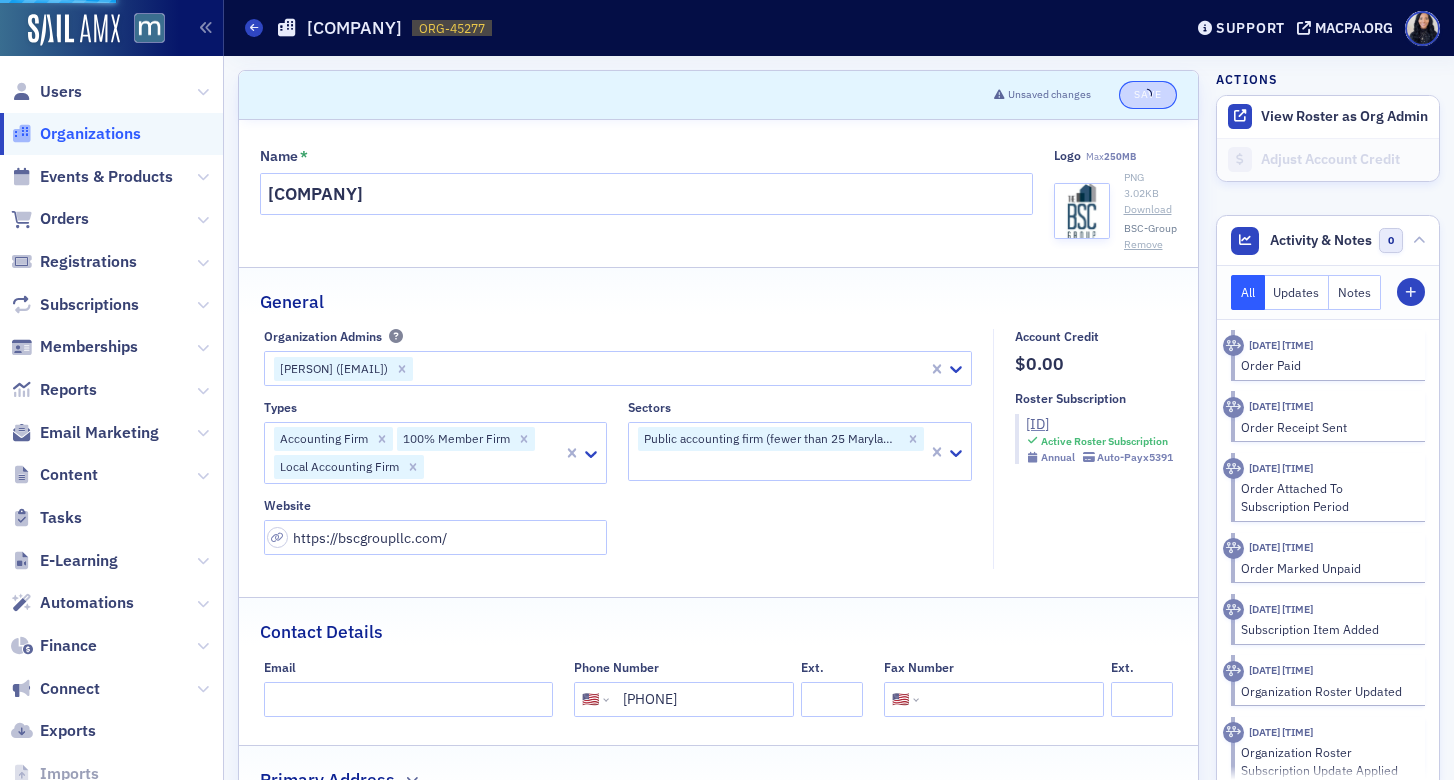select on "US" 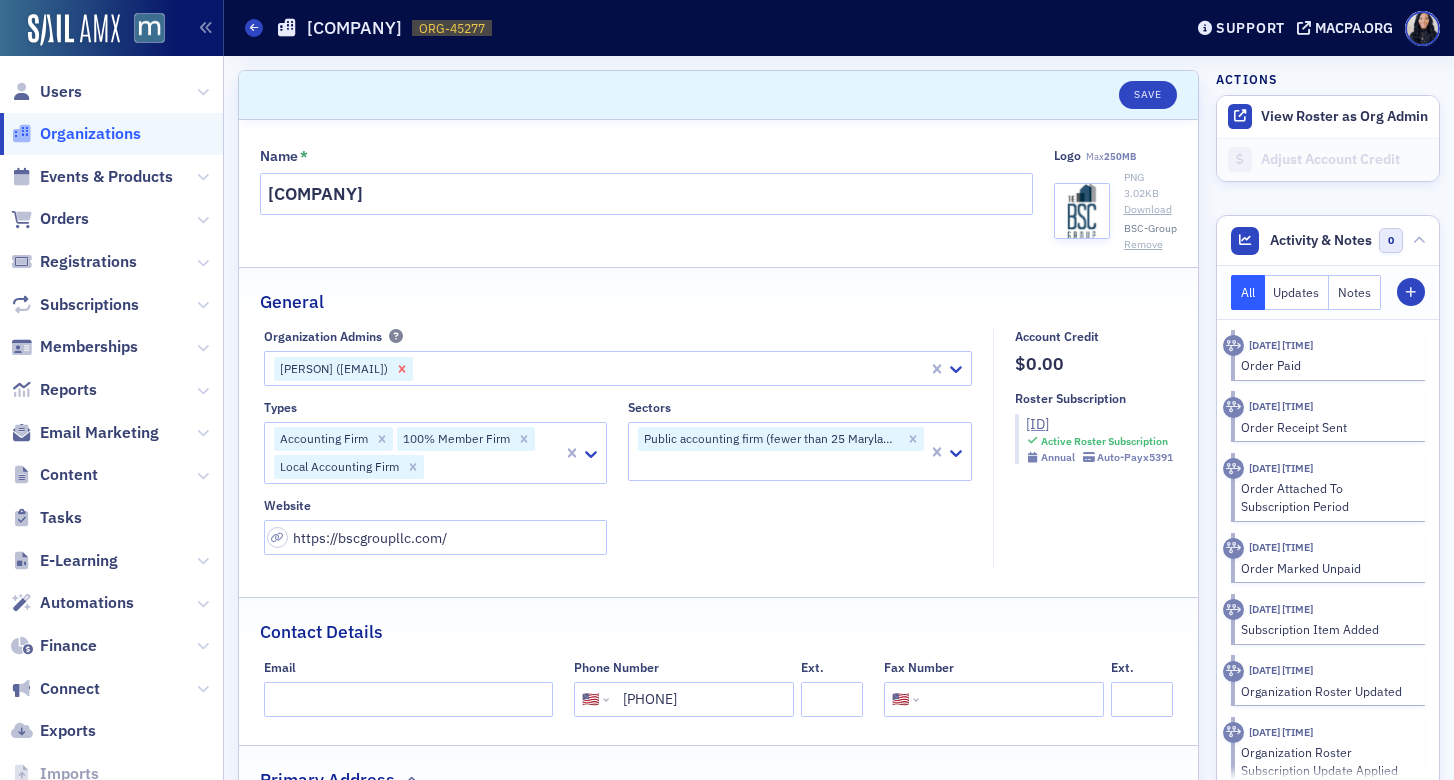 click 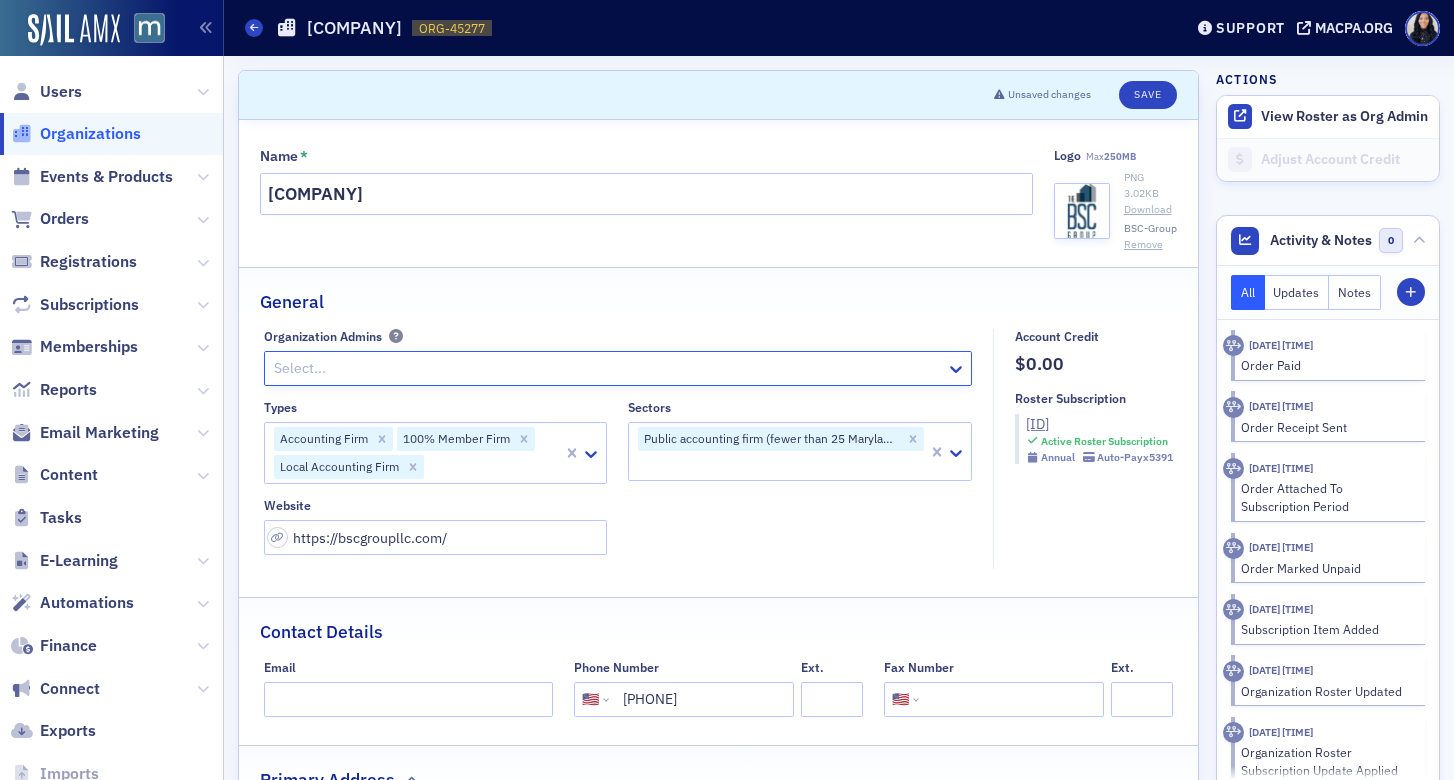 click on "General" 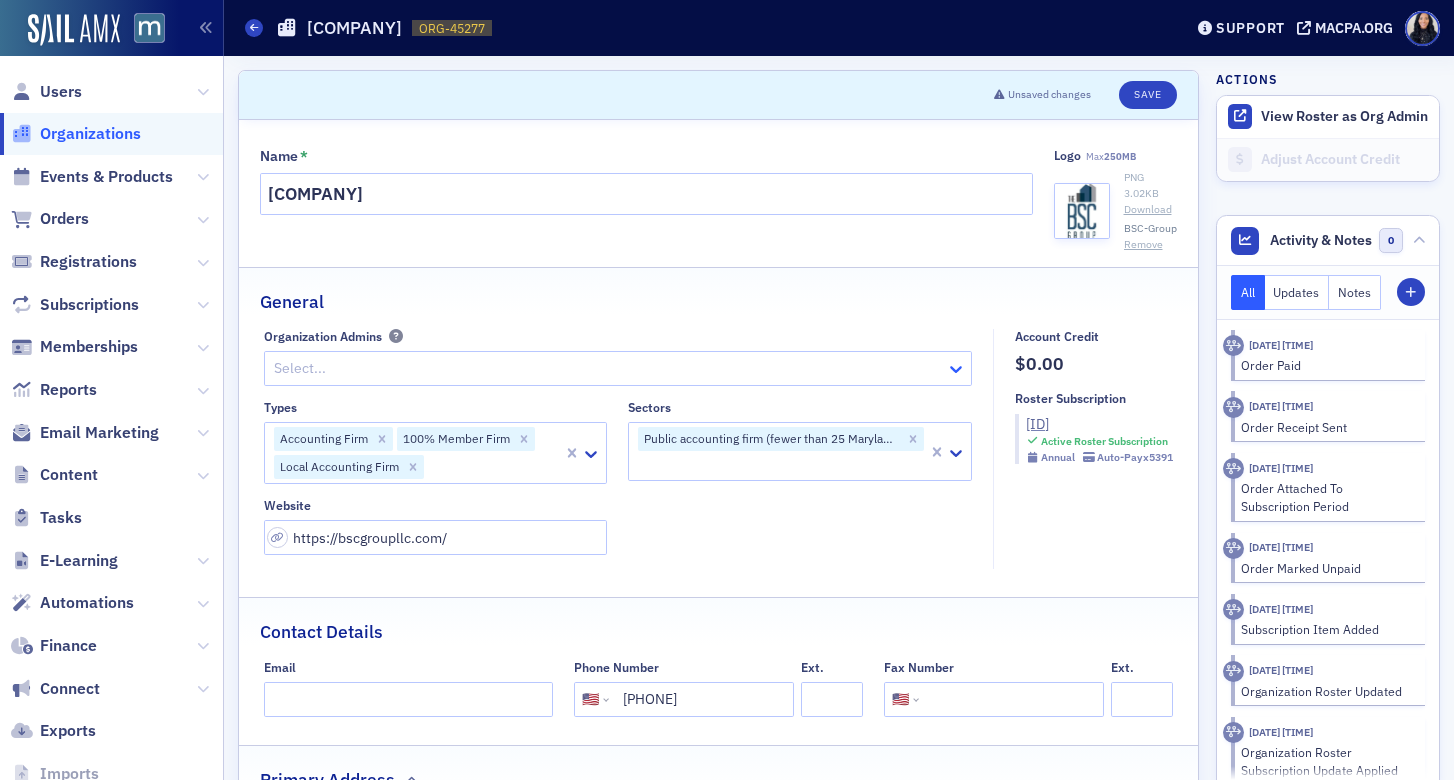 click 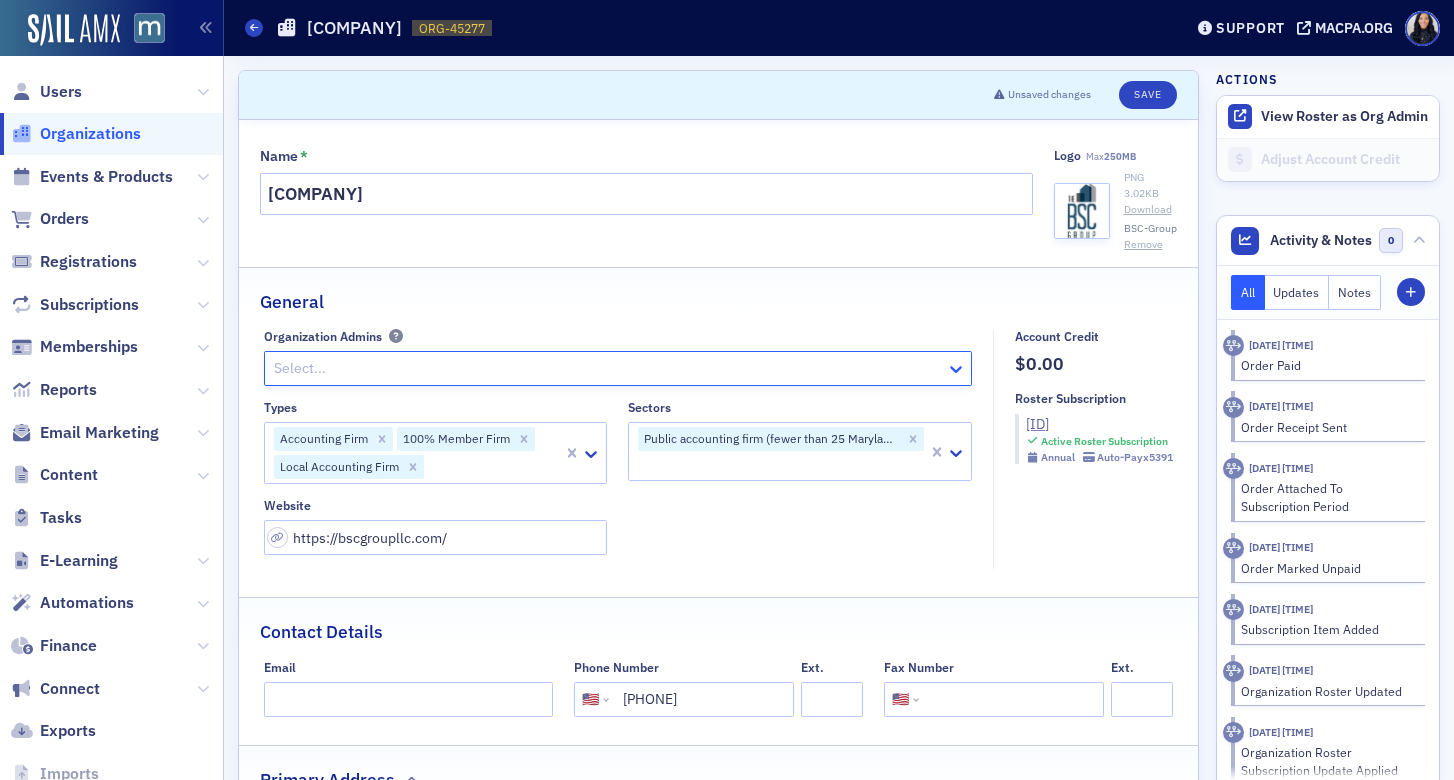 click 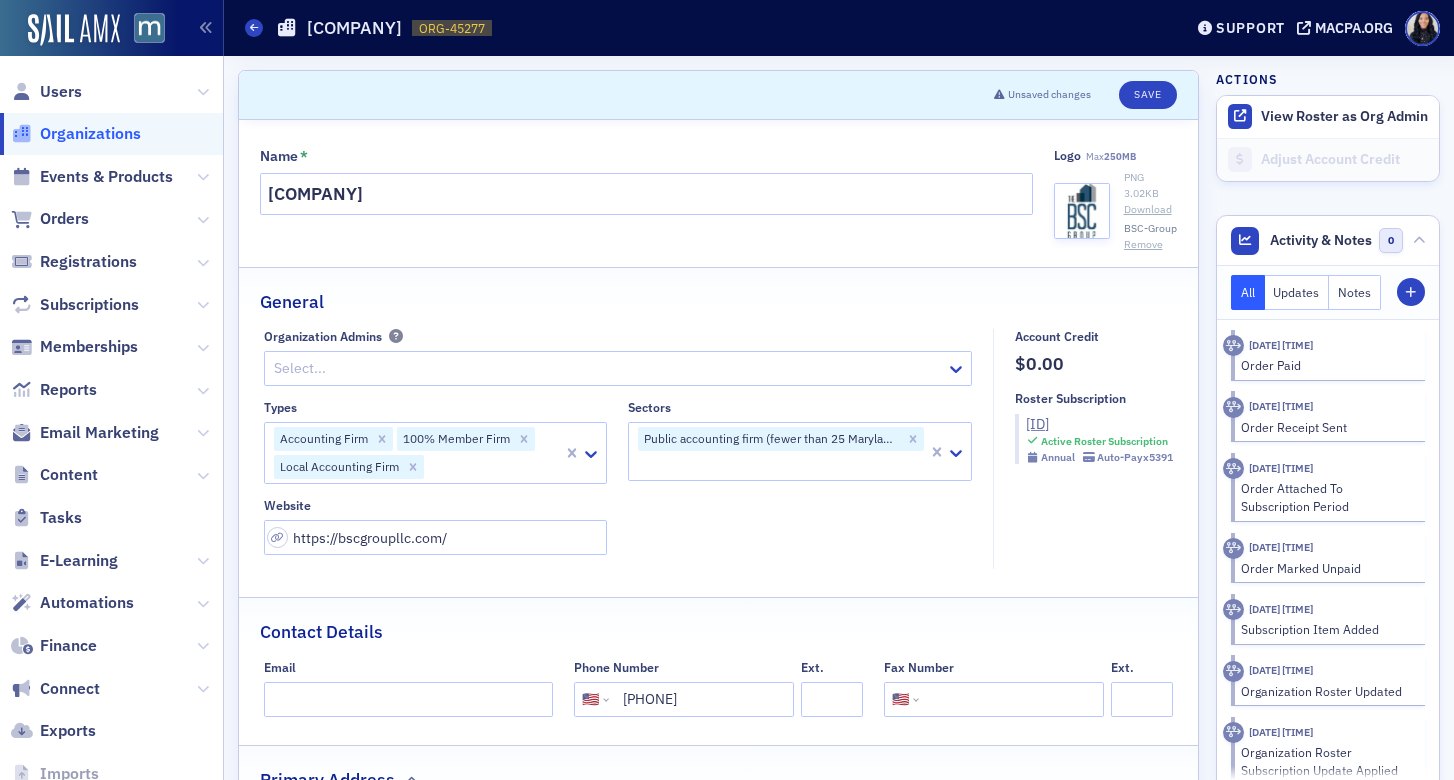 click on "General Organization Admins Select... Types Accounting Firm 100% Member Firm Local Accounting Firm Sectors Public accounting firm (fewer than 25 Maryland team members) Website https://bscgroupllc.com/ Account Credit $0.00 Roster Subscription SUB-1004061 Active Roster Subscription Annual   Auto-Pay  x5391" 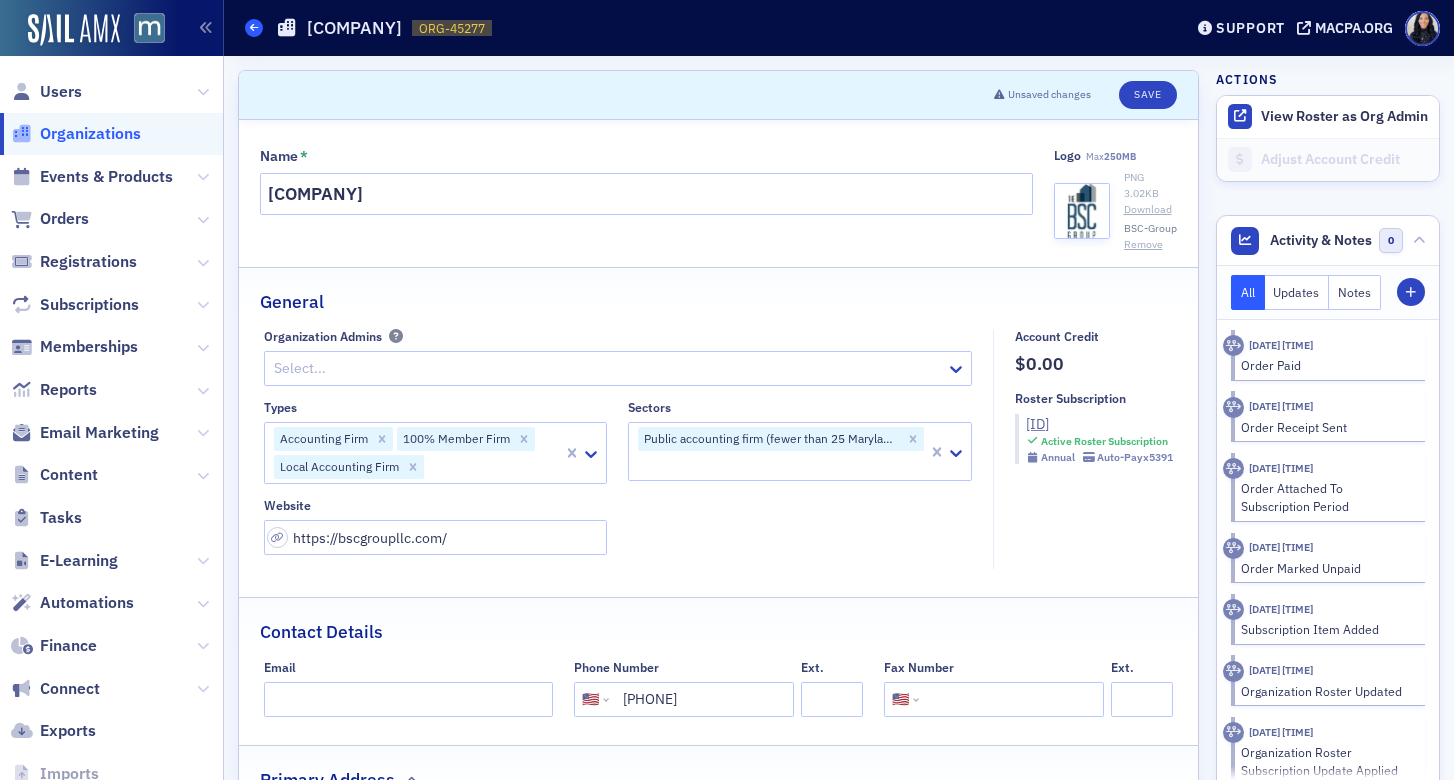click 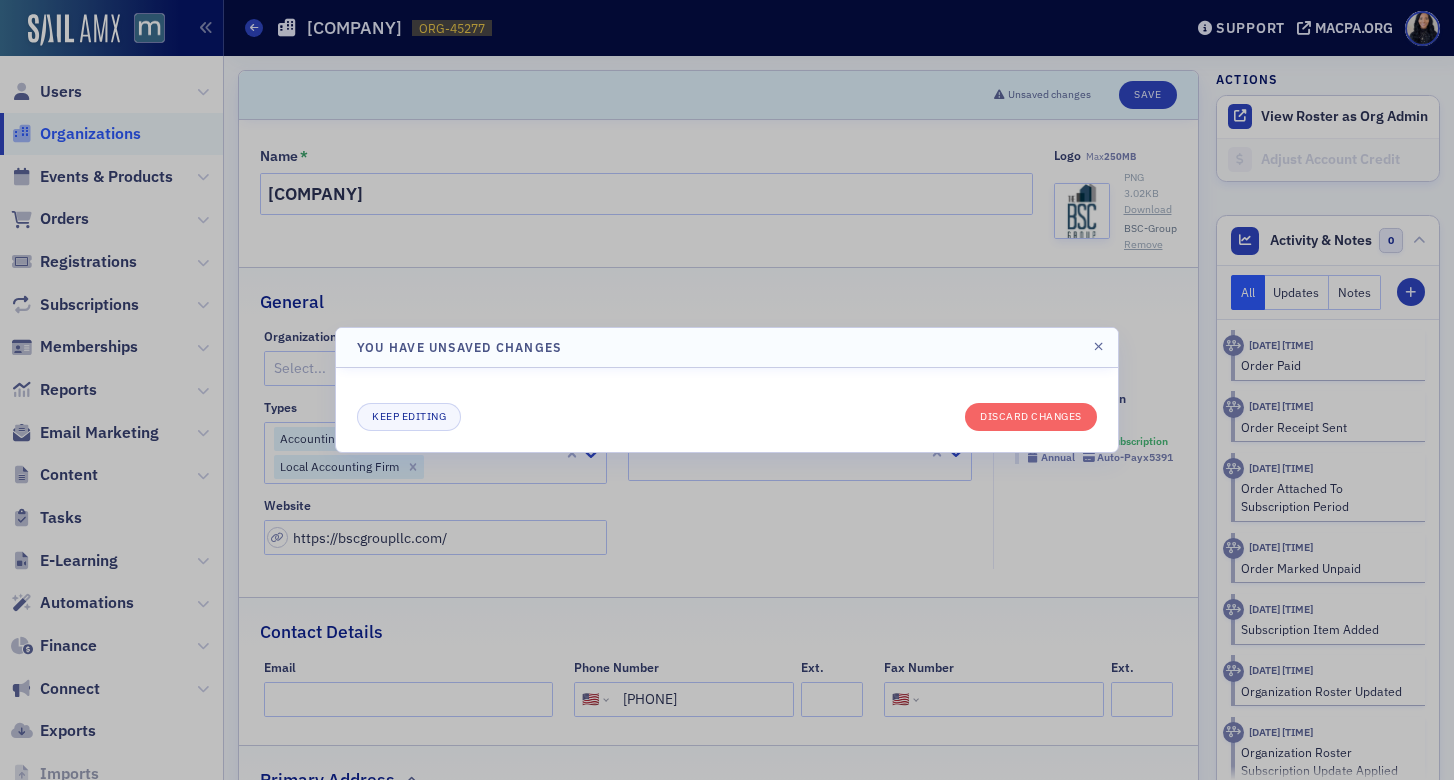 click at bounding box center [727, 390] 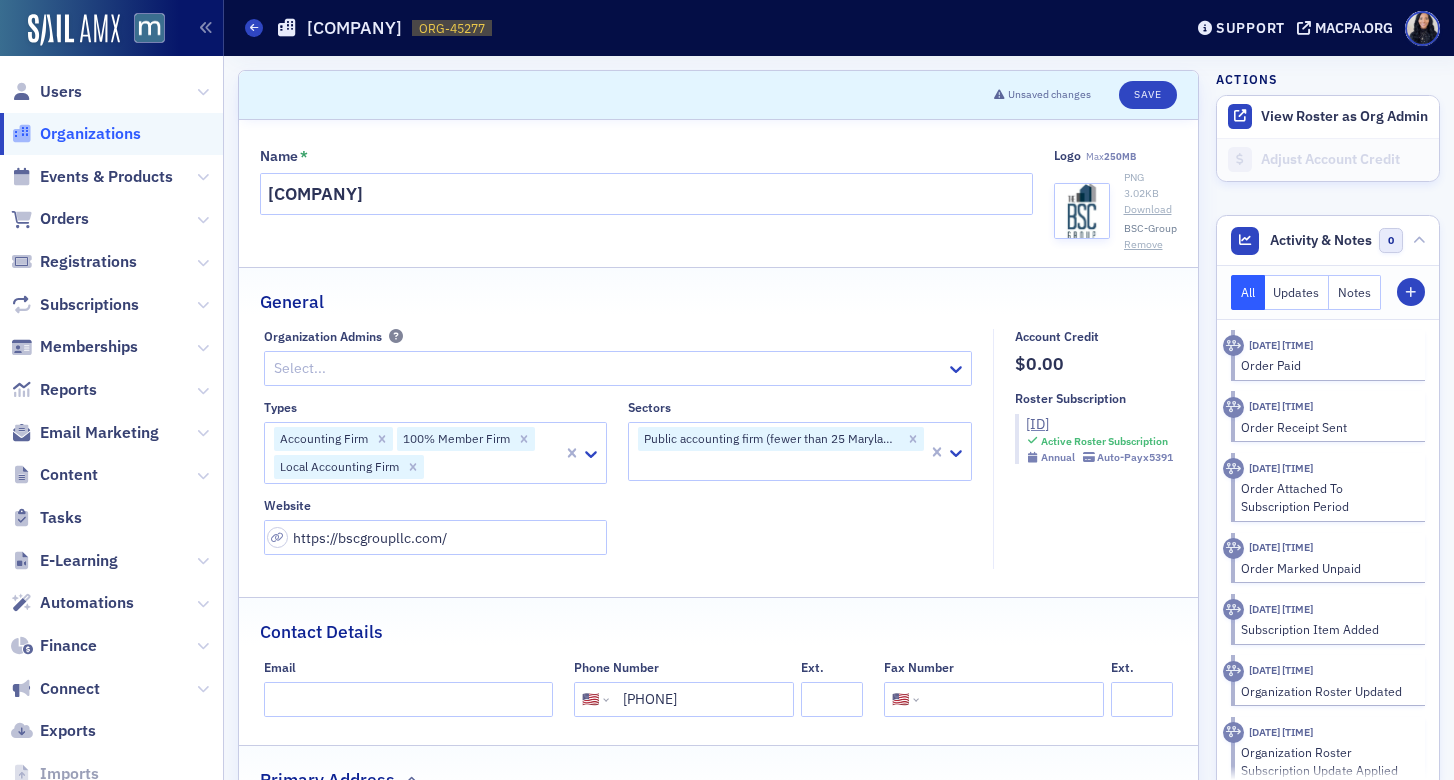 click 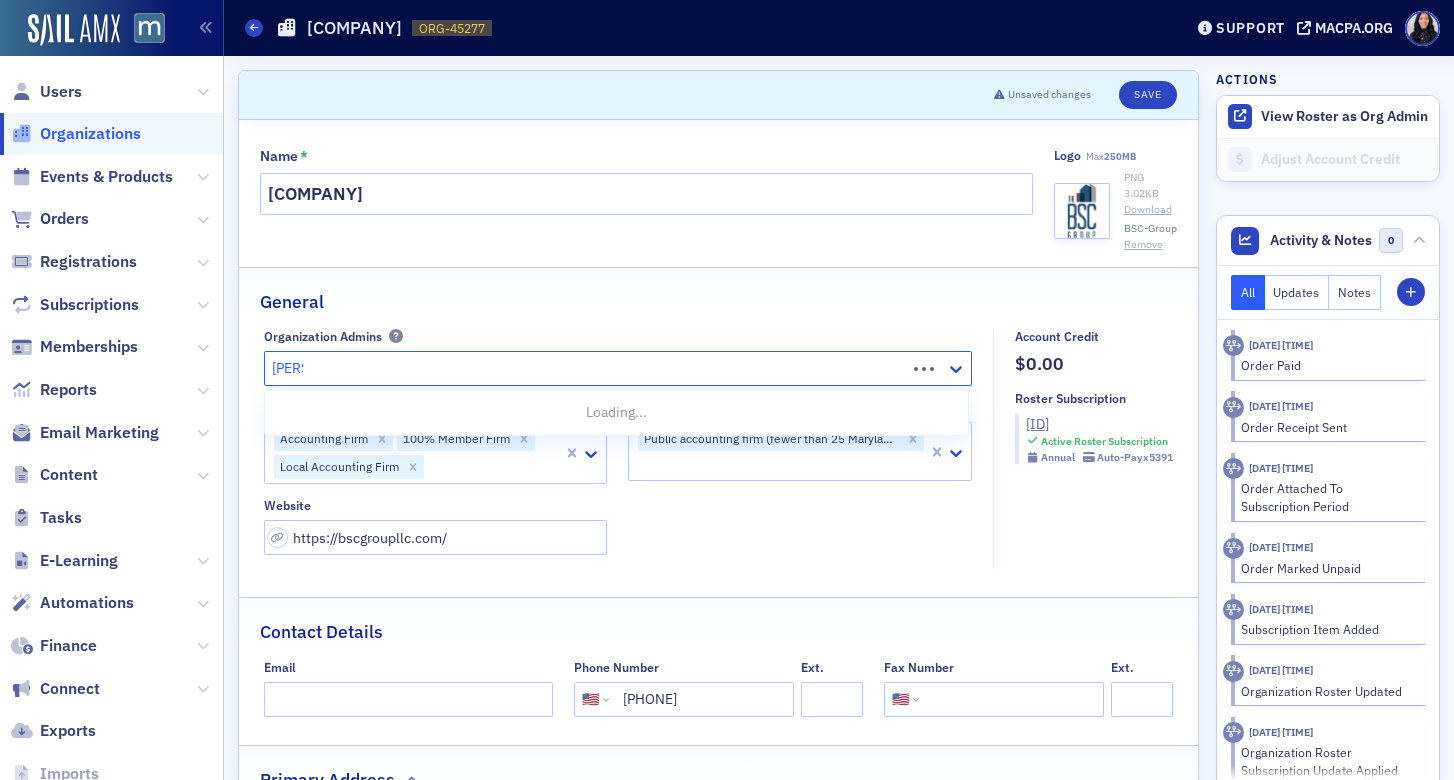 type on "Sharri" 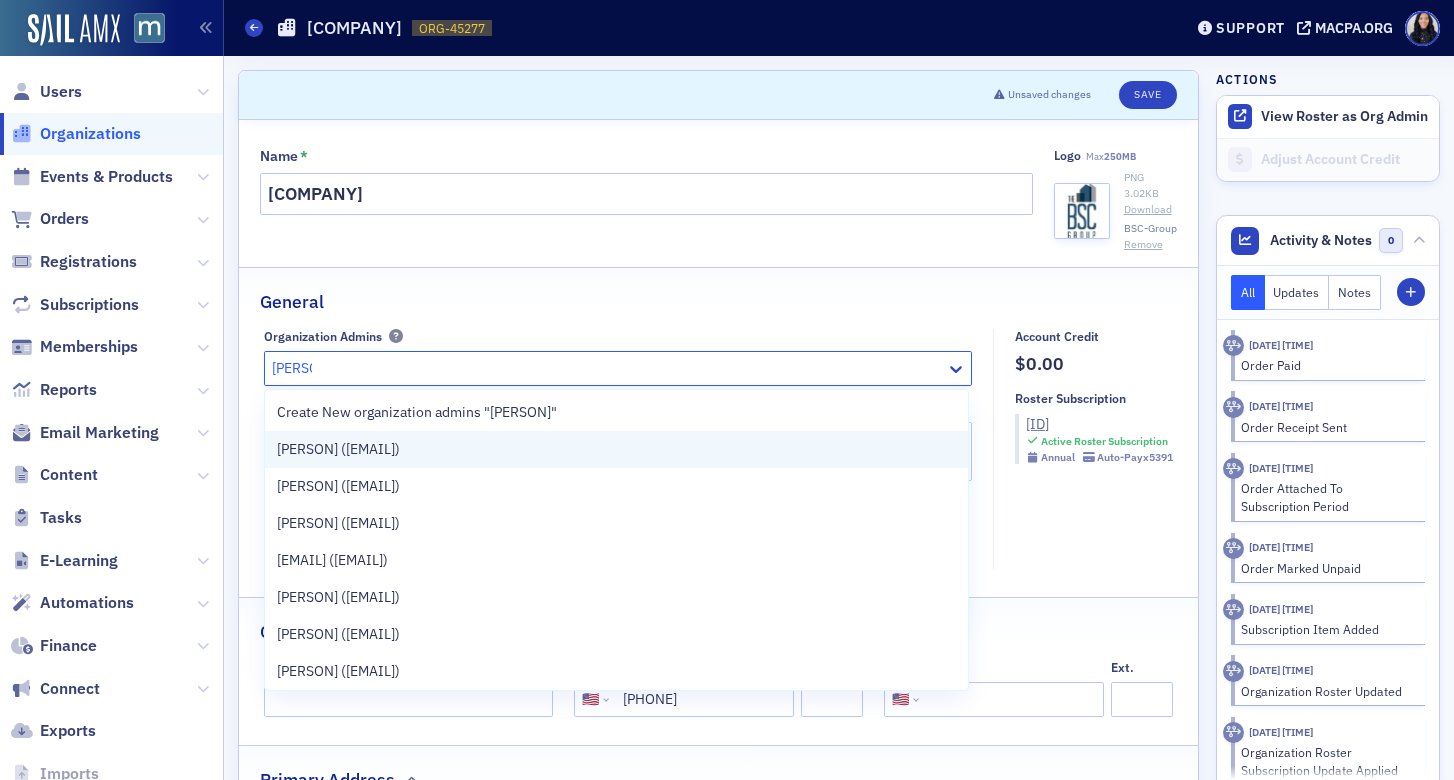 click on "Sharri Wyatt (swyatt@bscgroupllc.com)" at bounding box center [338, 449] 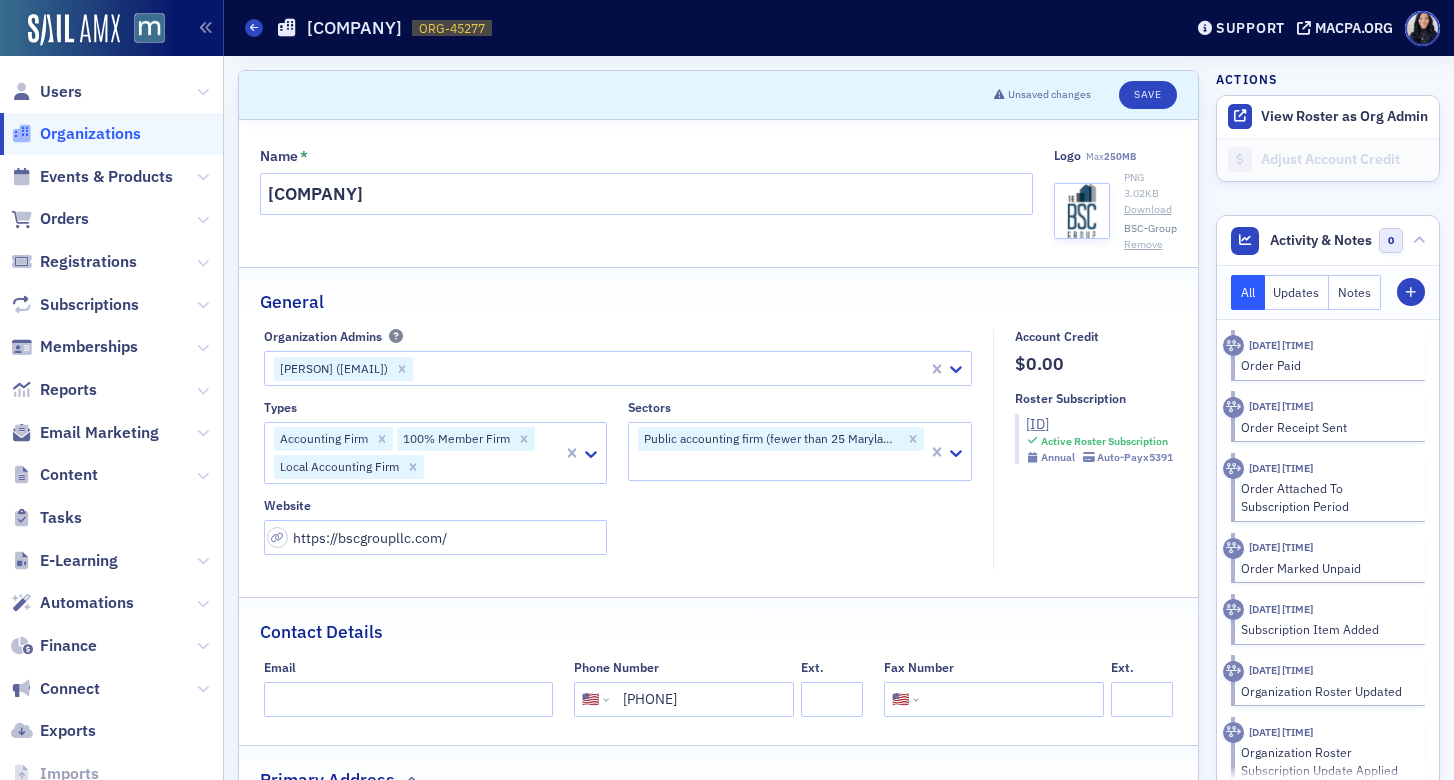 click on "General" 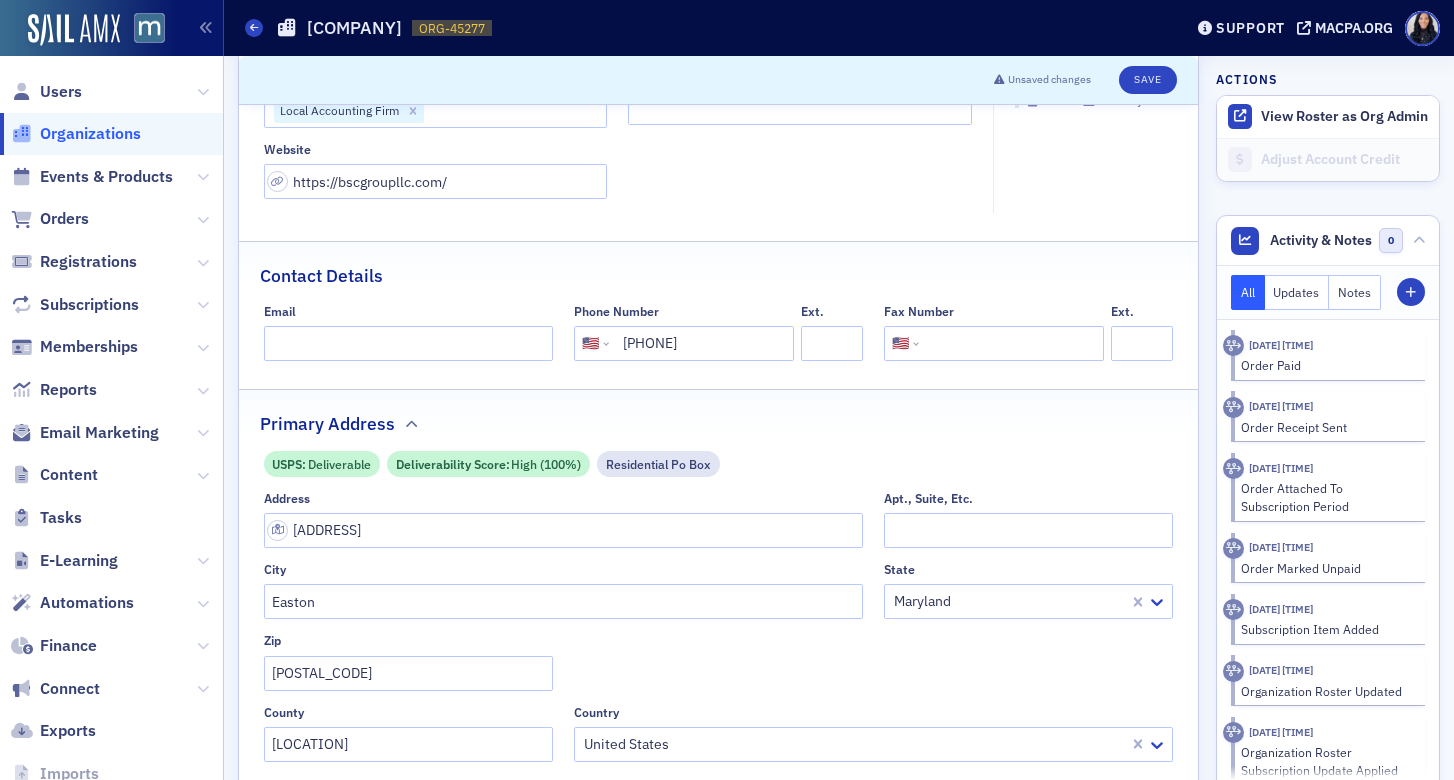 scroll, scrollTop: 358, scrollLeft: 0, axis: vertical 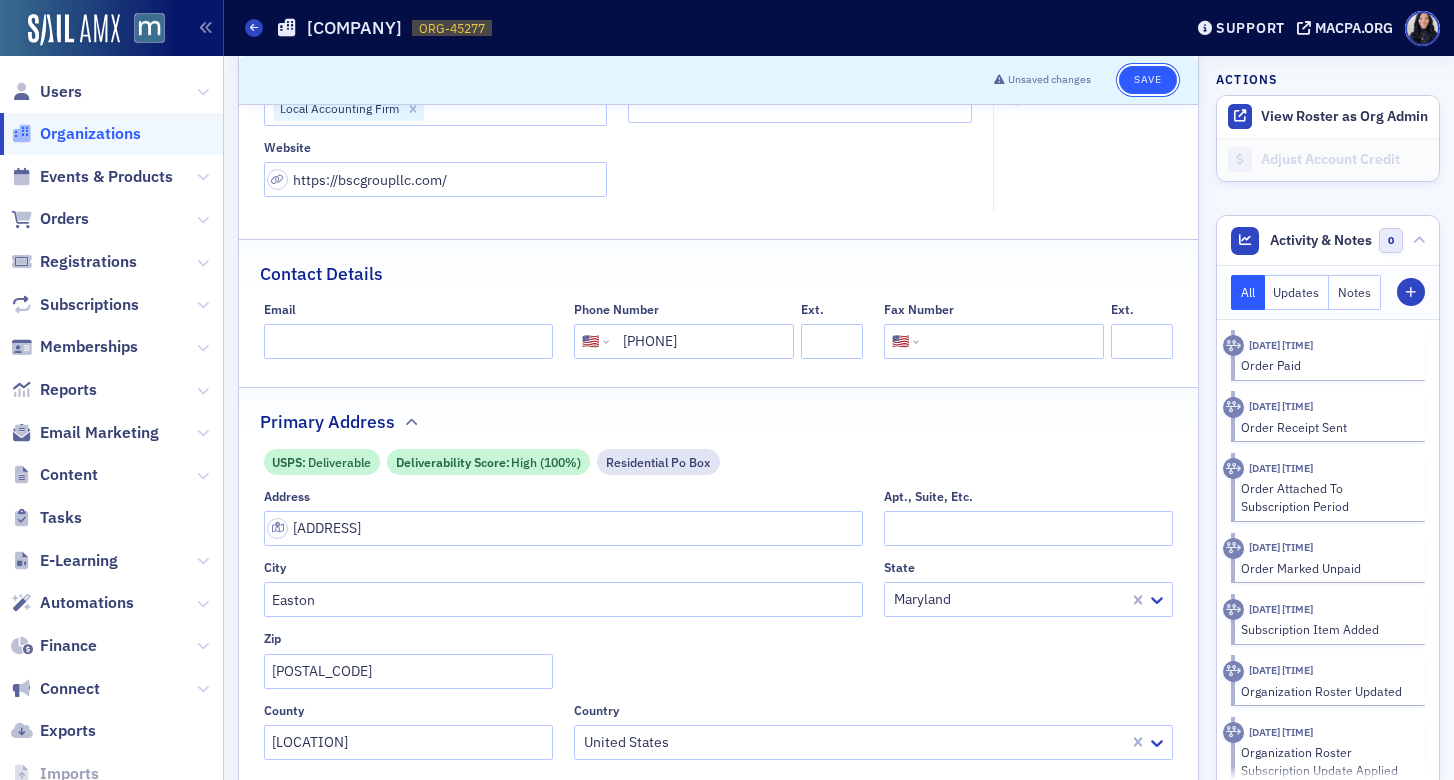 click on "Save" 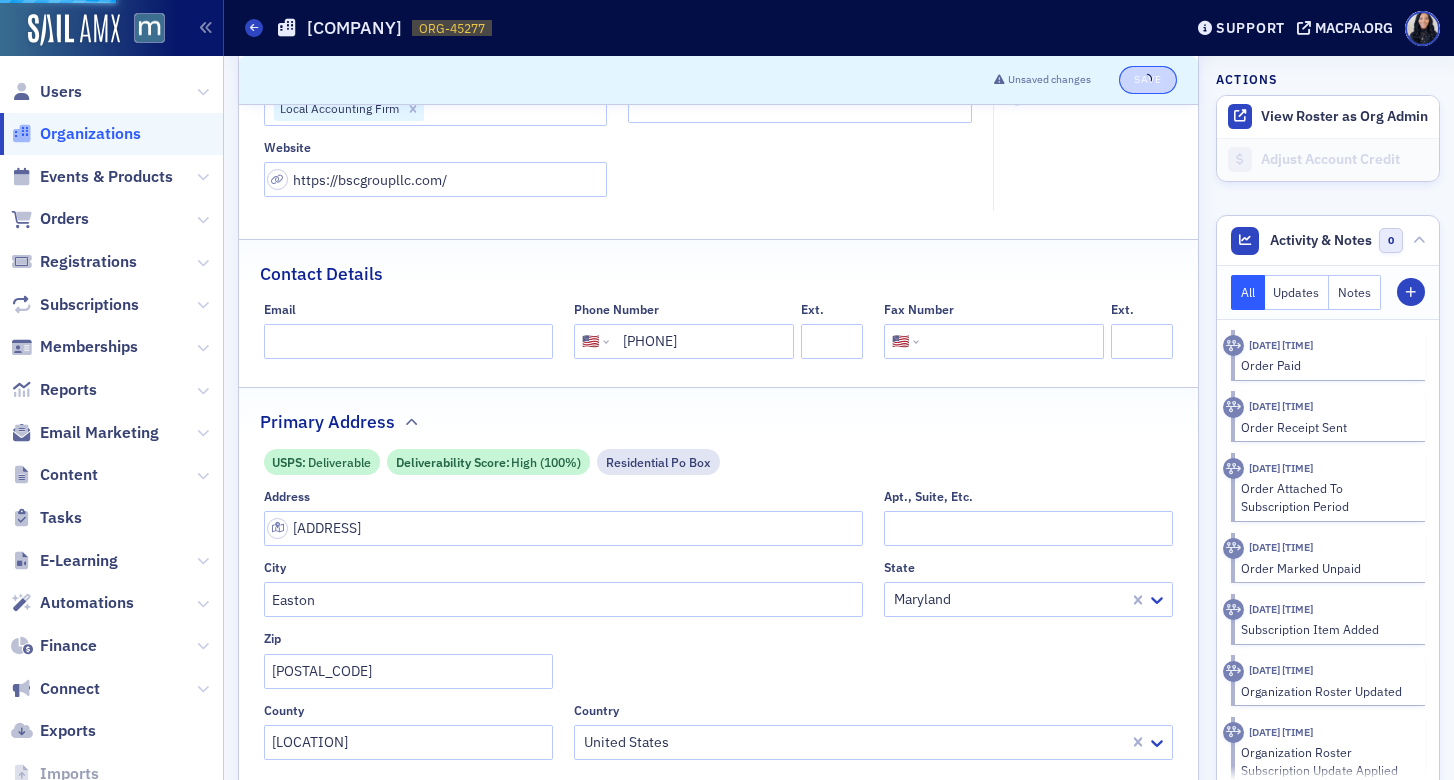 select on "US" 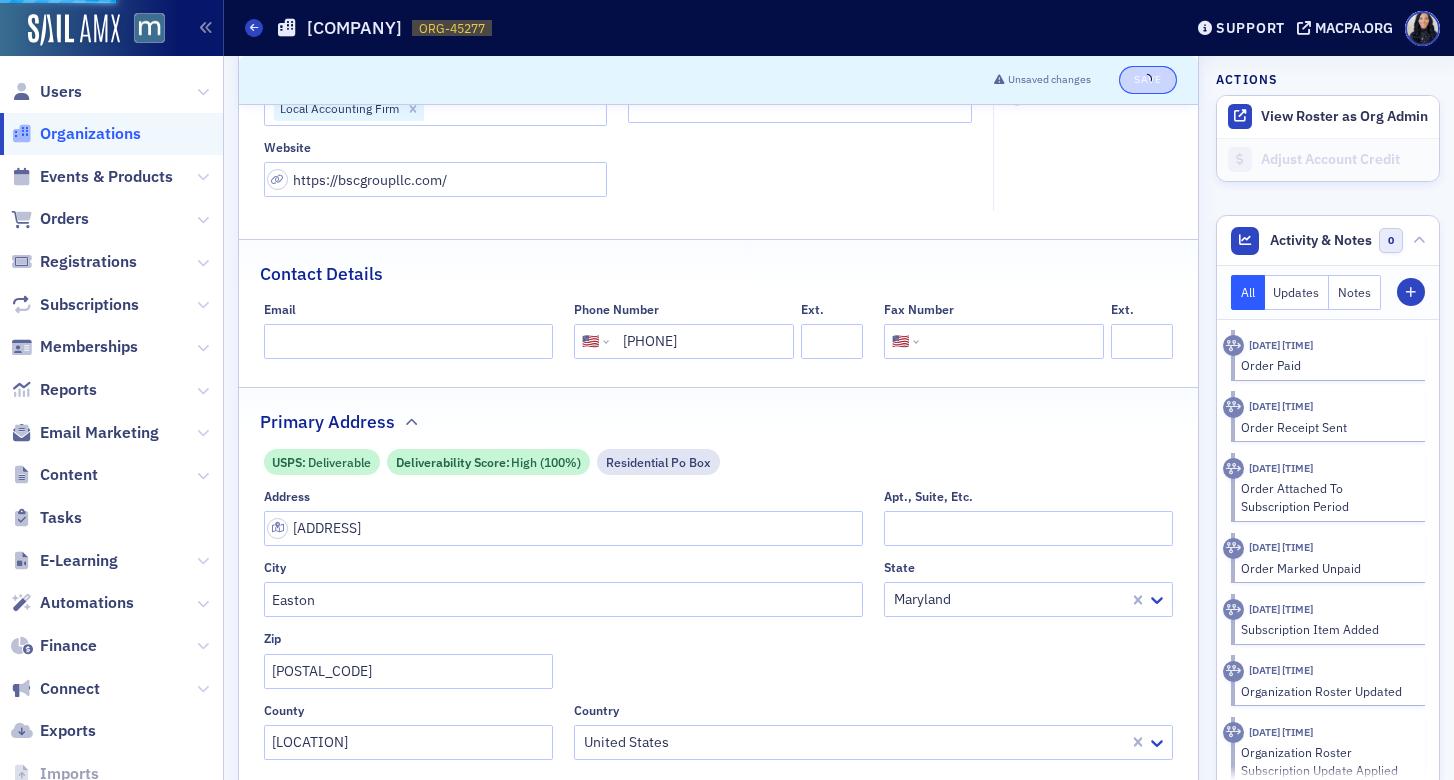 select on "US" 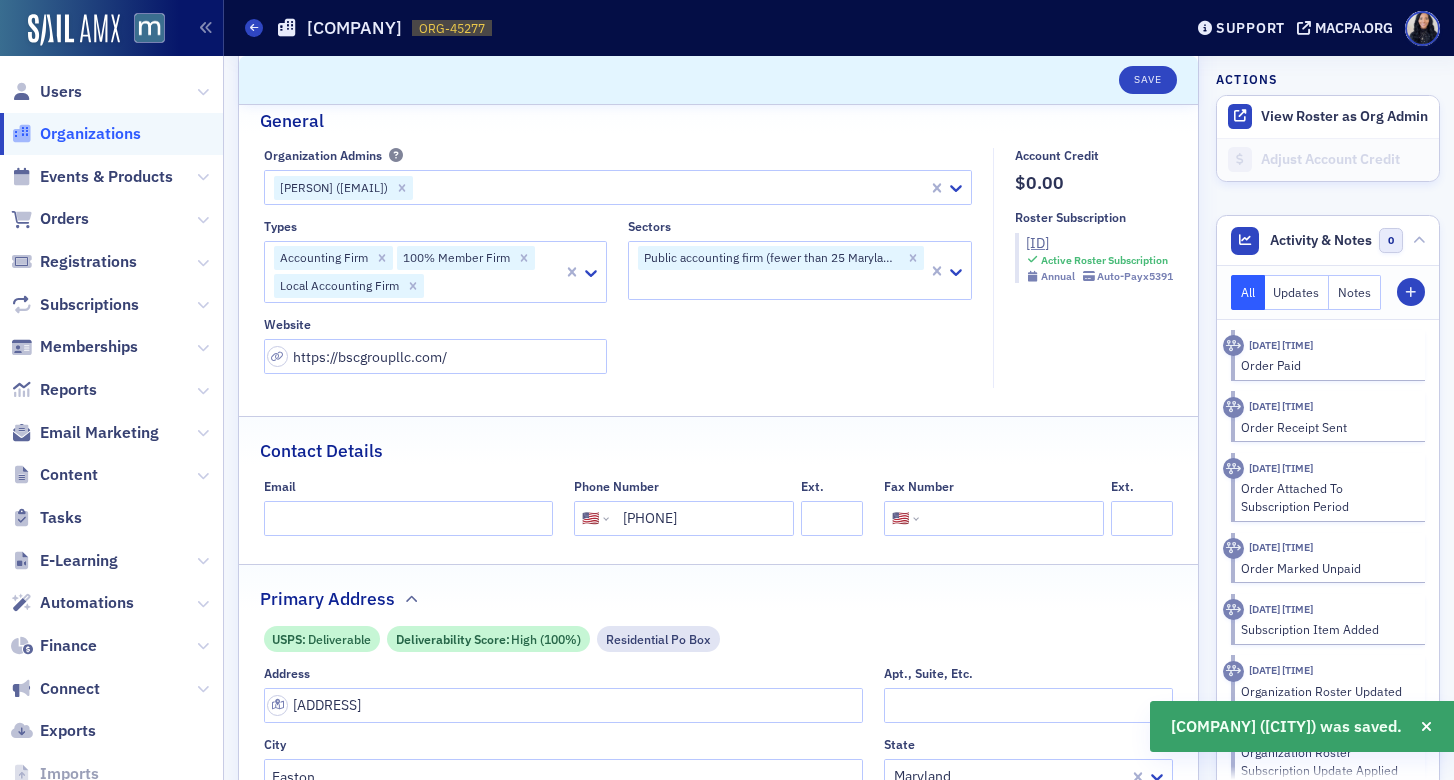 scroll, scrollTop: 142, scrollLeft: 0, axis: vertical 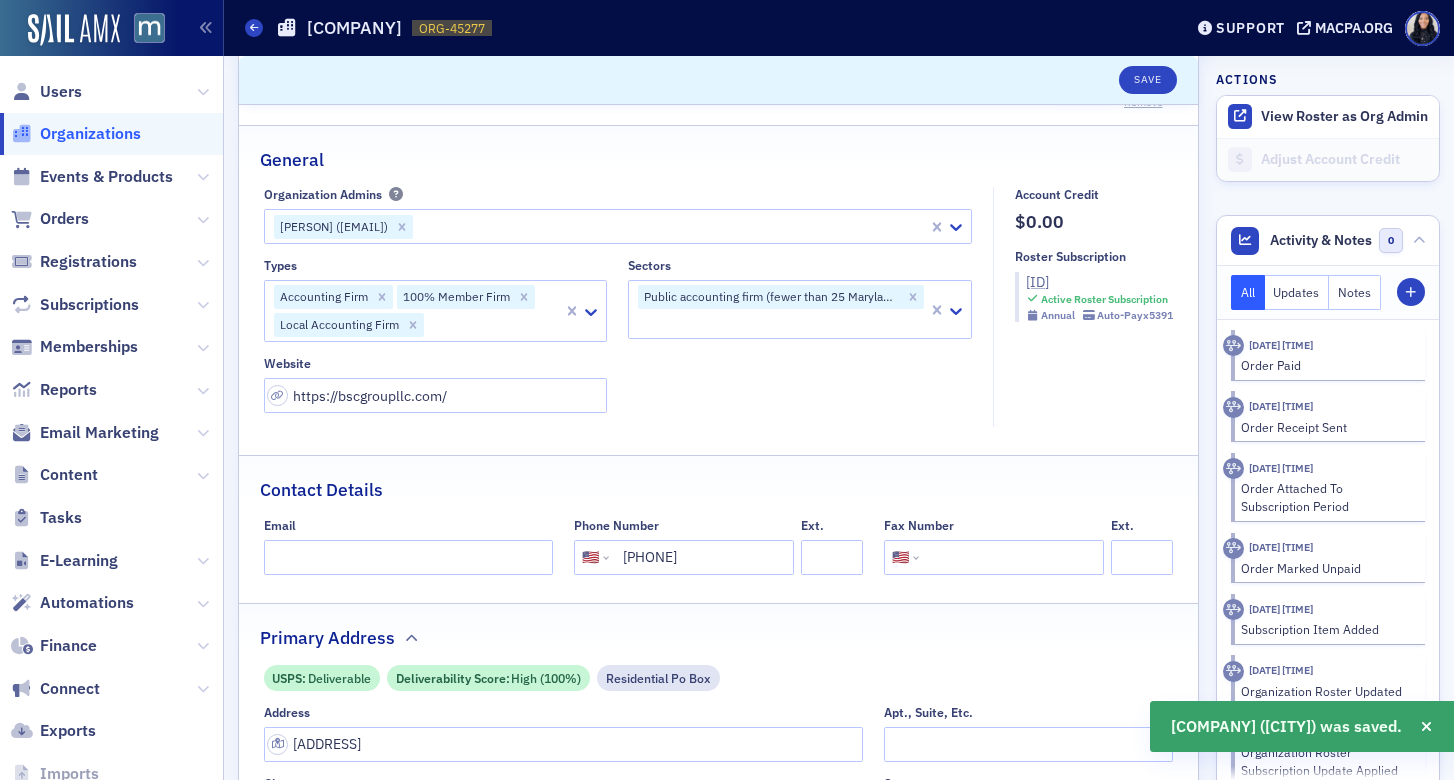 click on "SUB-1004061" 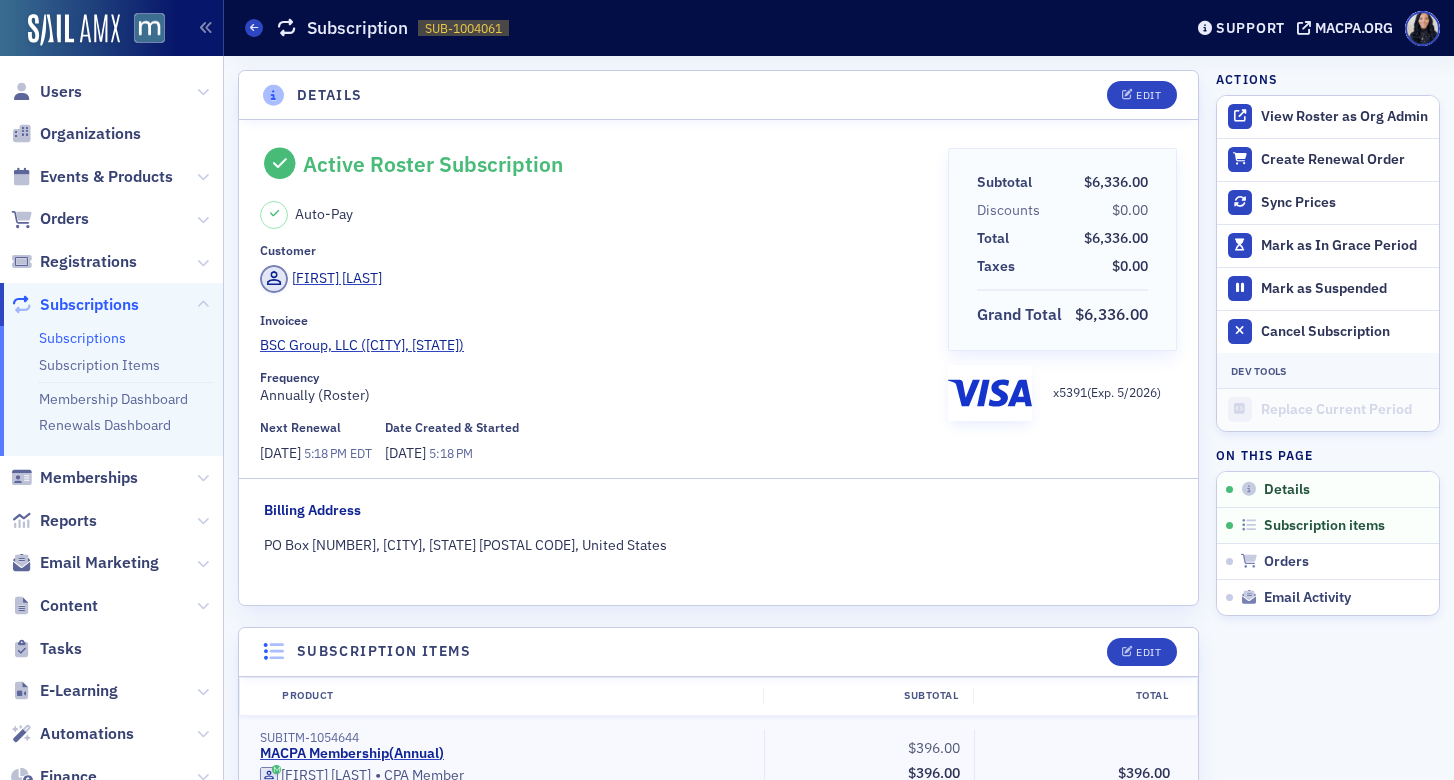 scroll, scrollTop: 0, scrollLeft: 0, axis: both 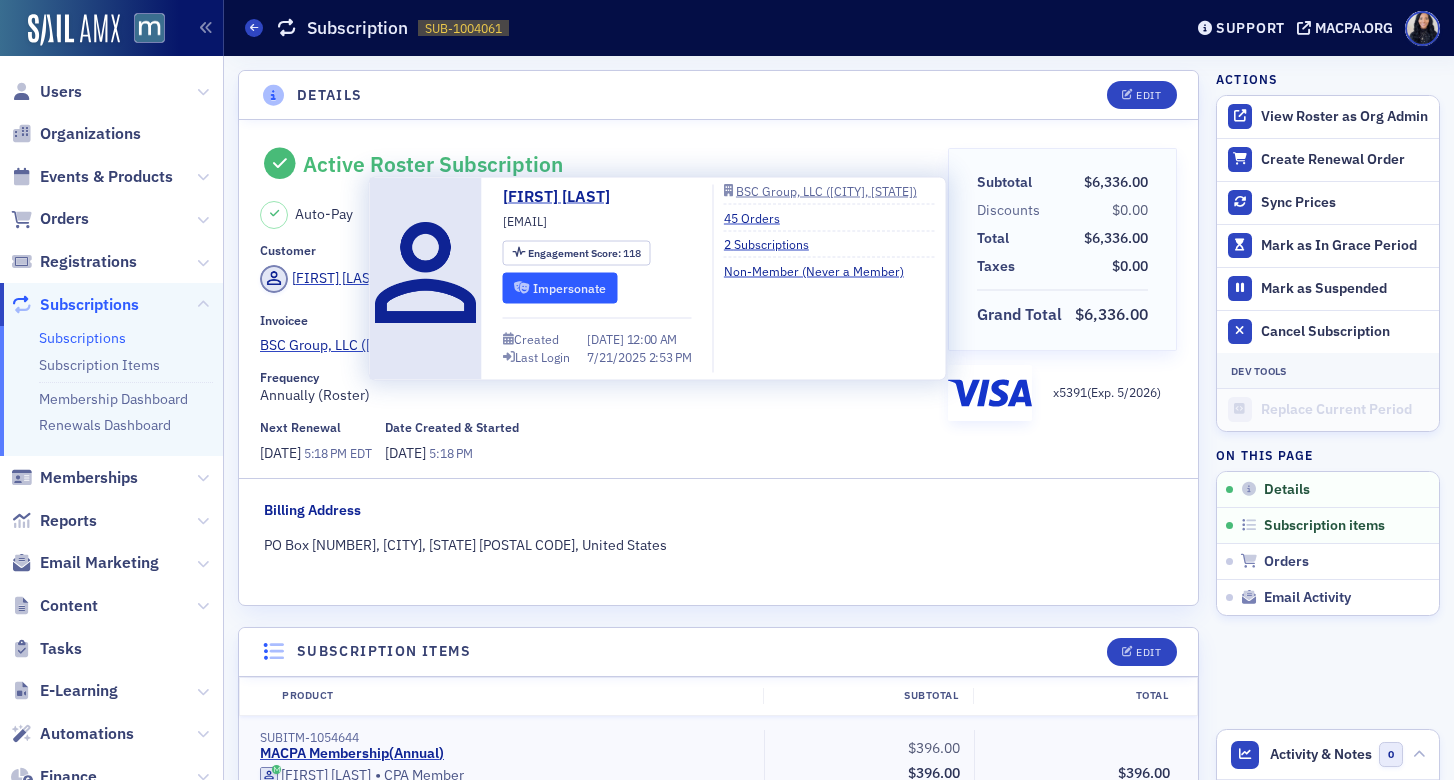 click on "Impersonate" at bounding box center (560, 287) 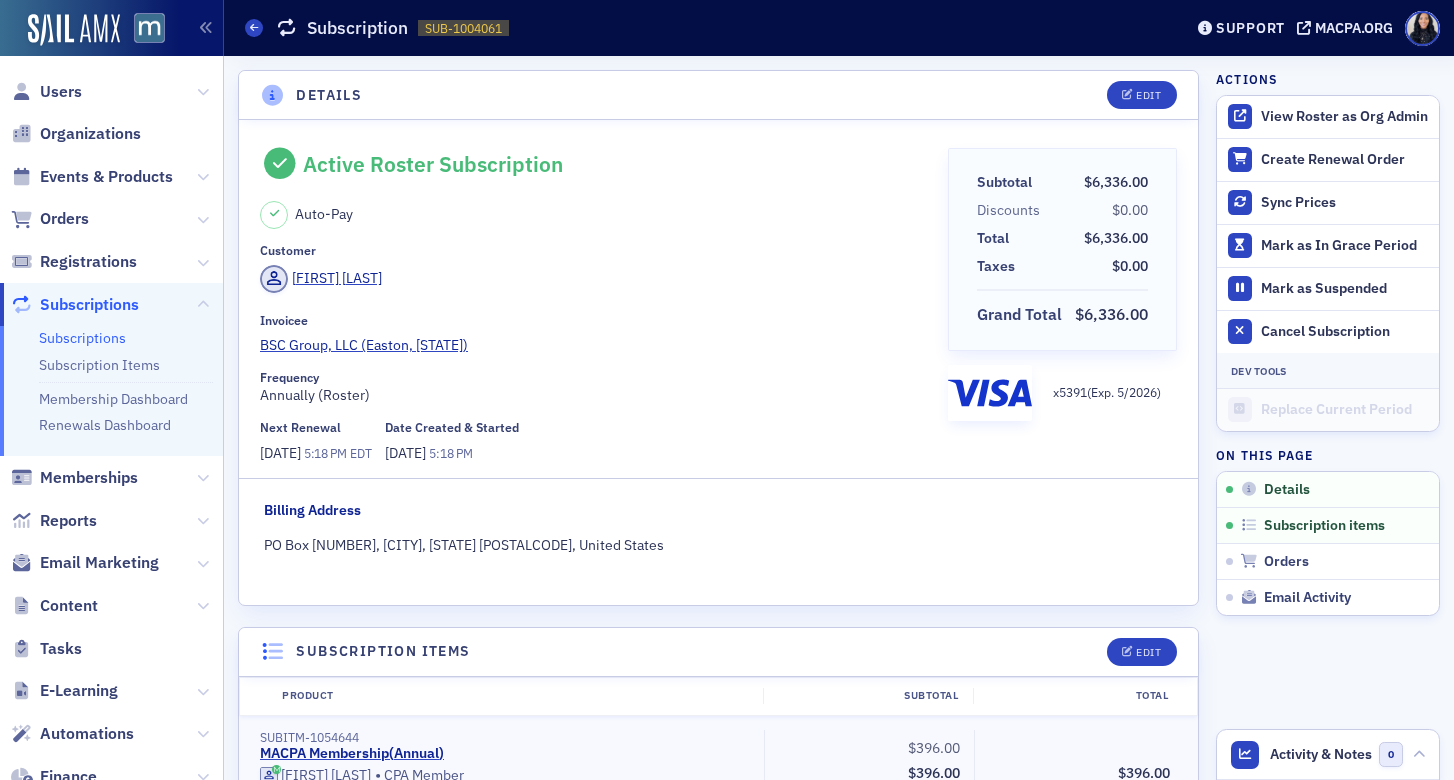 scroll, scrollTop: 0, scrollLeft: 0, axis: both 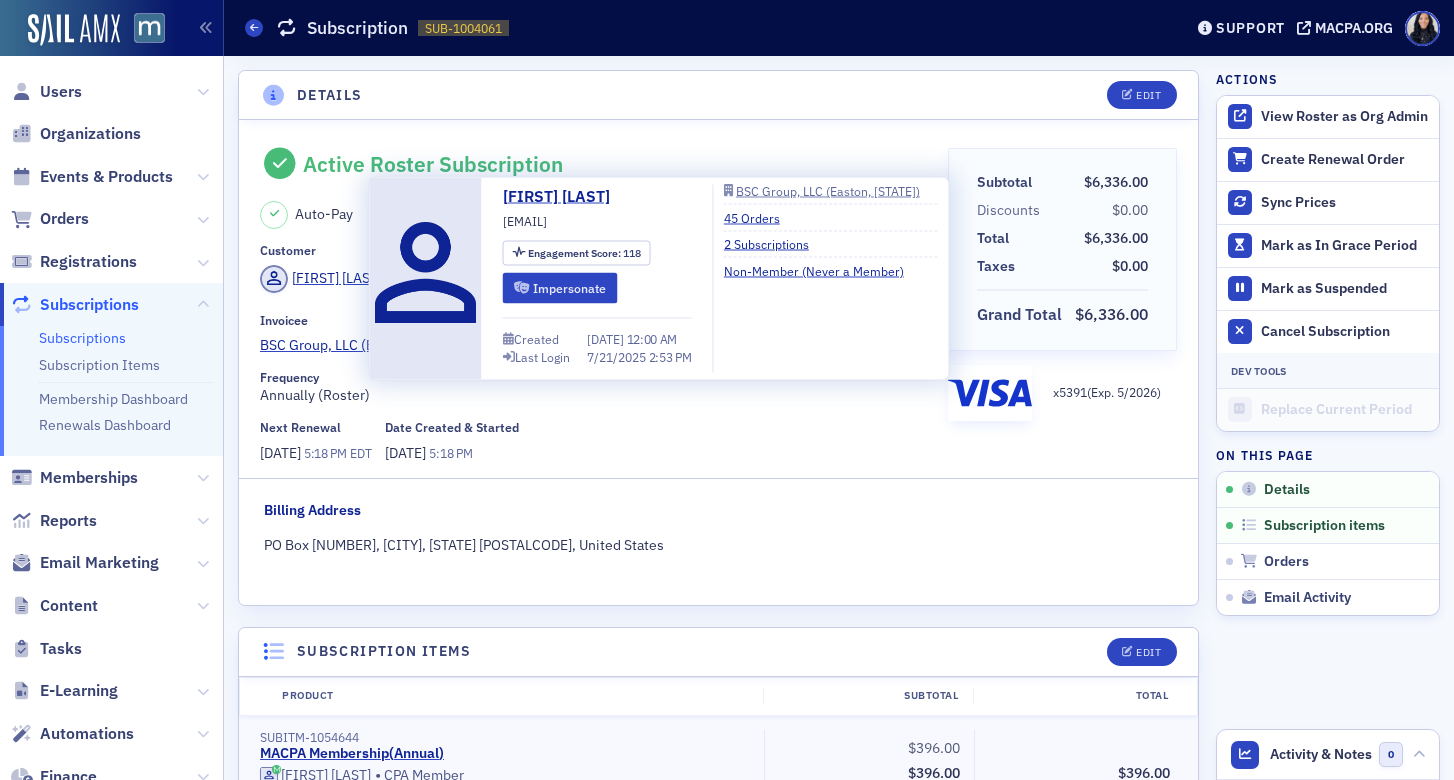click on "[EMAIL]" at bounding box center [525, 221] 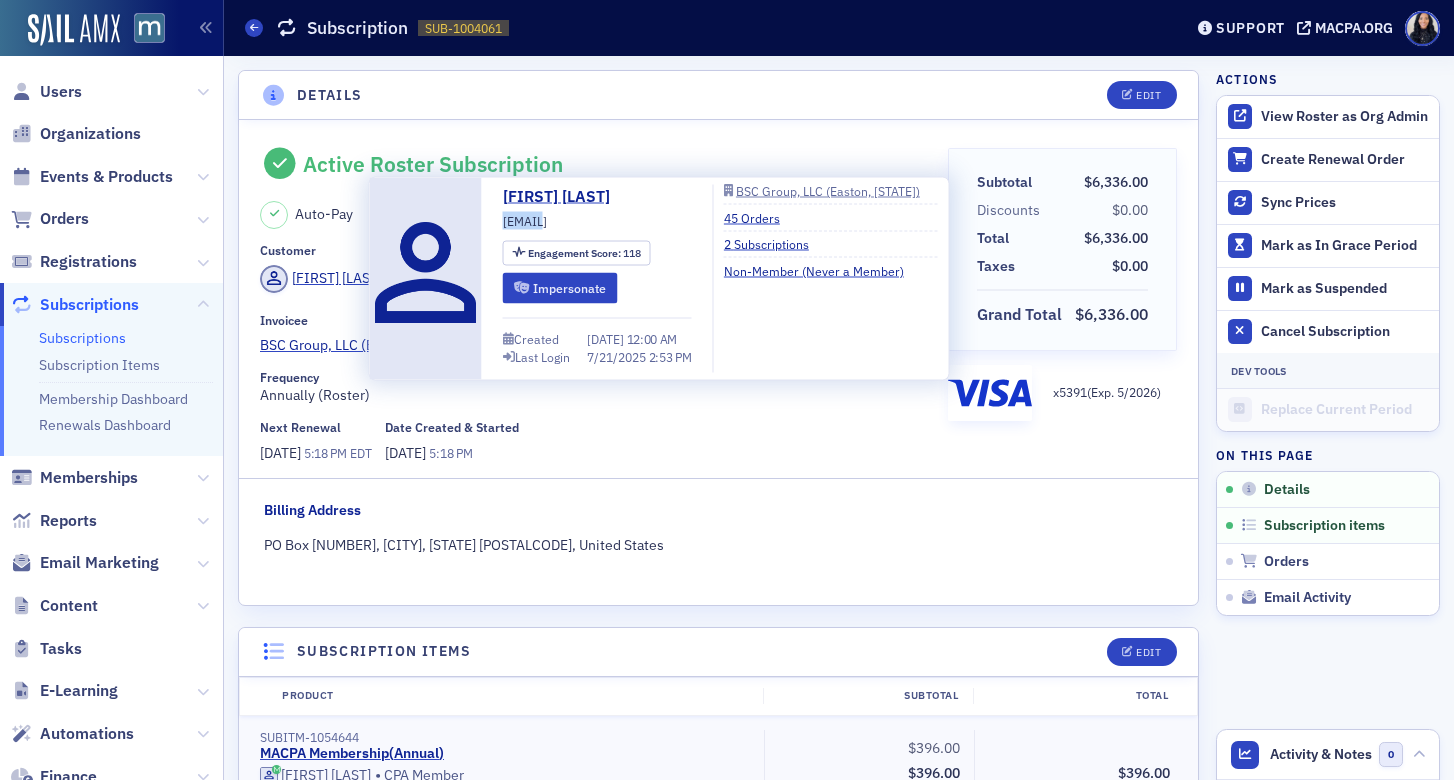 click on "[EMAIL]" at bounding box center (525, 221) 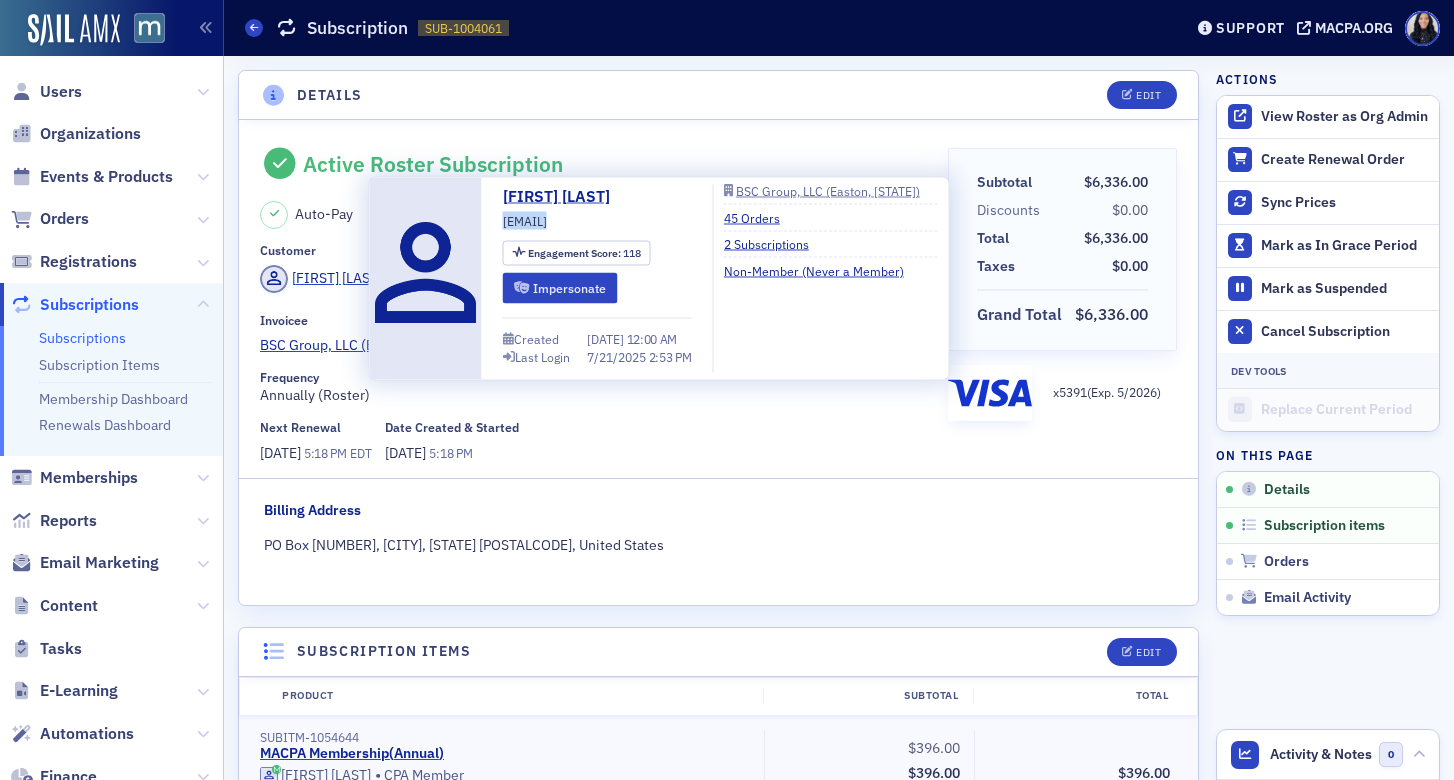 click on "[EMAIL]" at bounding box center (525, 221) 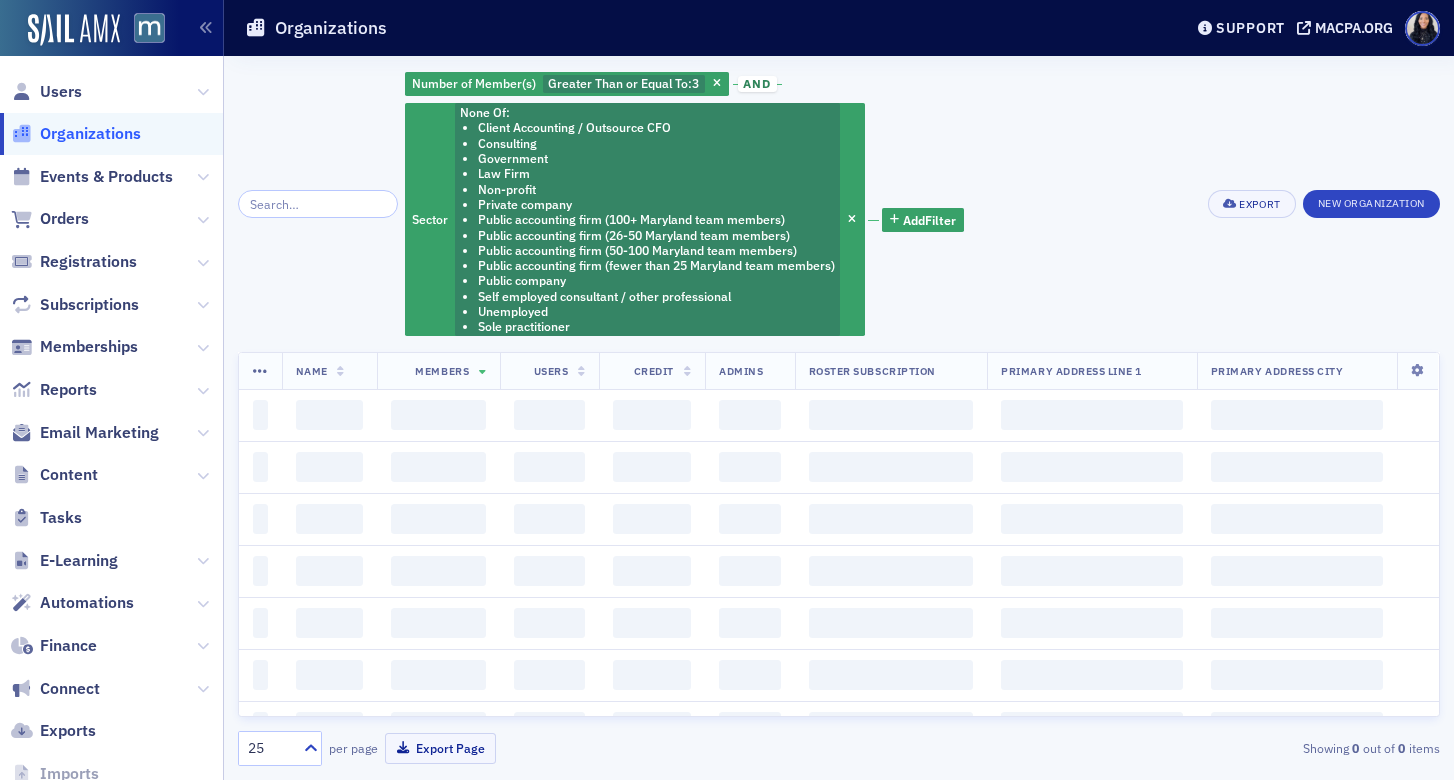 scroll, scrollTop: 0, scrollLeft: 0, axis: both 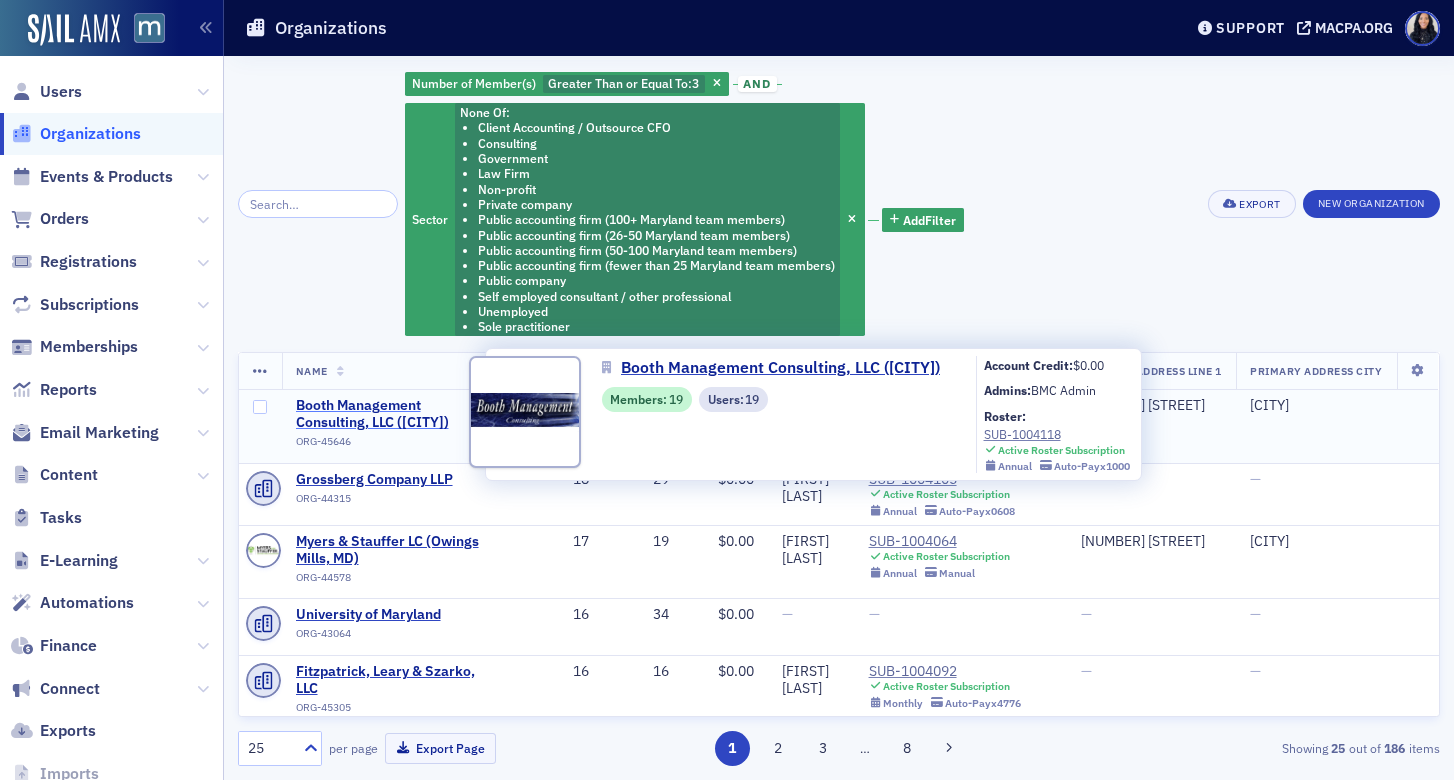click on "Booth Management Consulting, LLC ([CITY])" 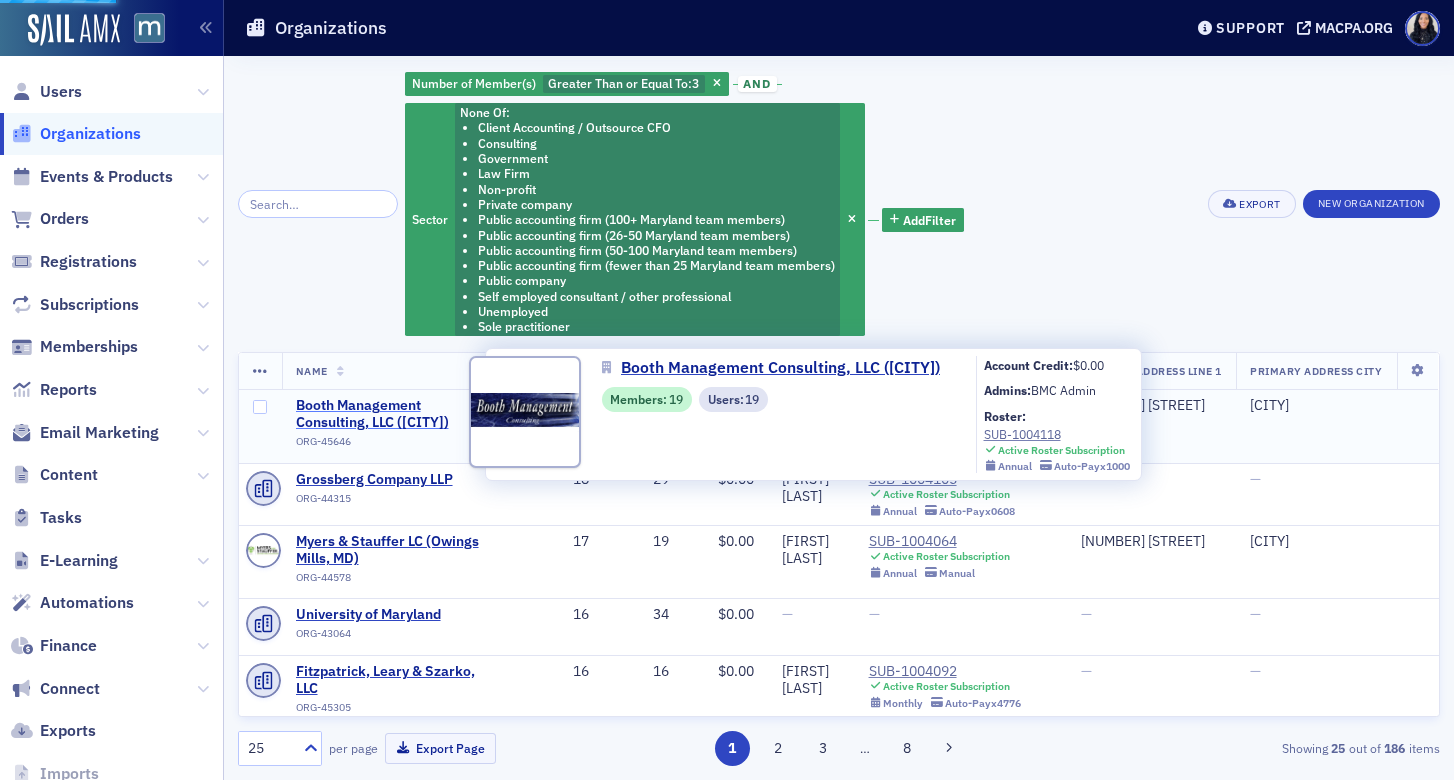 select on "US" 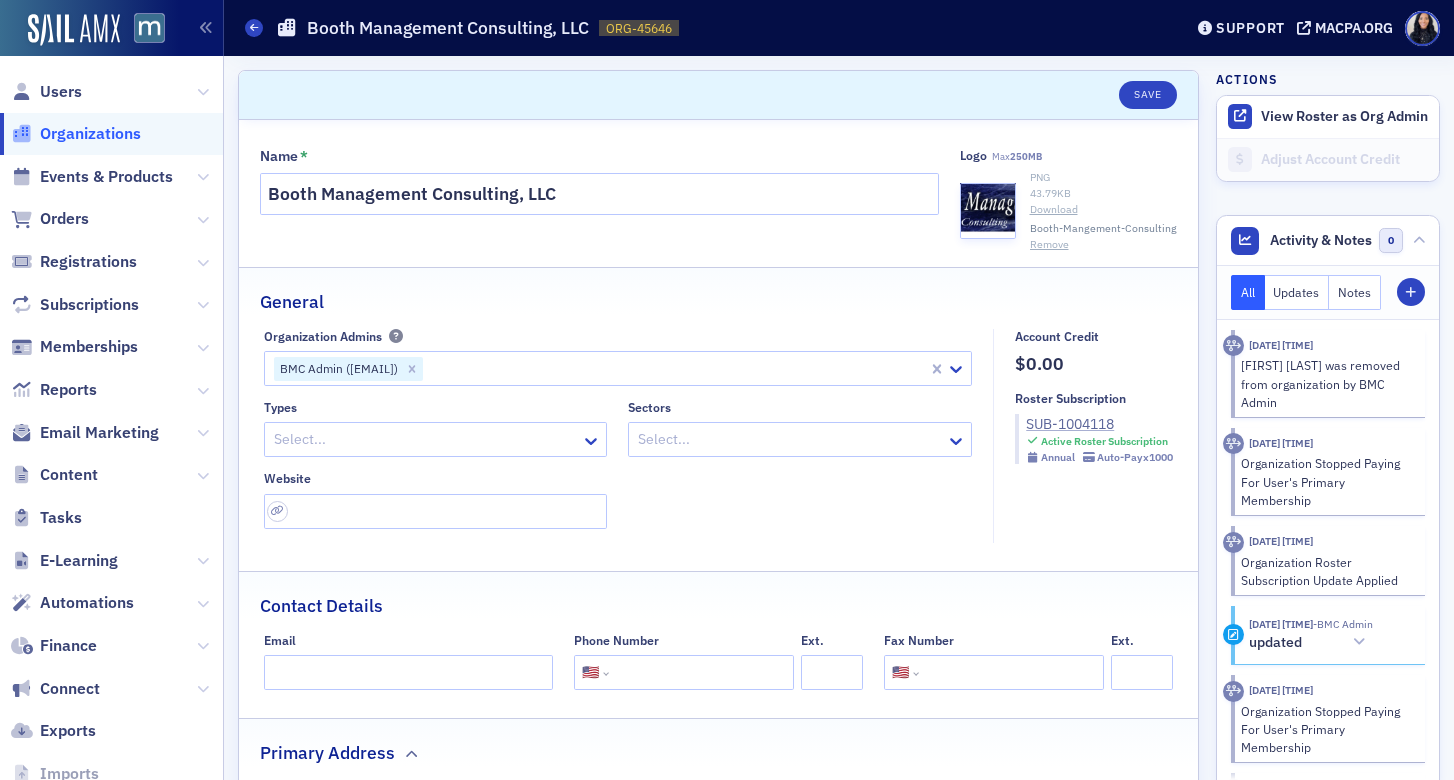 click on "SUB-1004118" 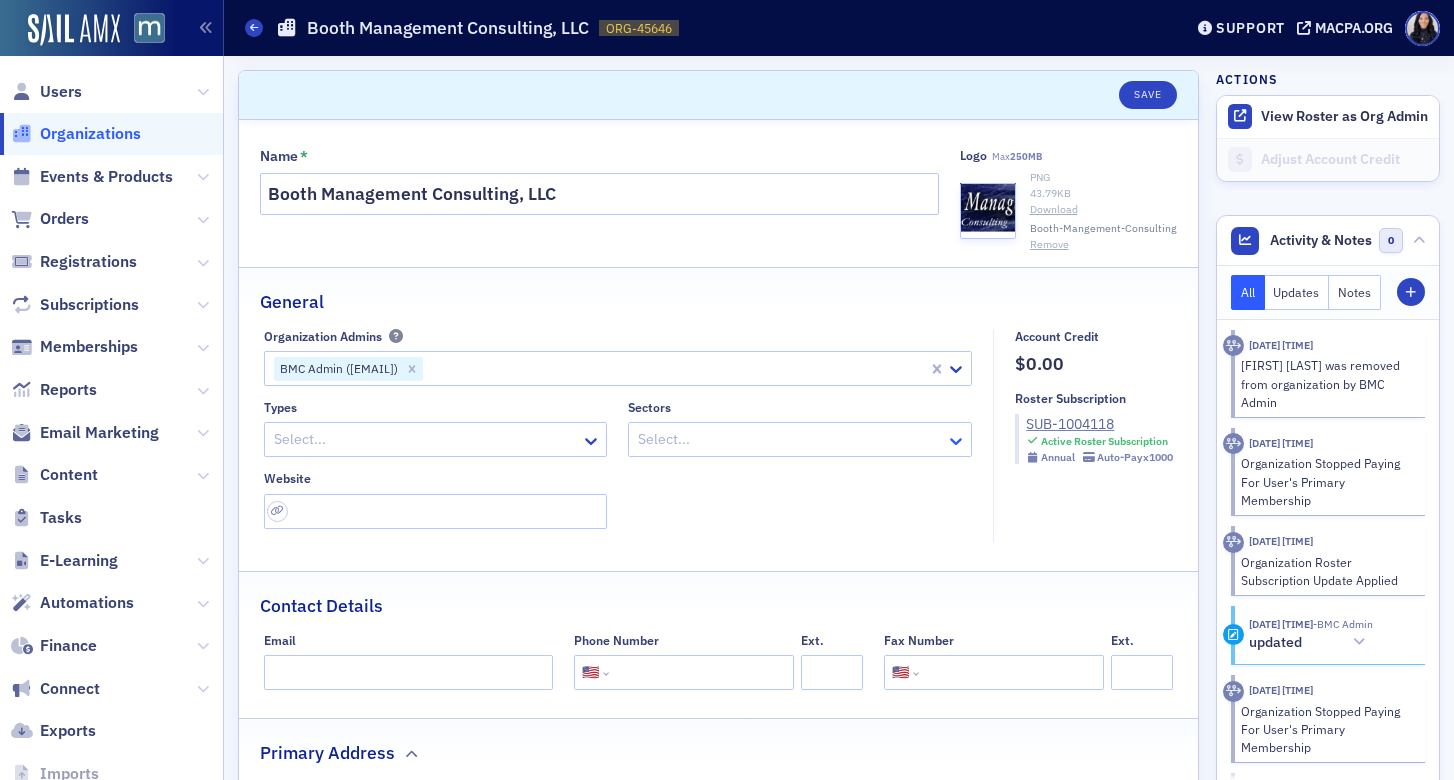 click 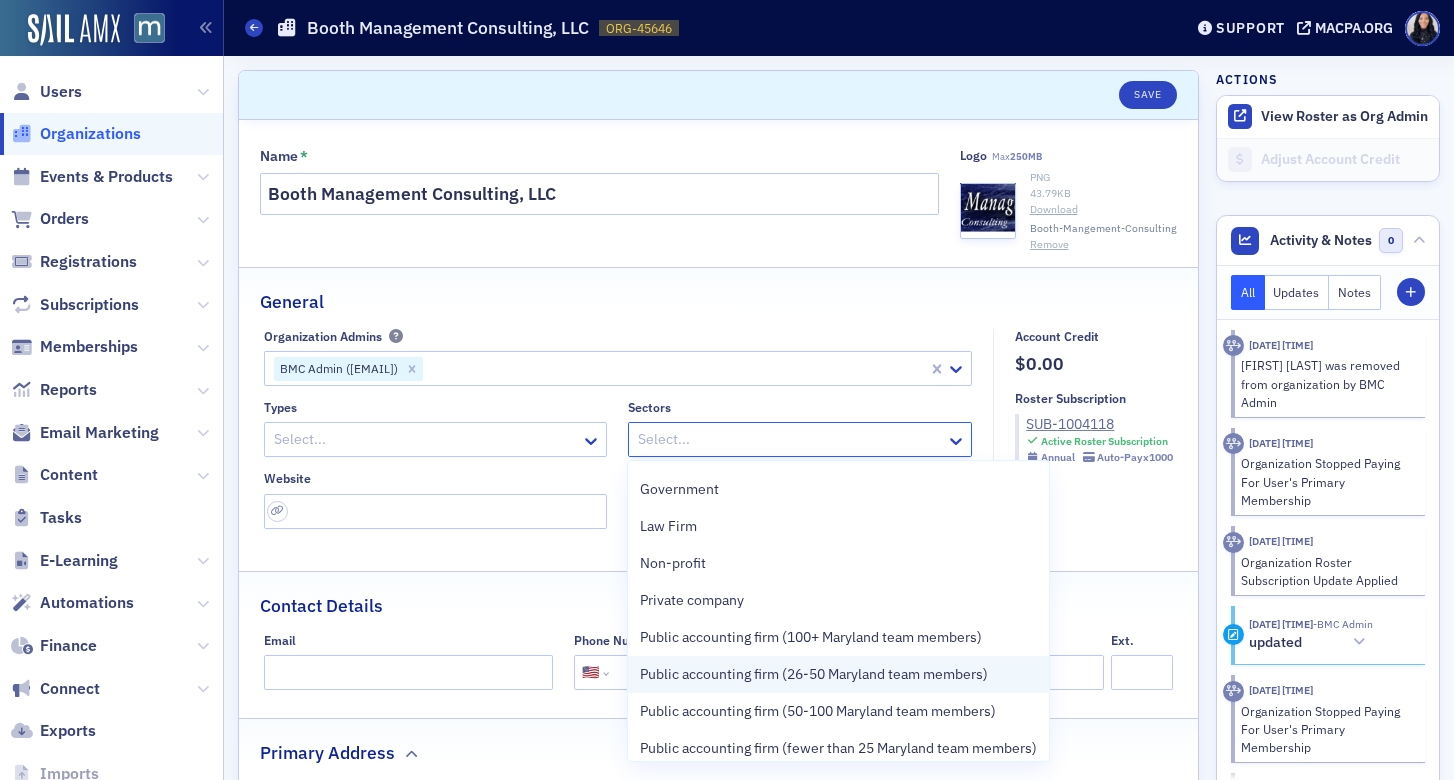 scroll, scrollTop: 107, scrollLeft: 0, axis: vertical 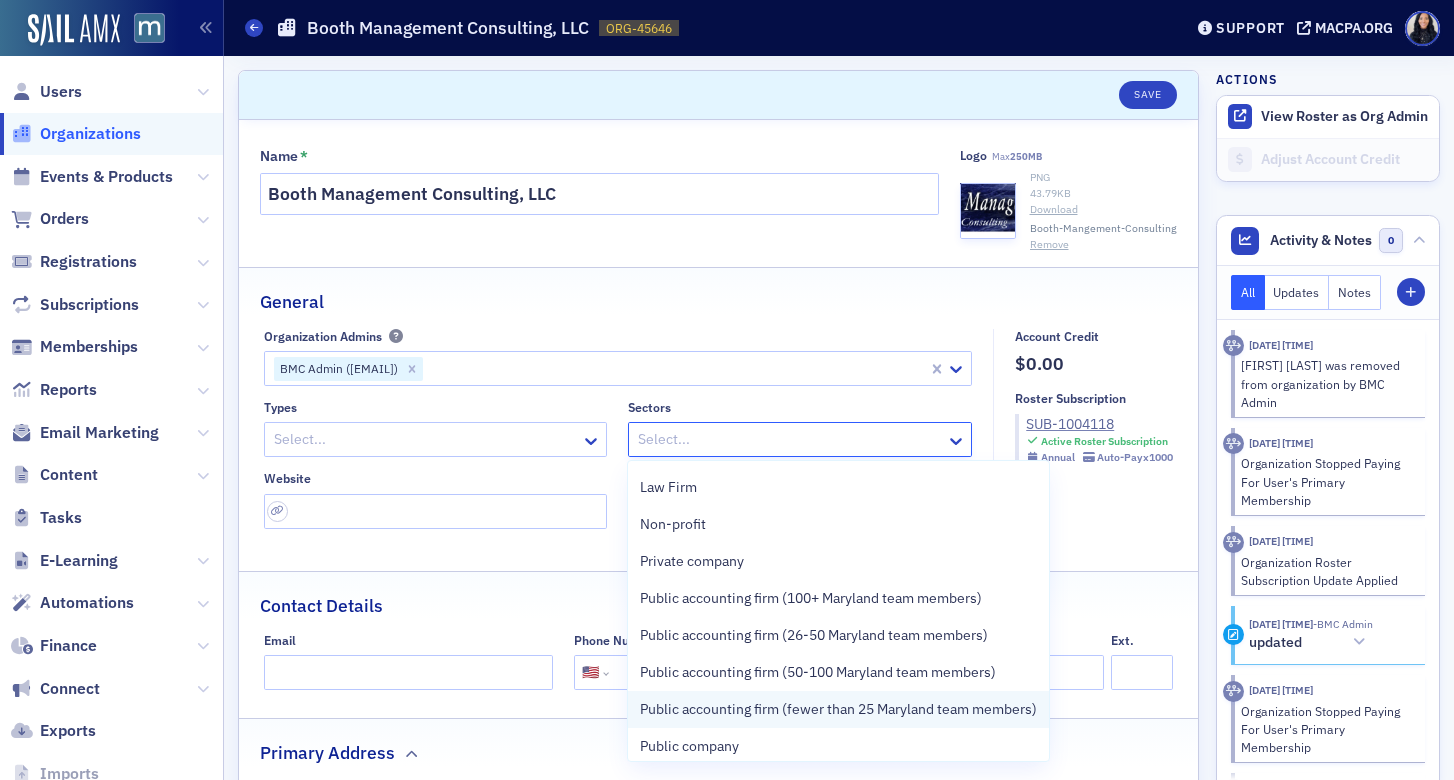 click on "Public accounting firm (fewer than 25 Maryland team members)" at bounding box center [838, 709] 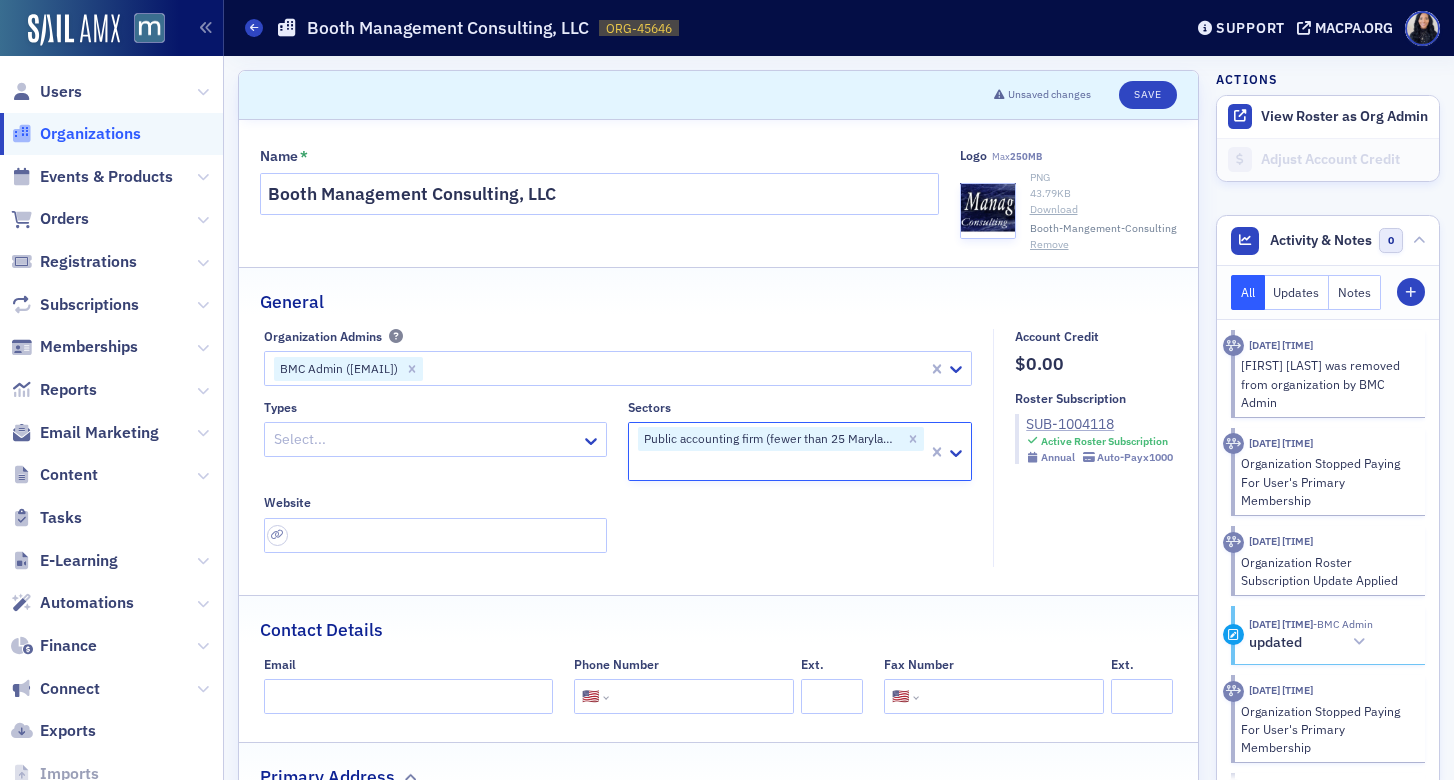 click on "SUB-1004118" 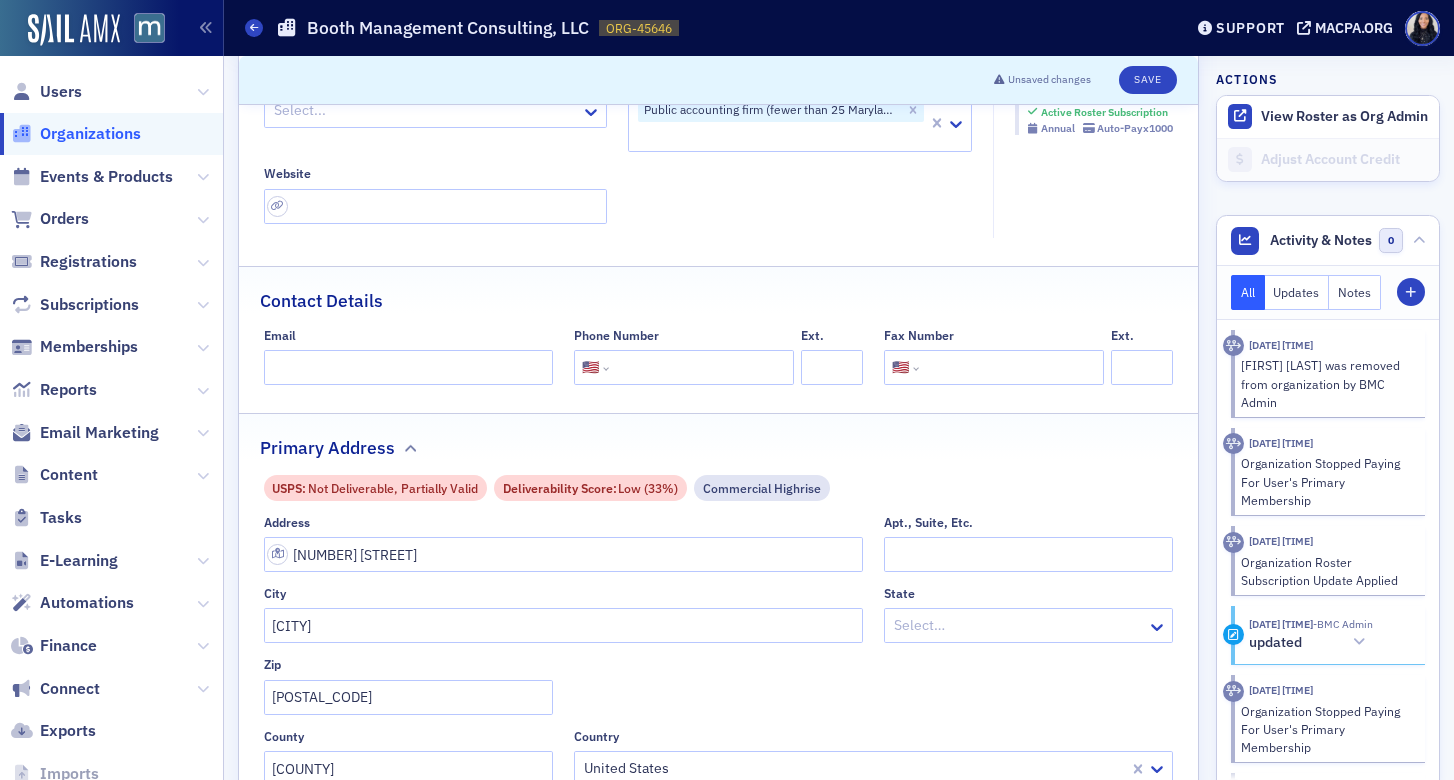 scroll, scrollTop: 416, scrollLeft: 0, axis: vertical 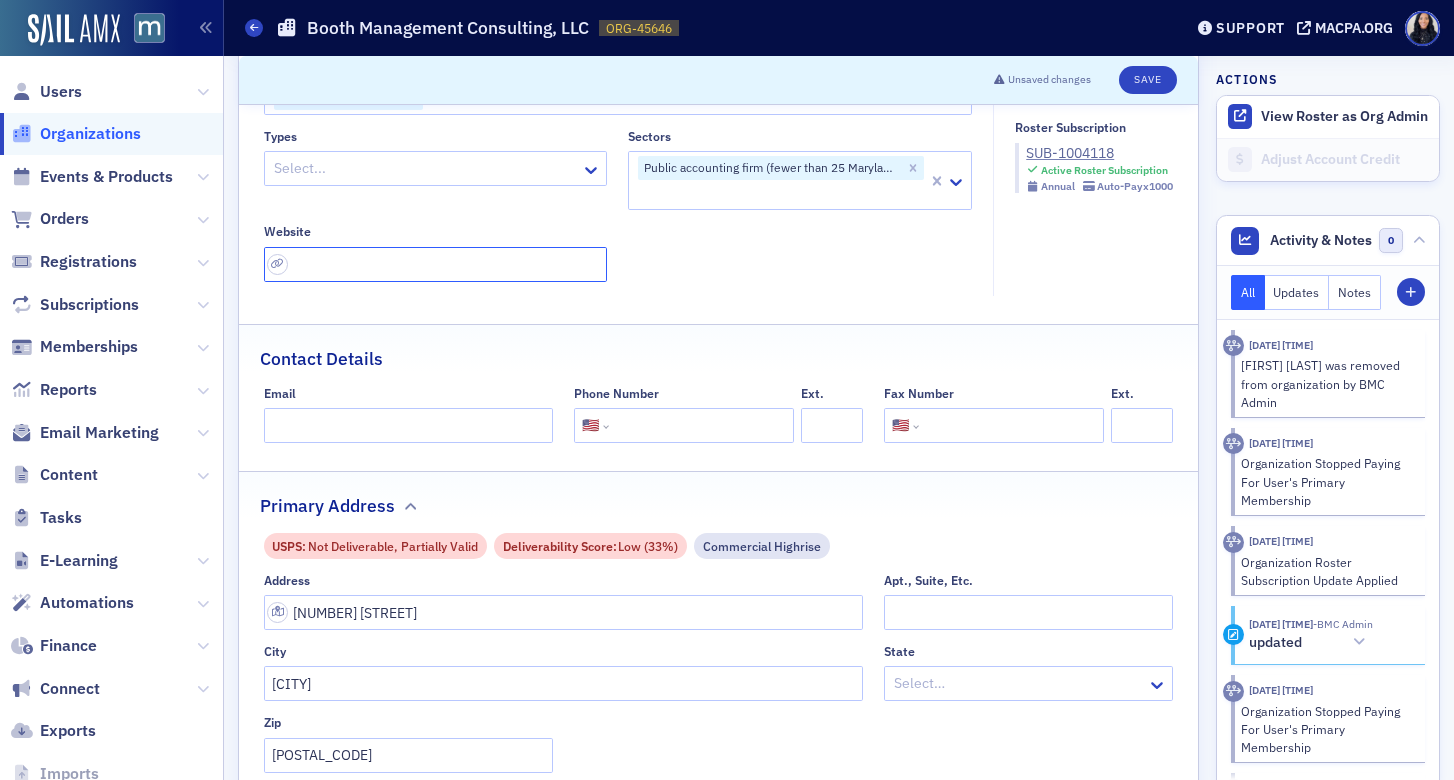 click 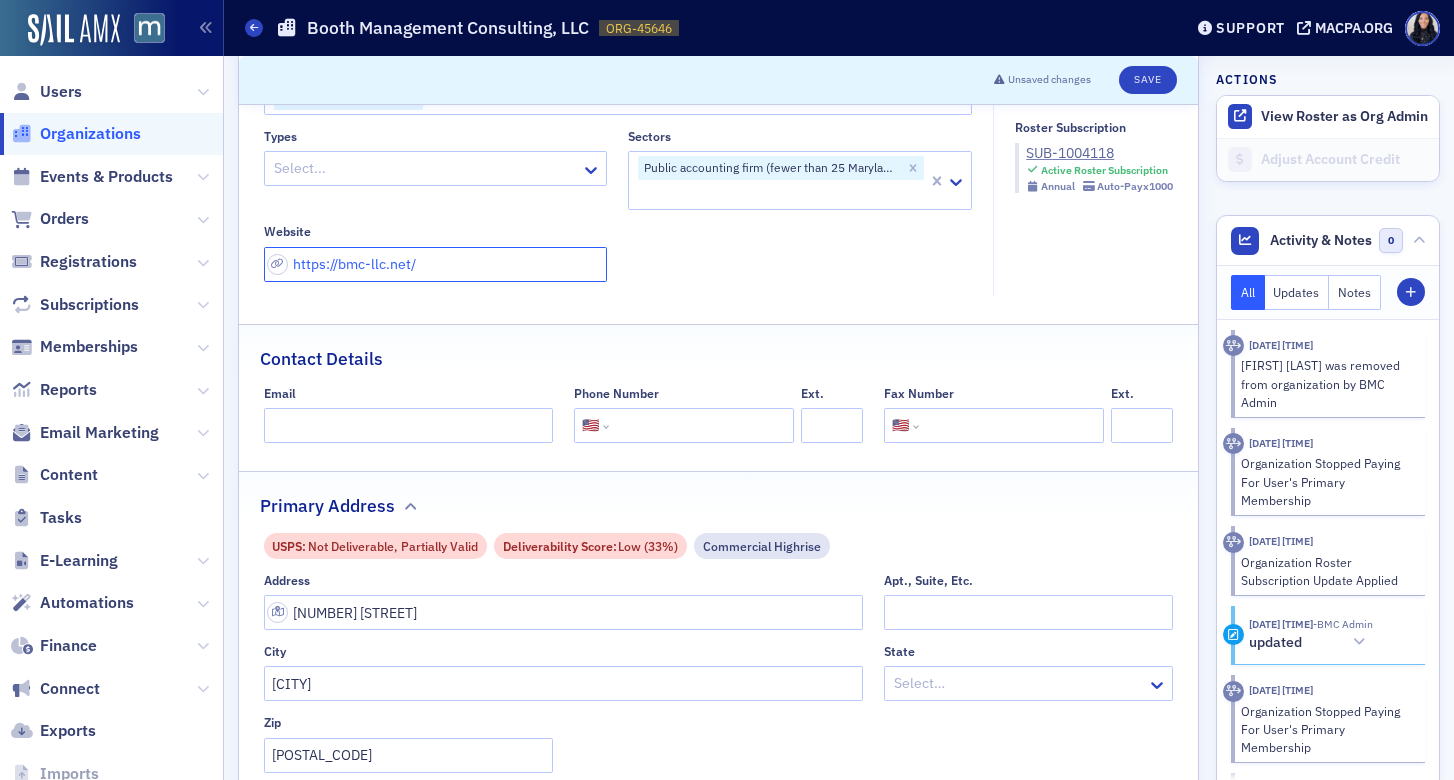 type on "https://bmc-llc.net/" 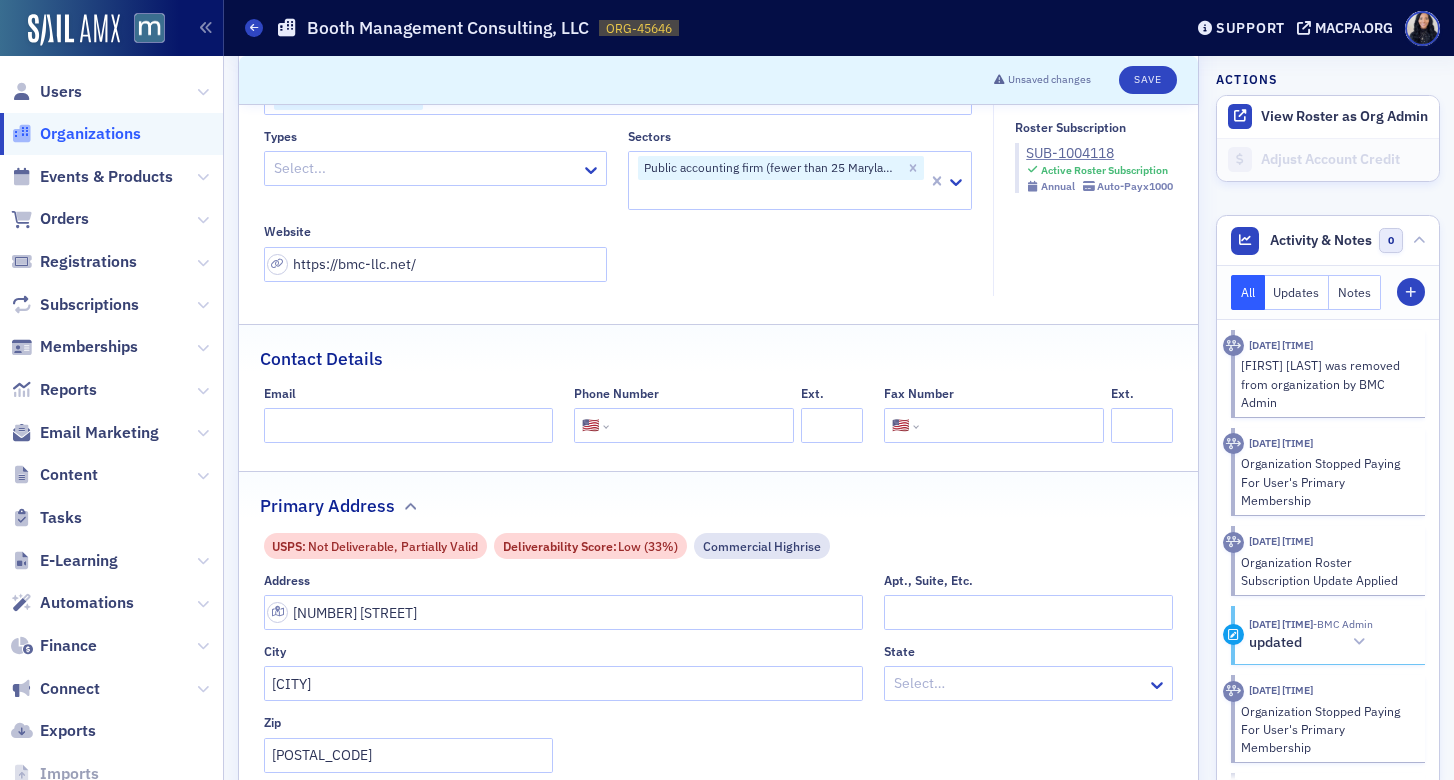 click on "Types Select... Sectors Public accounting firm (fewer than 25 Maryland team members) Website https://bmc-llc.net/" 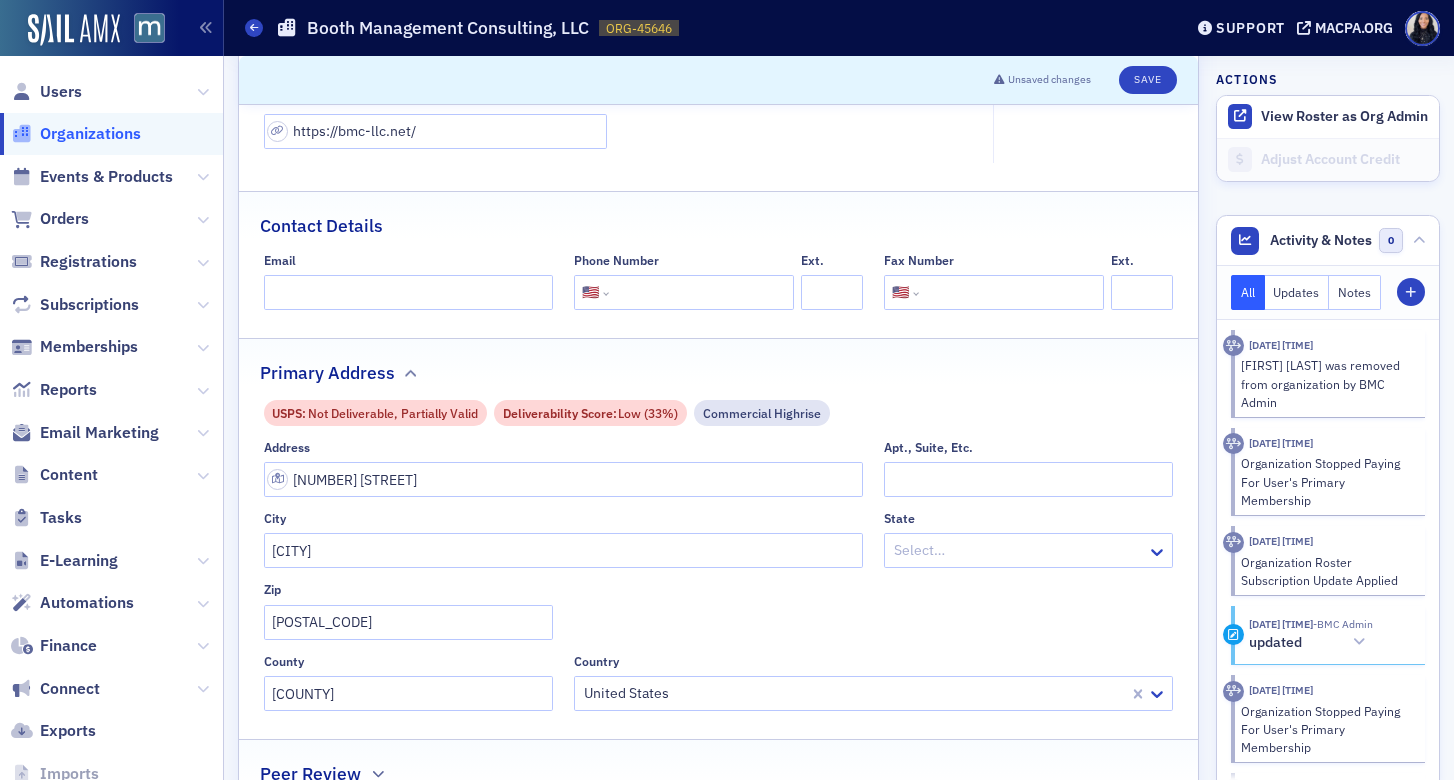 scroll, scrollTop: 463, scrollLeft: 0, axis: vertical 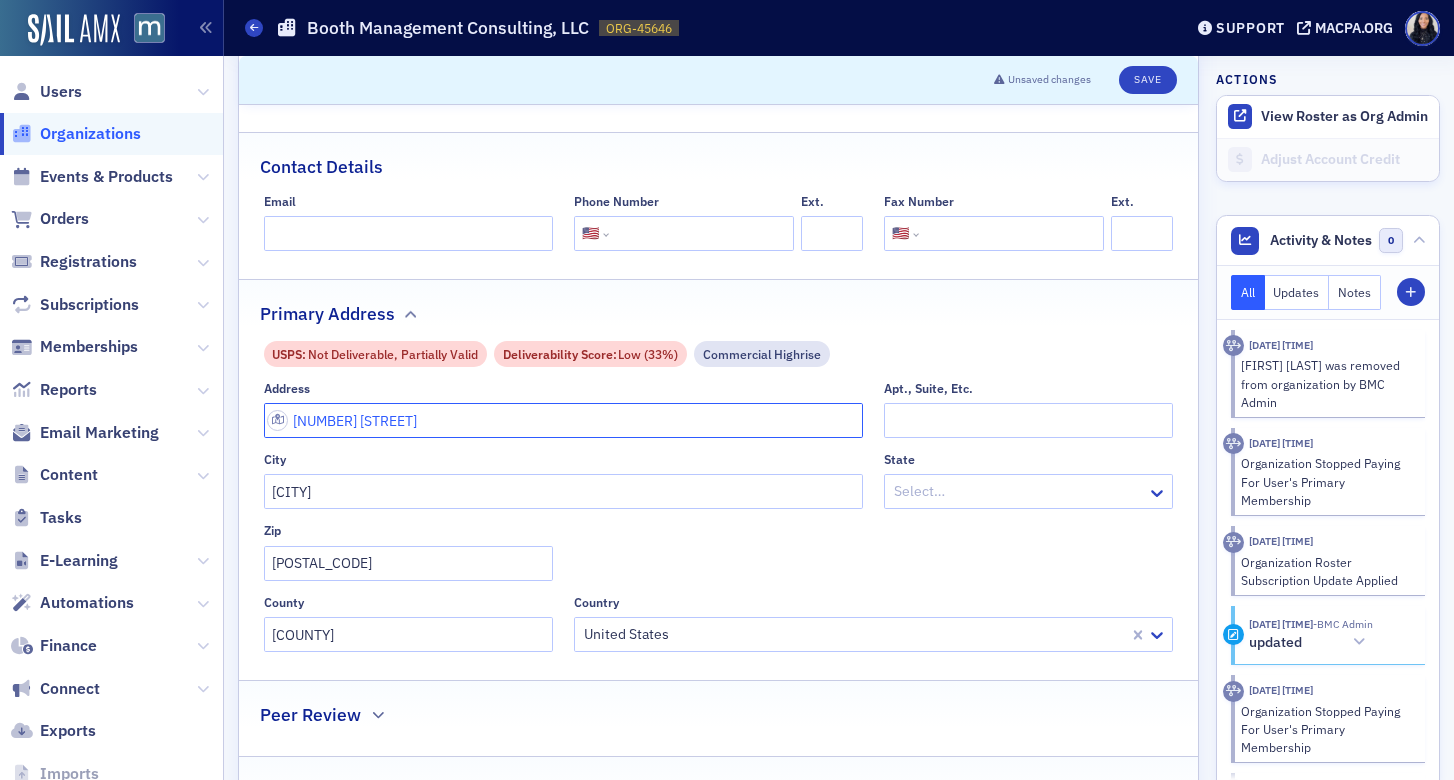 click on "90 Painters Mill Rd" 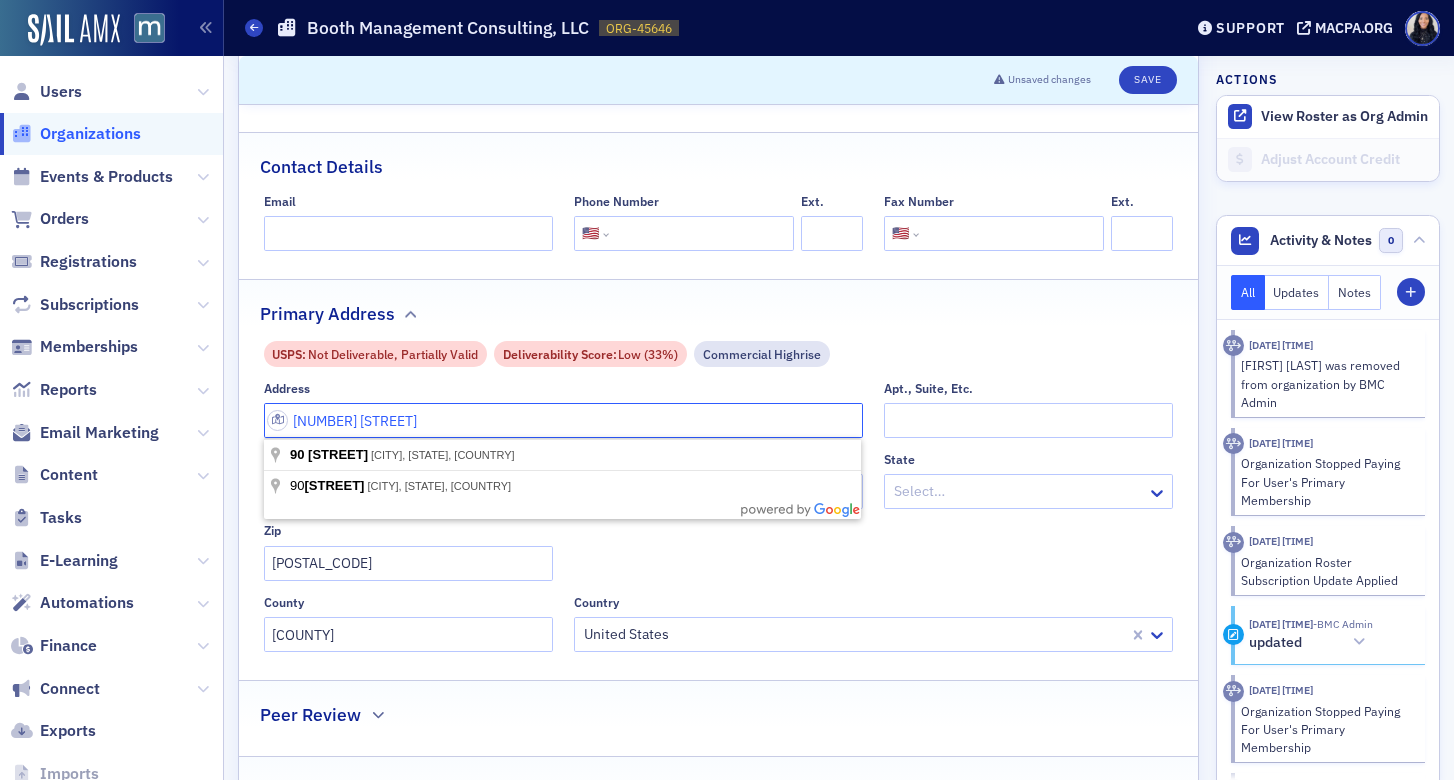 paste on "7230 Lee Deforest Dr. Suite 103 Columbia, Maryland 21046" 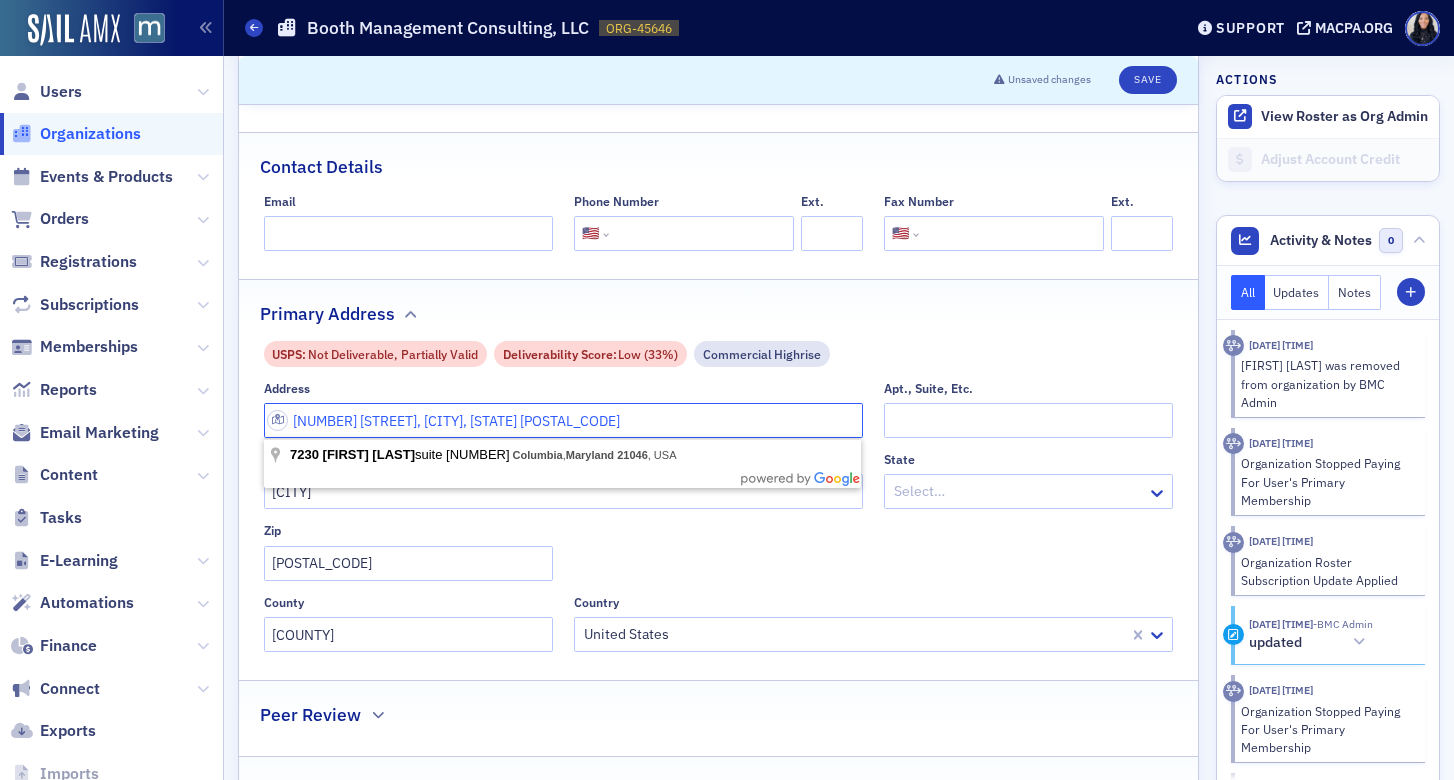 click on "7230 Lee Deforest Dr. Suite 103 Columbia, Maryland 21046" 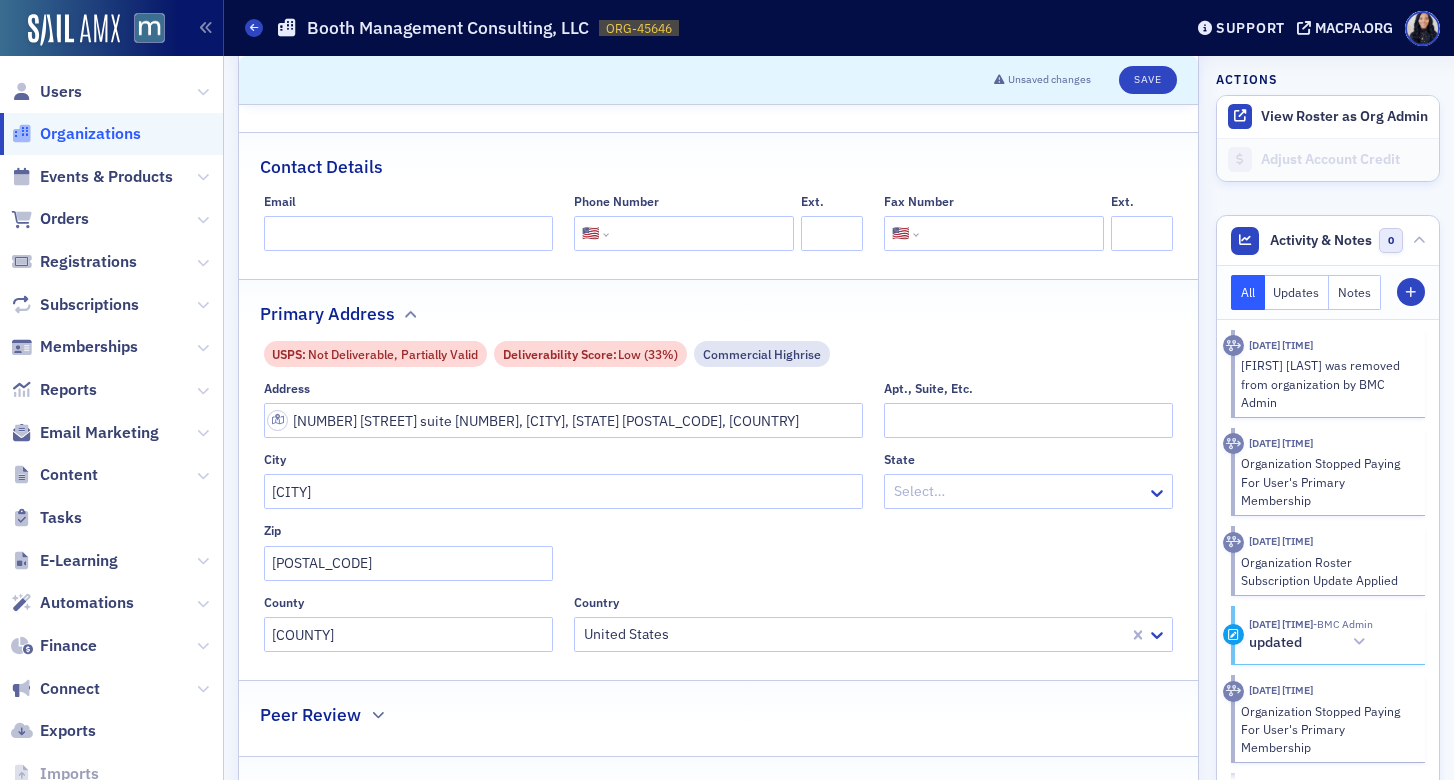 type on "7230 Lee Deforest Dr suite 103" 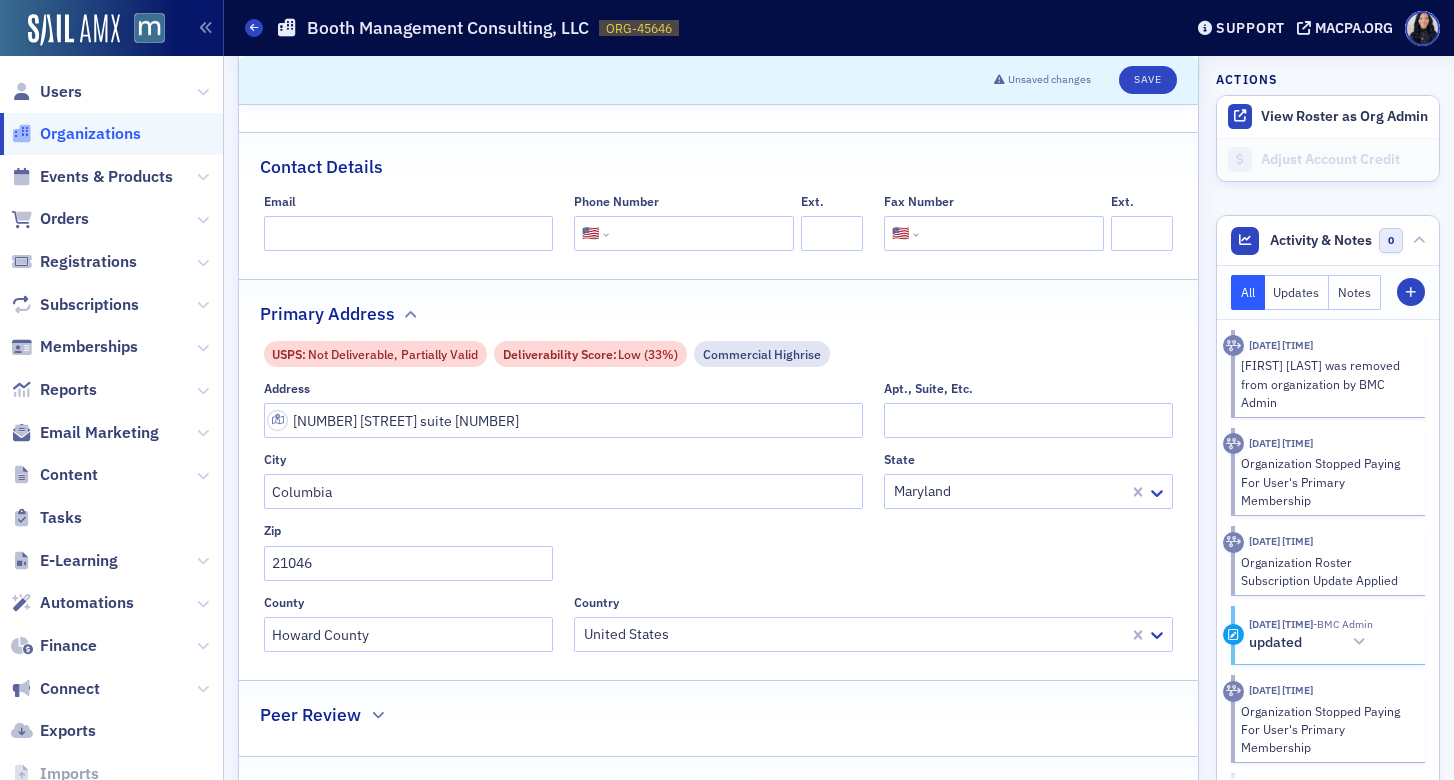 click 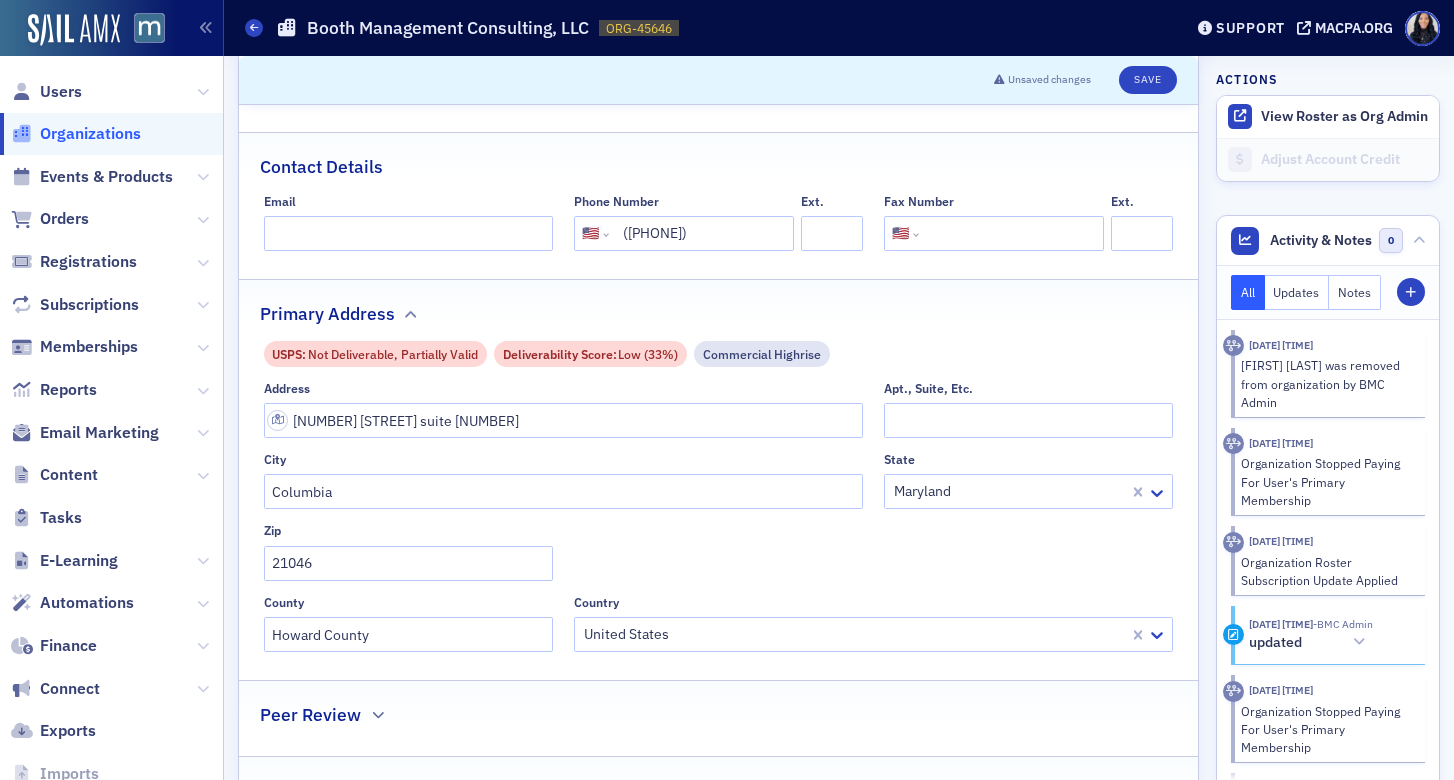 type on "[PHONE]" 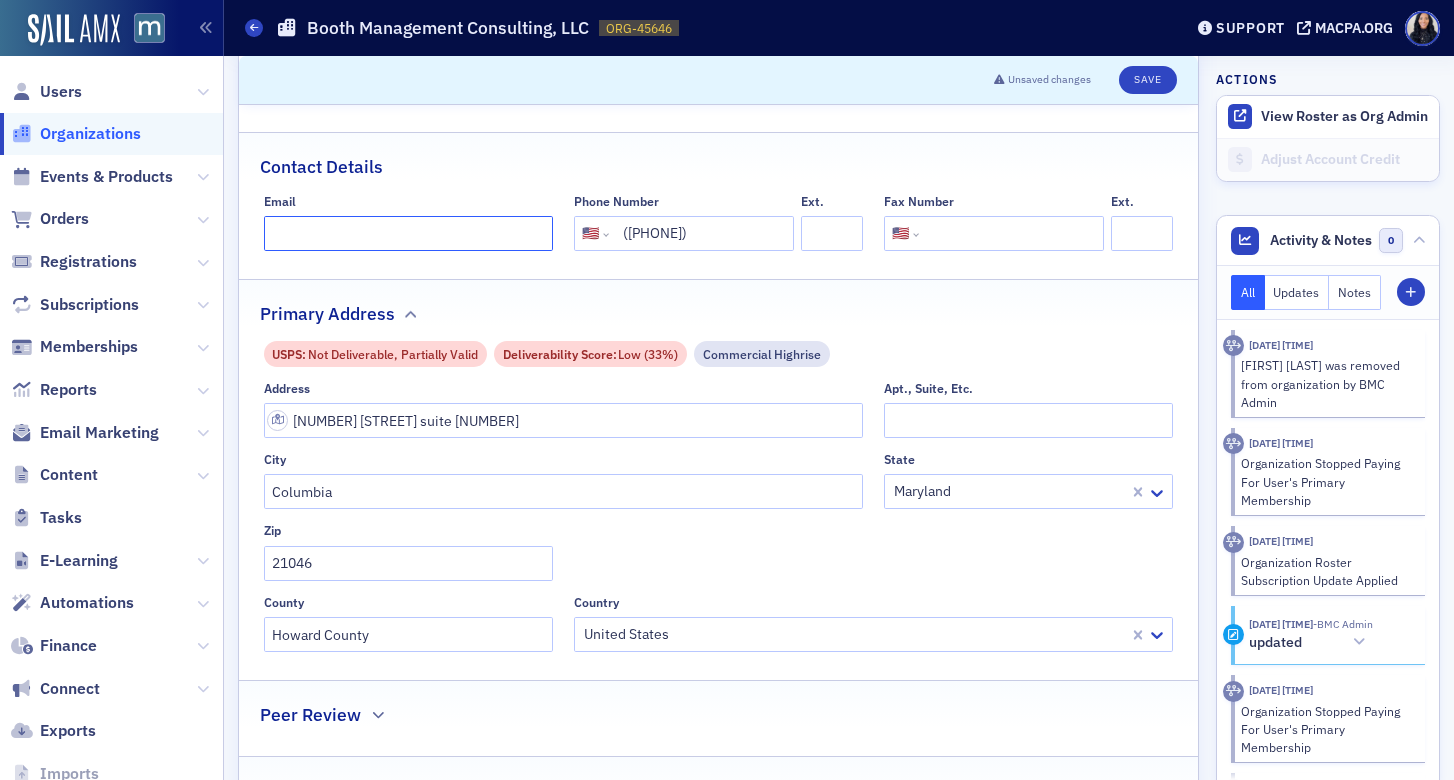 click on "Email" 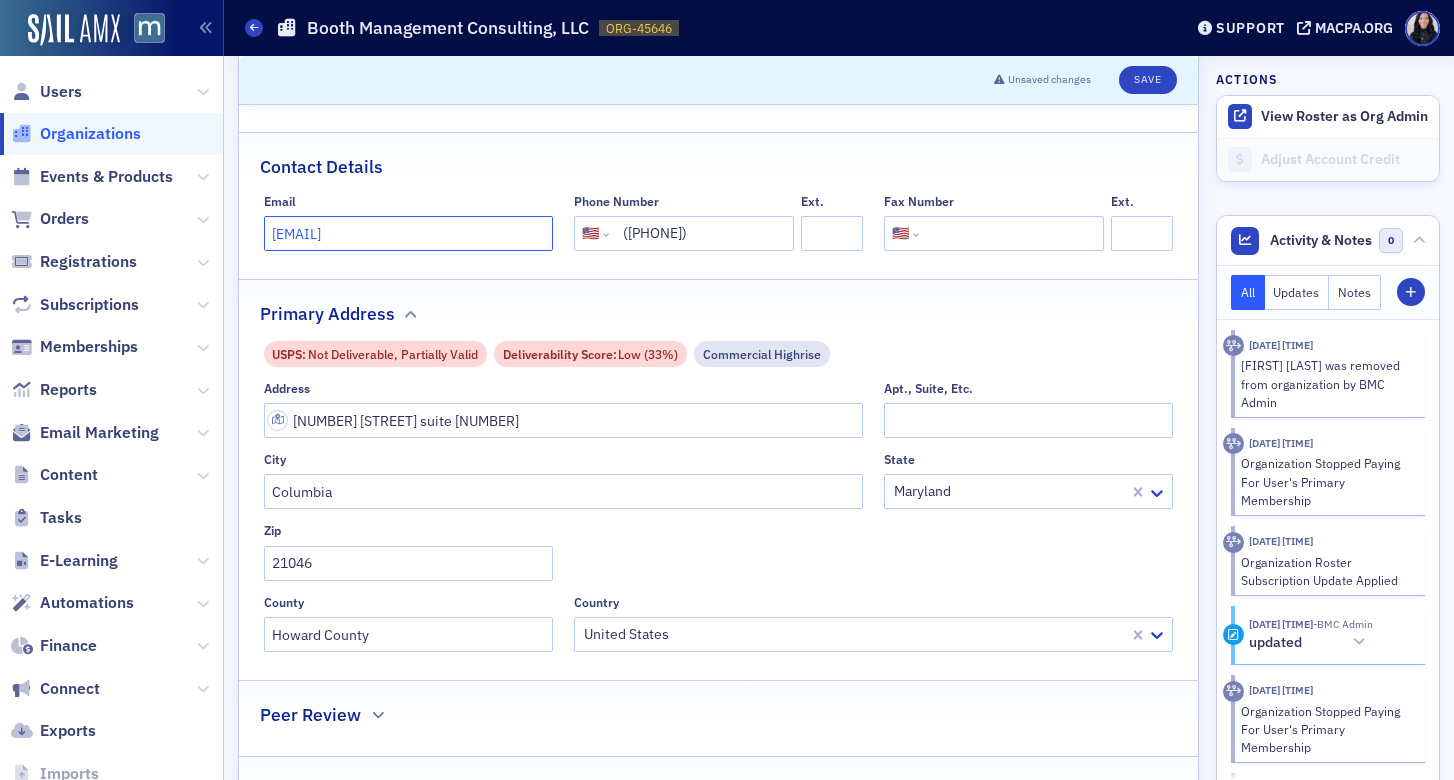 type on "[EMAIL]" 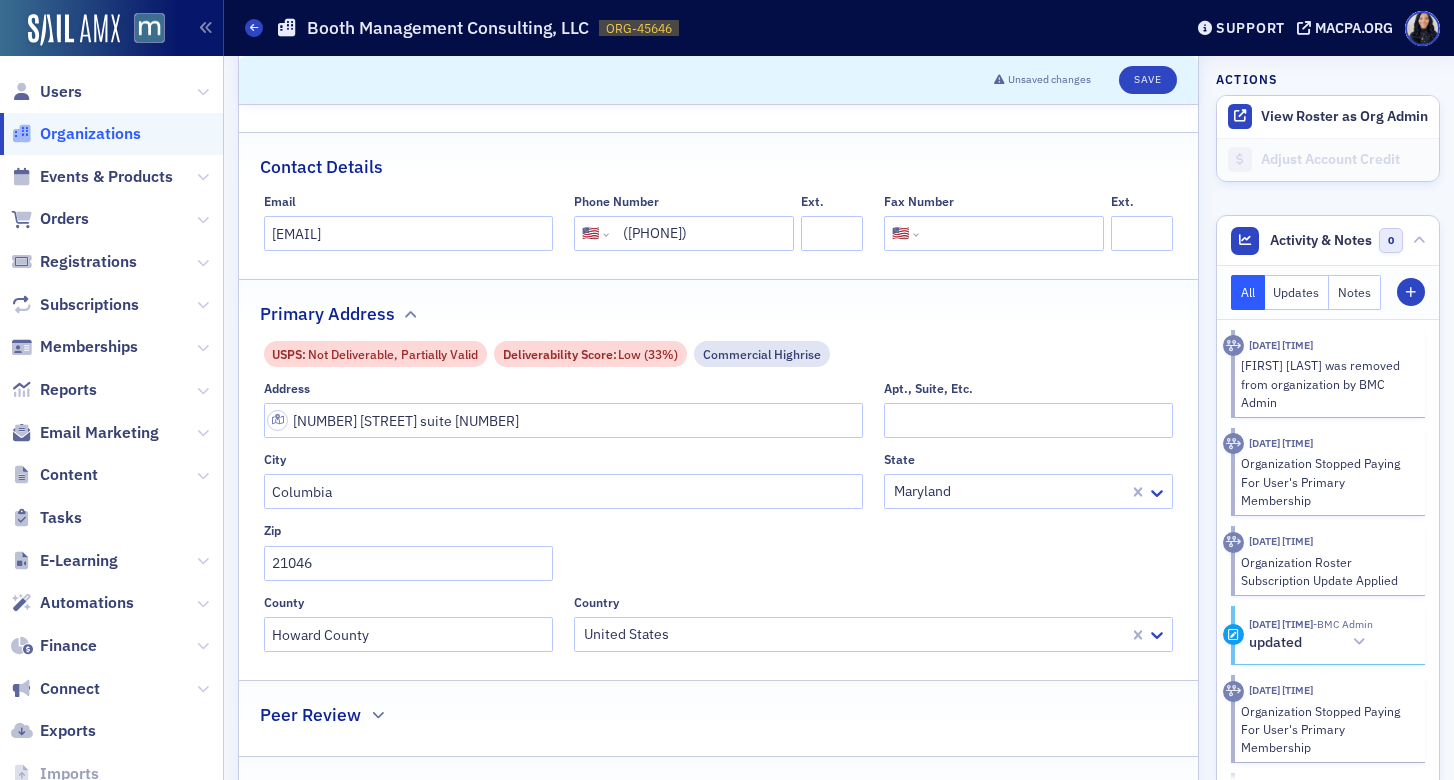click 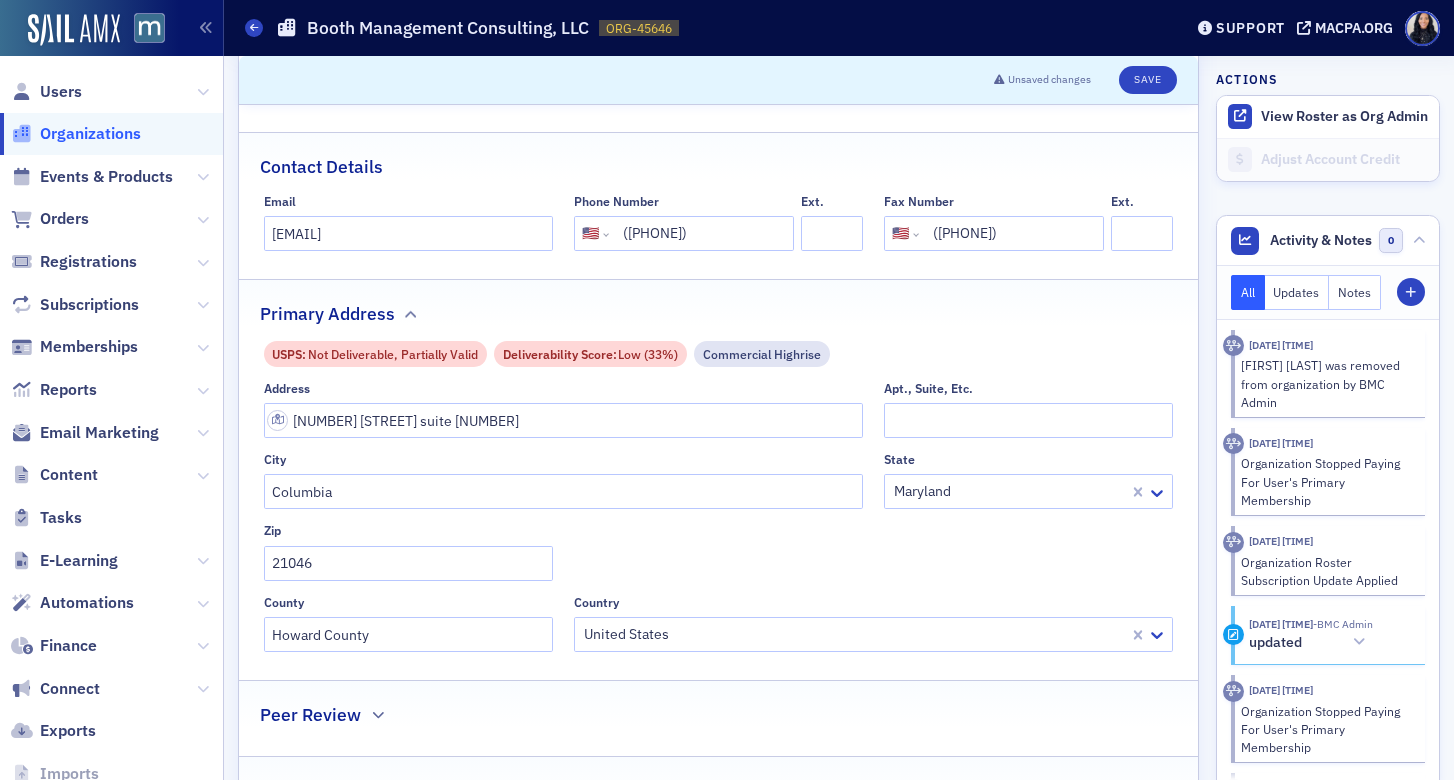 type on "(667) 200-5972" 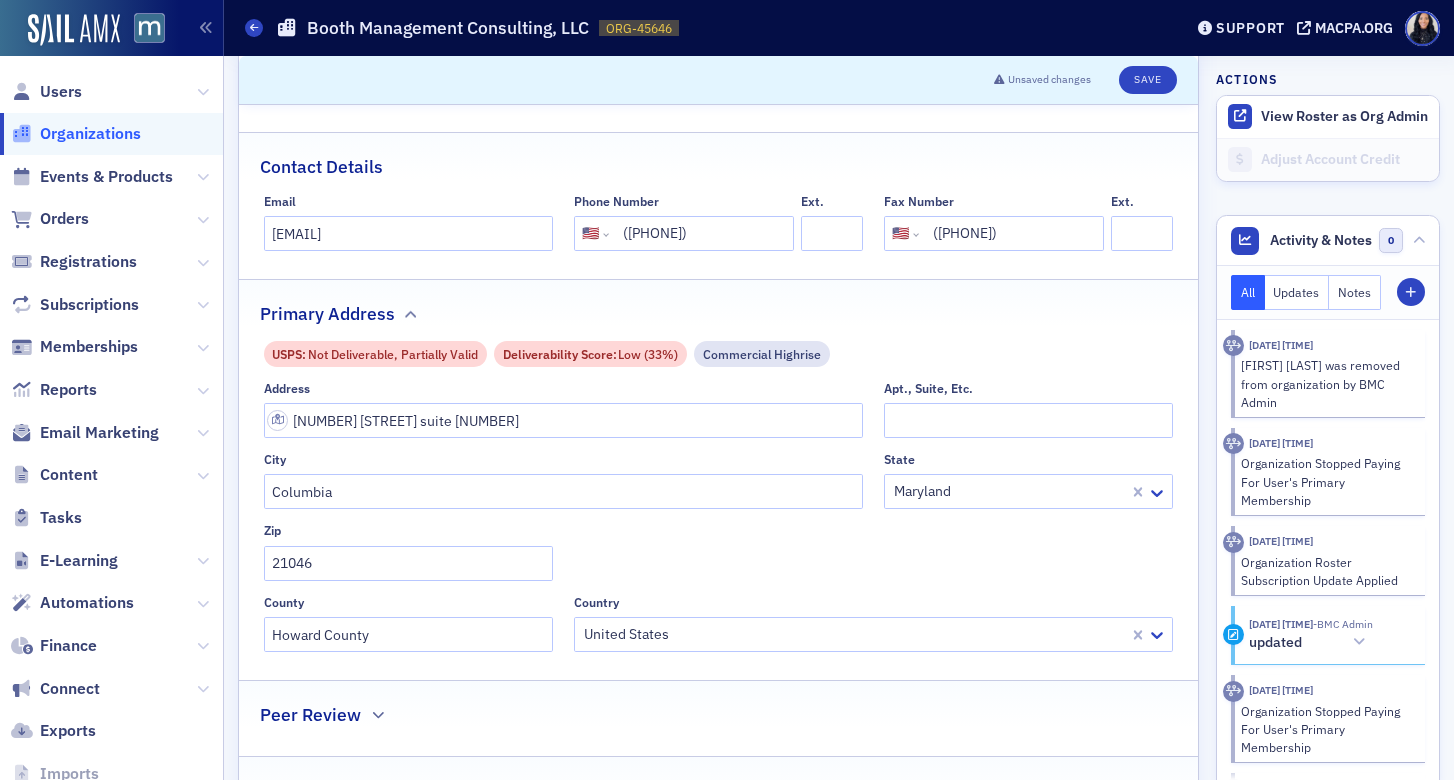click on "Primary Address" 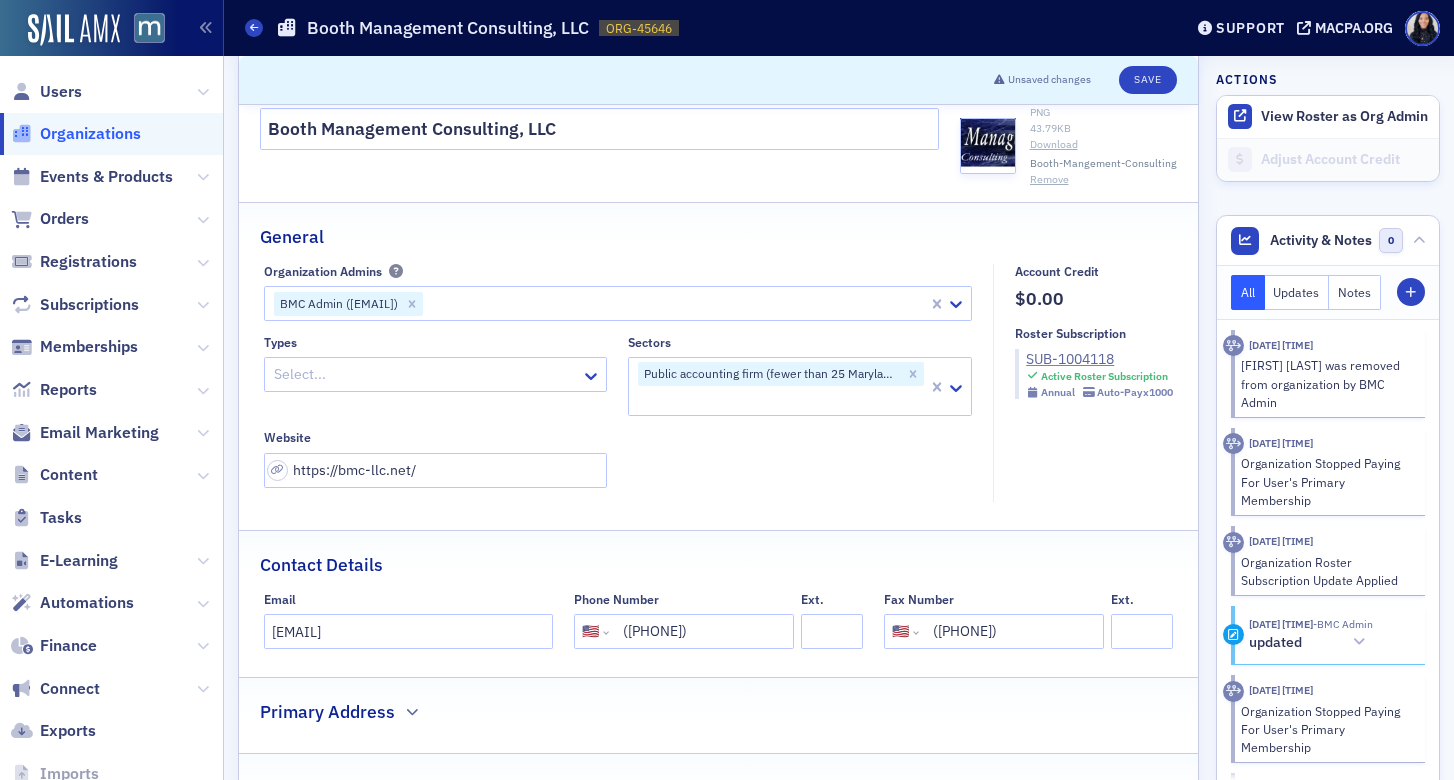 scroll, scrollTop: 0, scrollLeft: 0, axis: both 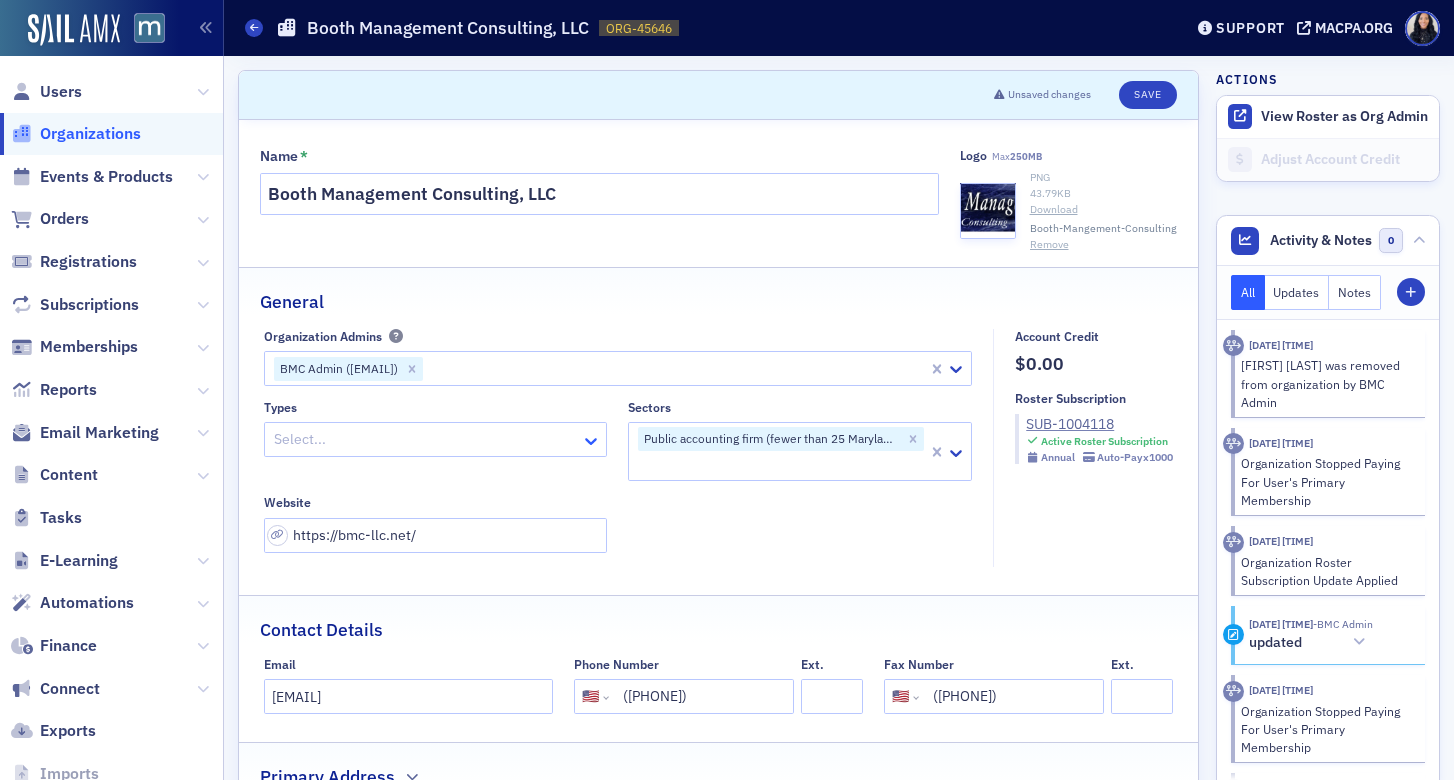 click 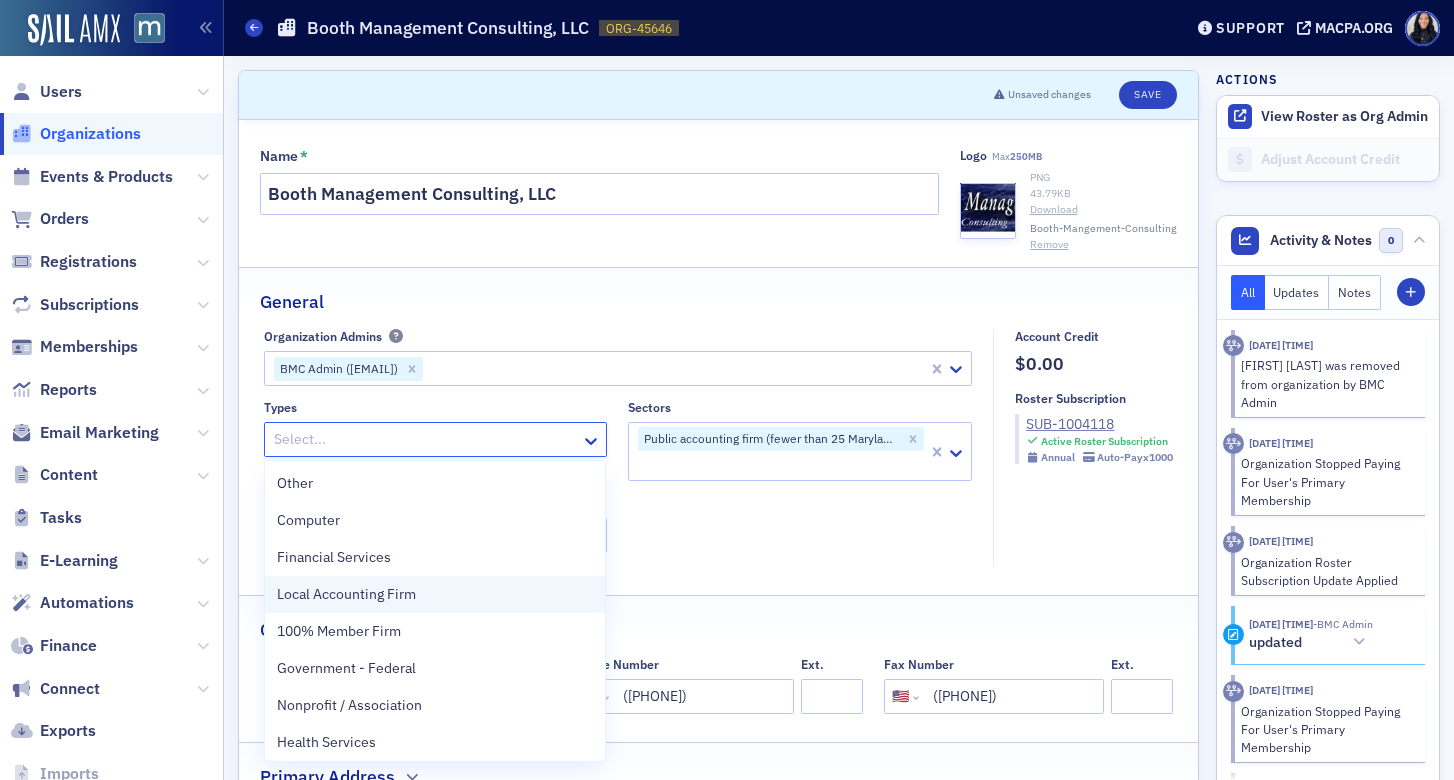 click on "Local Accounting Firm" at bounding box center [435, 594] 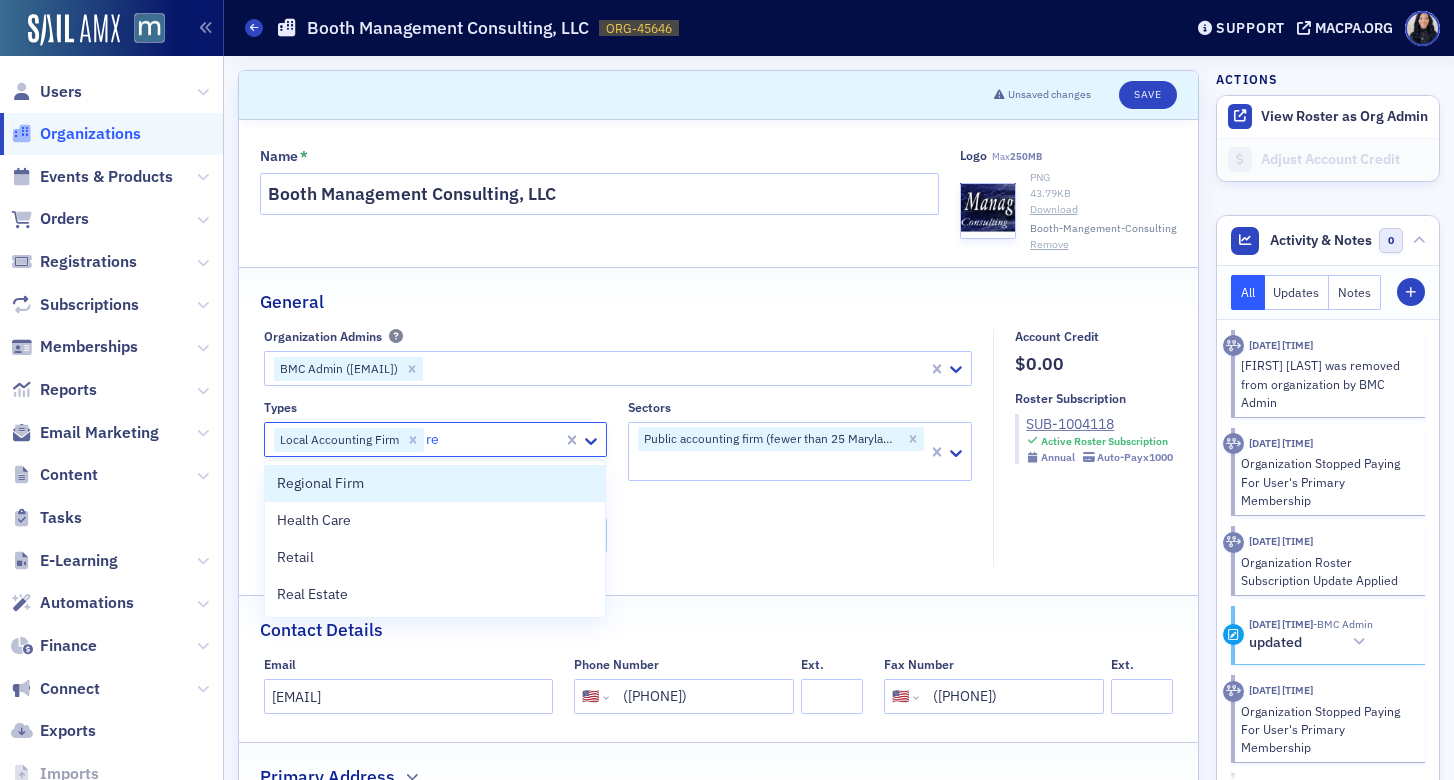 type on "reg" 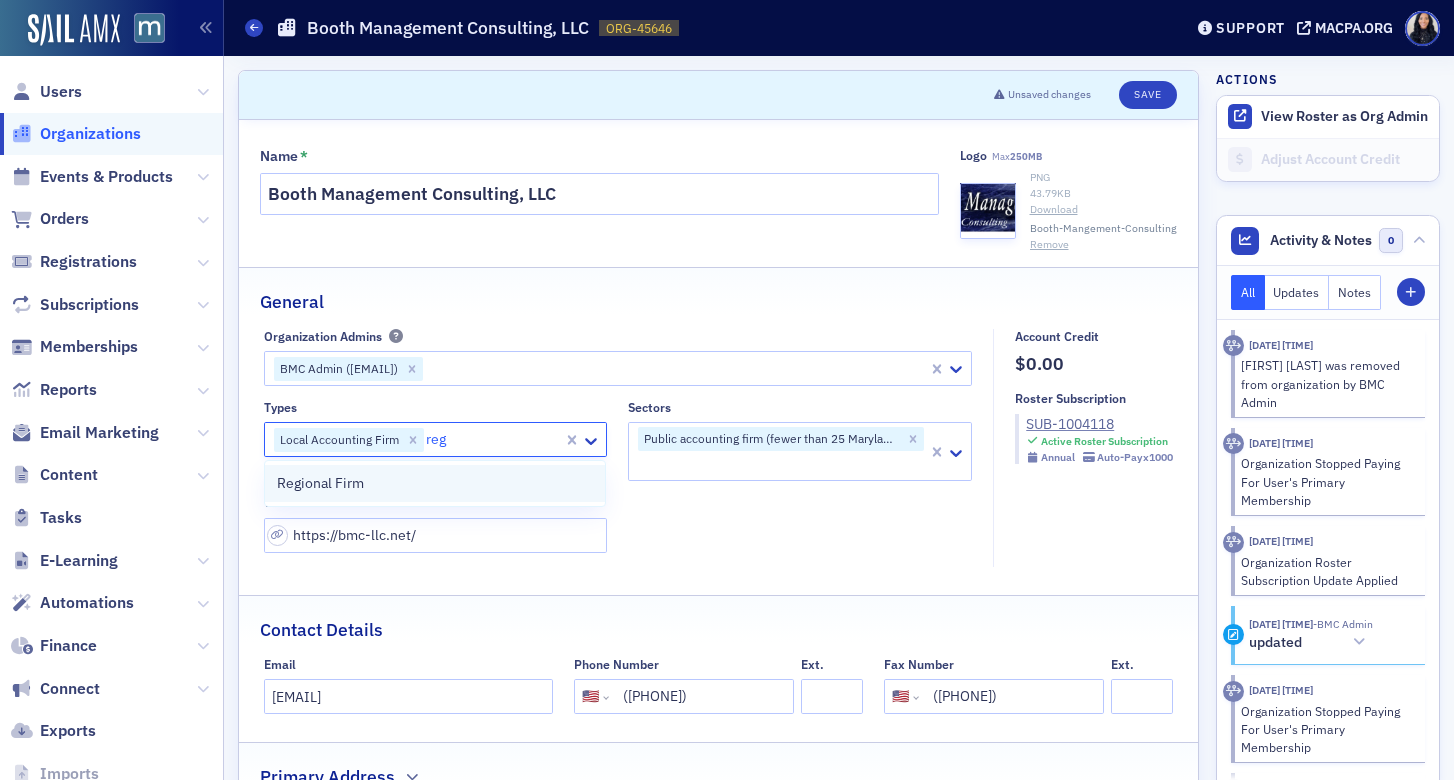 click on "Regional Firm" at bounding box center (435, 483) 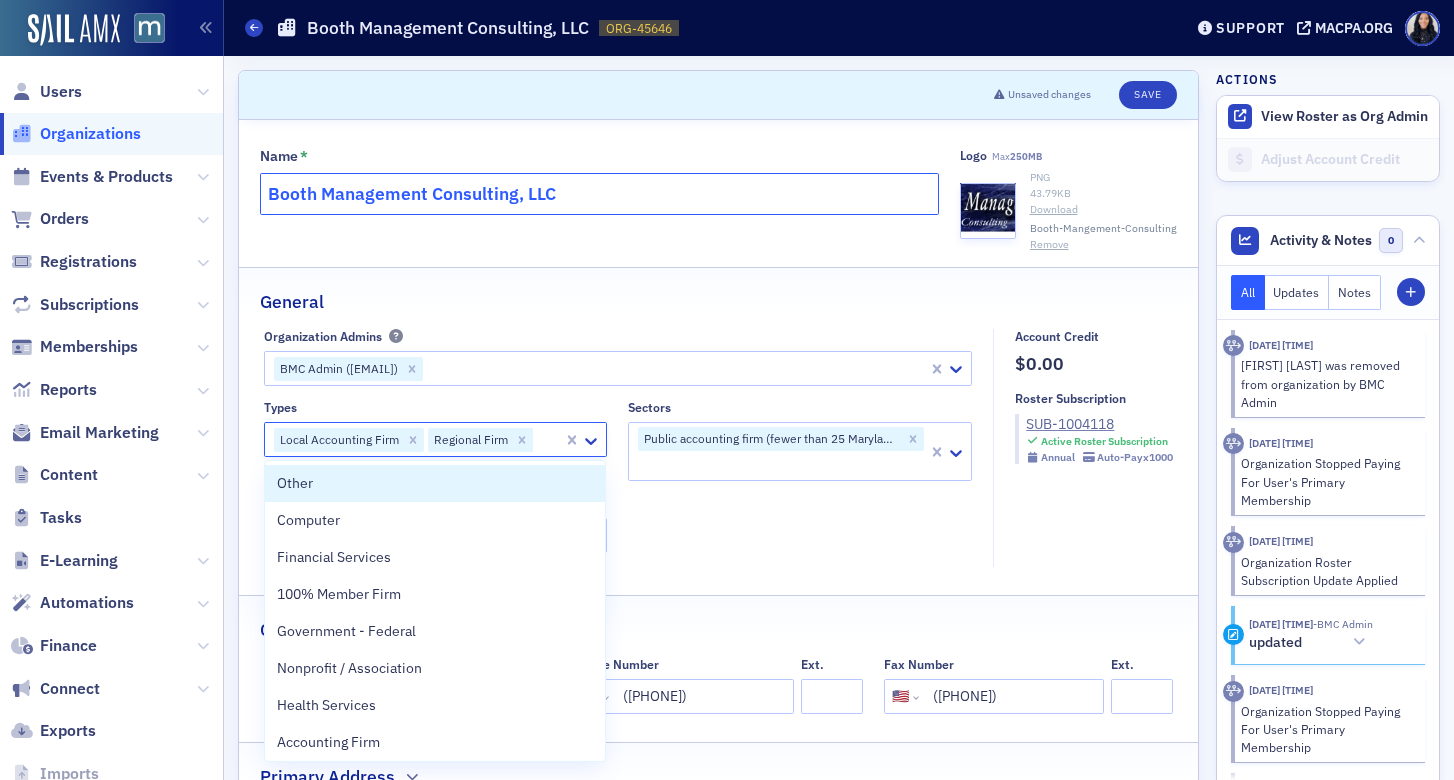 click on "Booth Management Consulting, LLC" 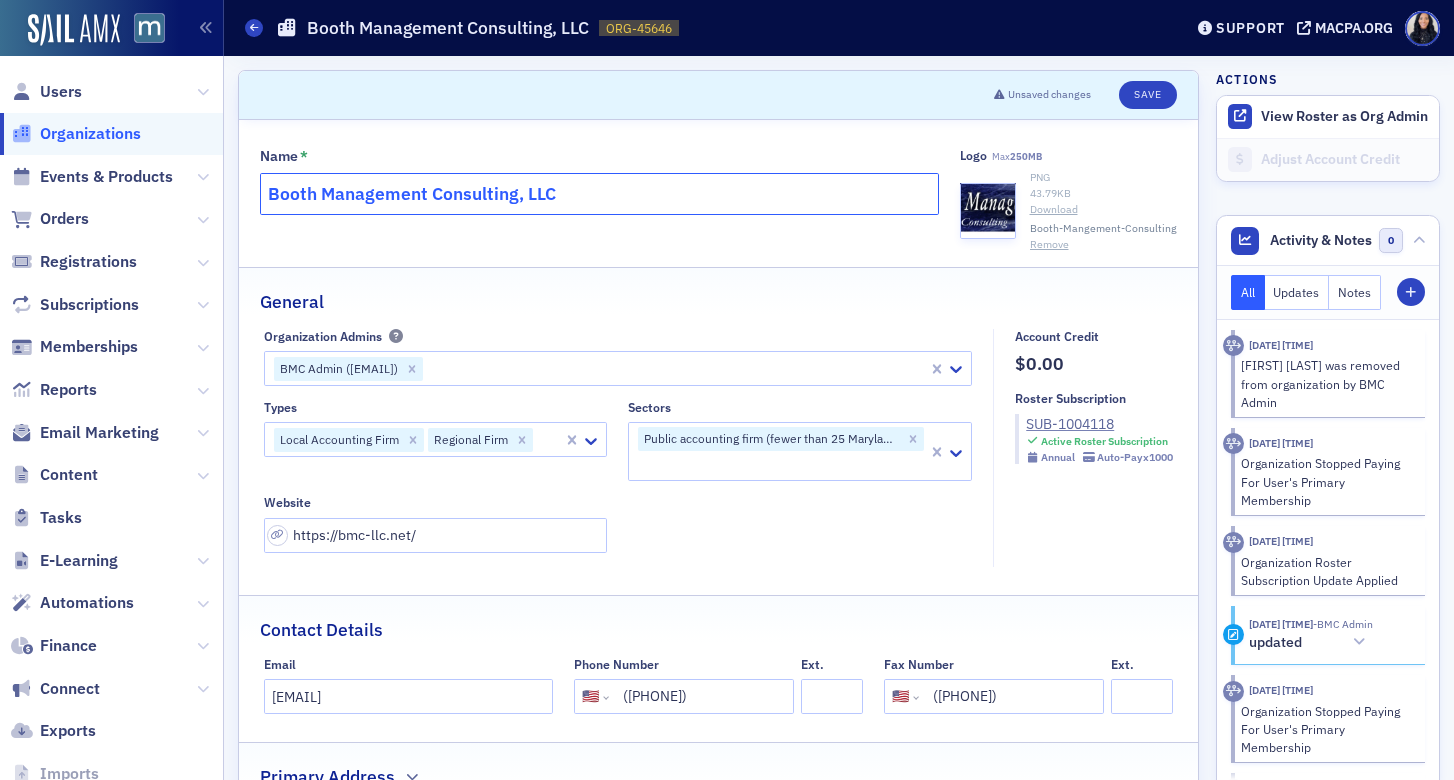 click on "Booth Management Consulting, LLC" 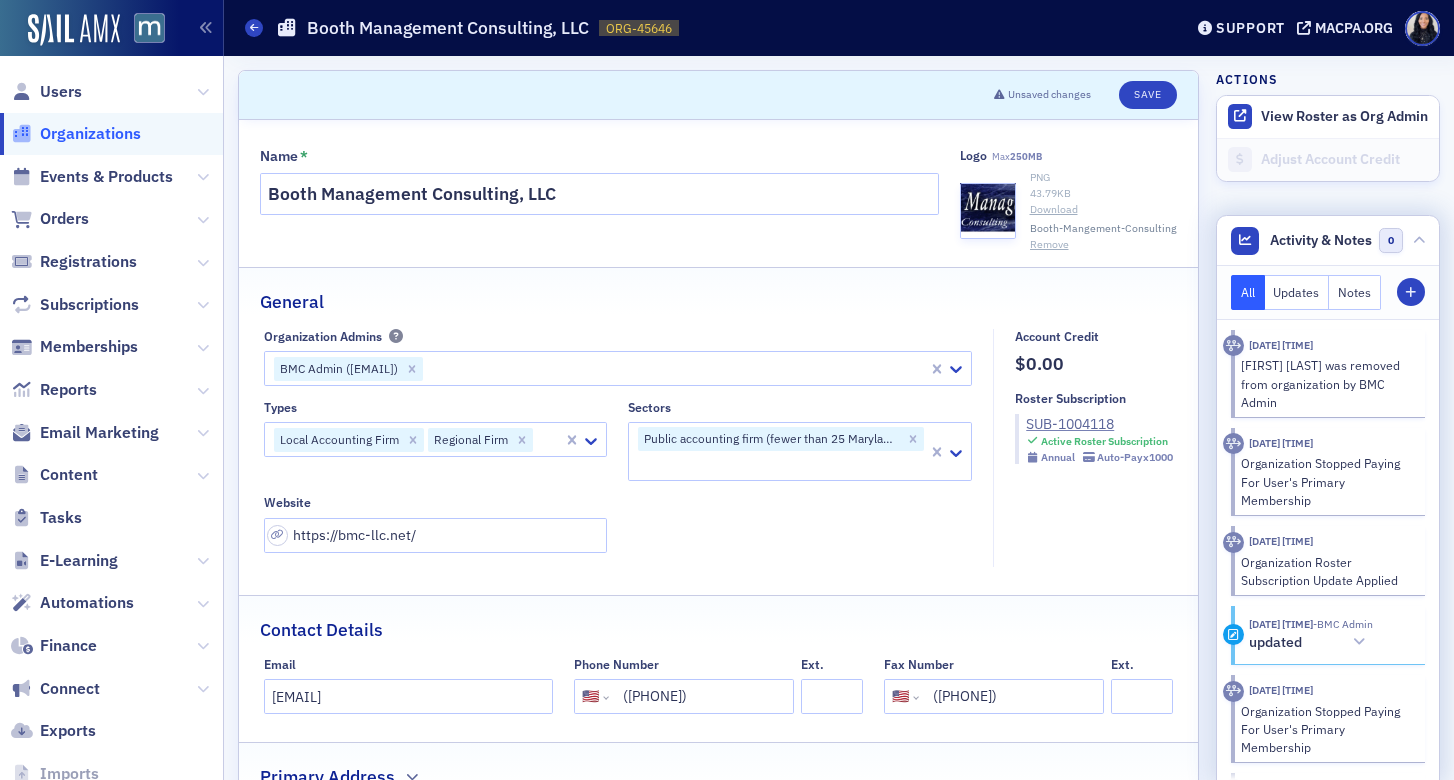 click on "Updates" 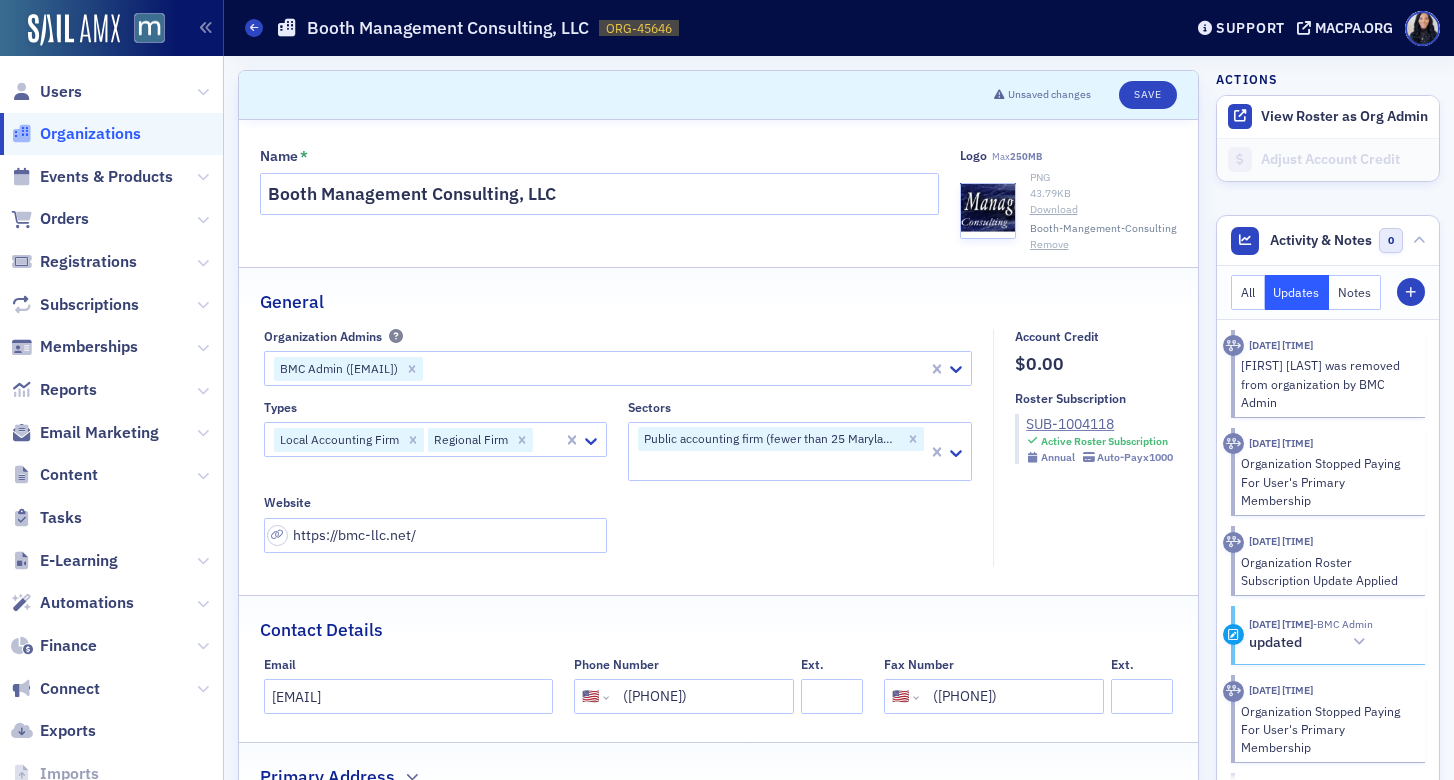 click 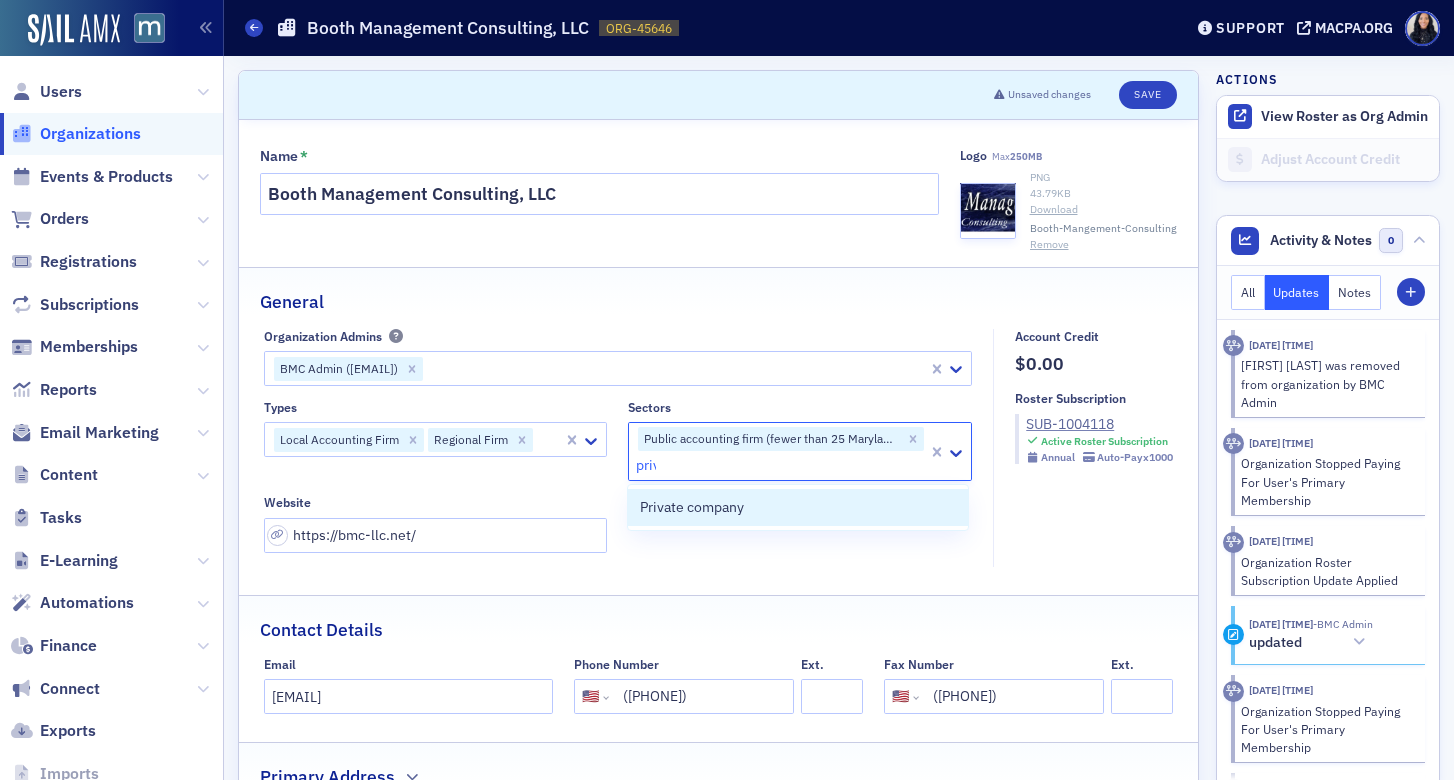 type on "priva" 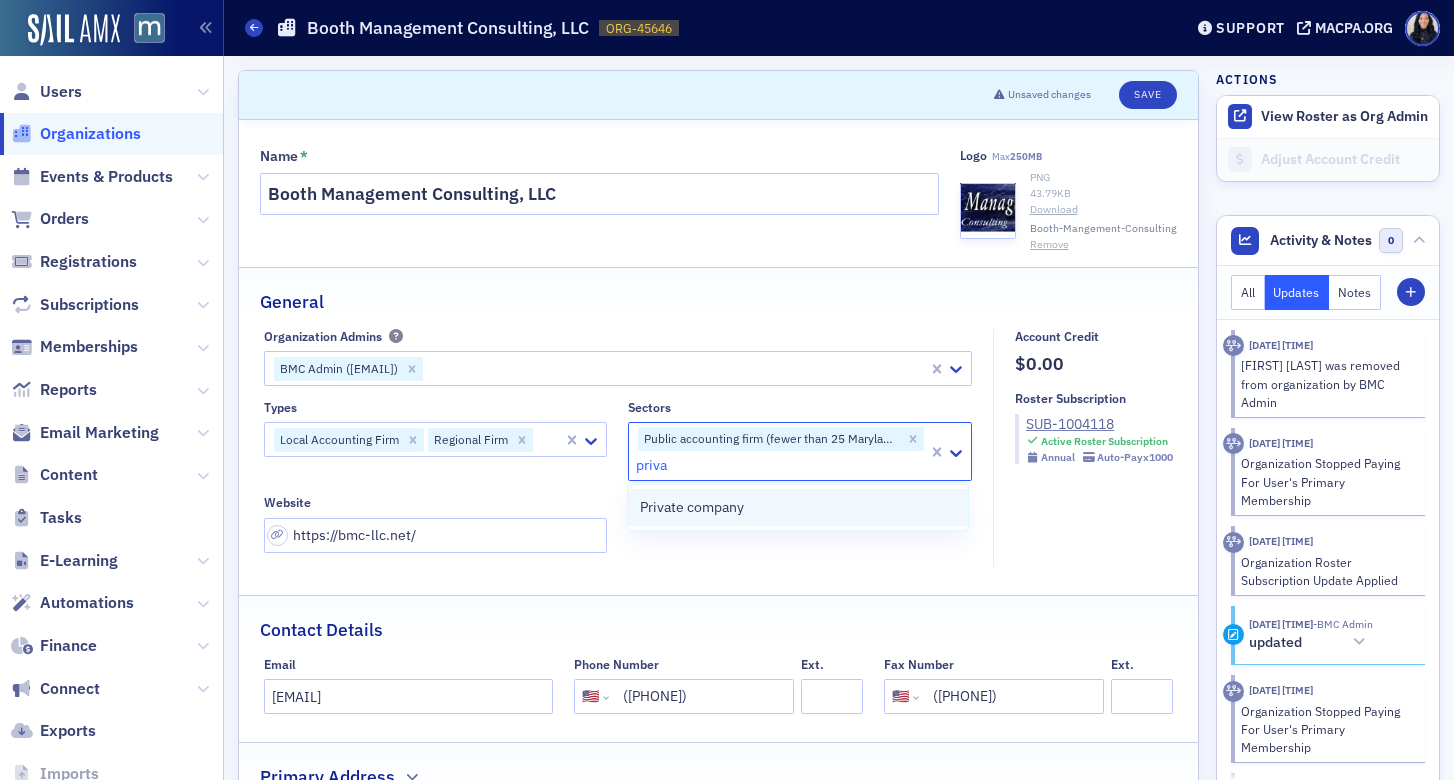 click on "Private company" at bounding box center [798, 507] 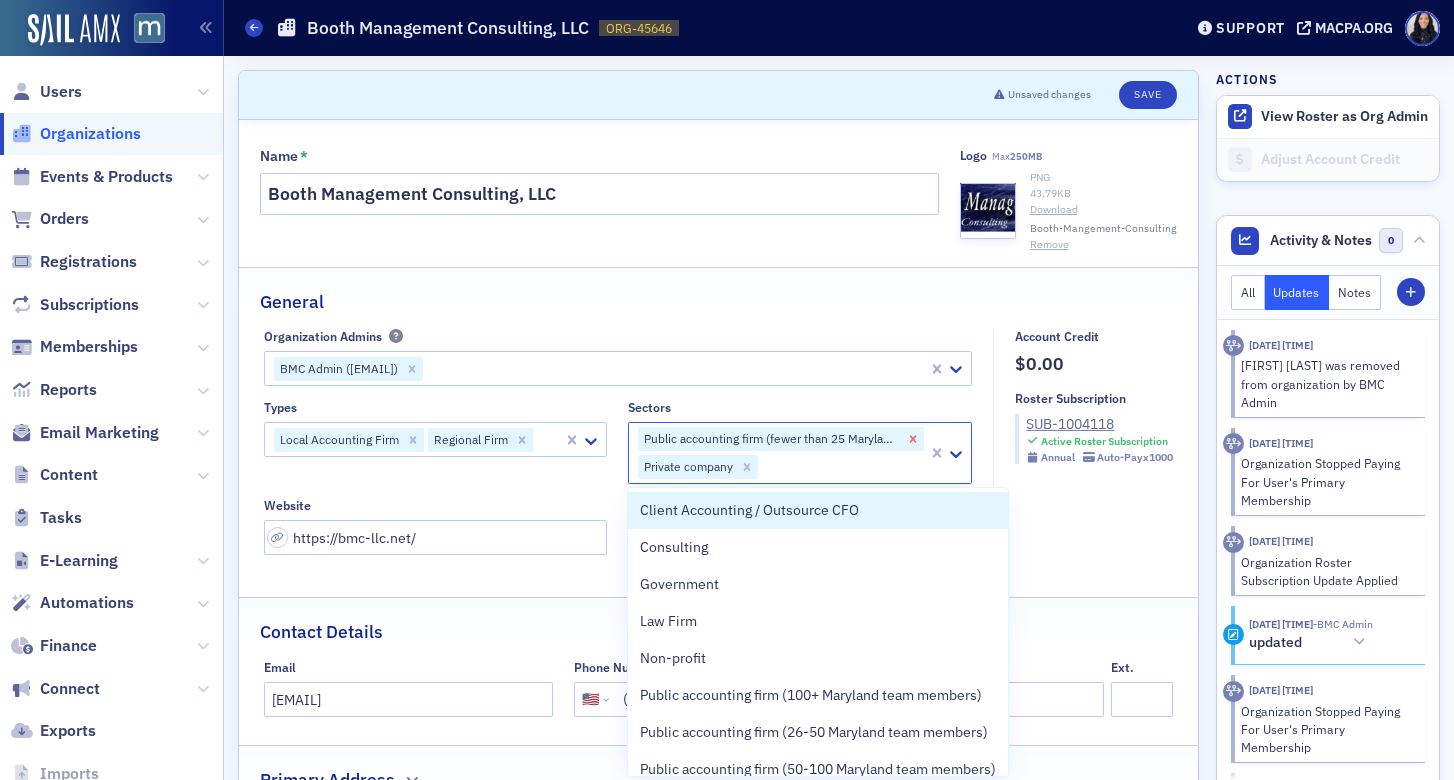 click 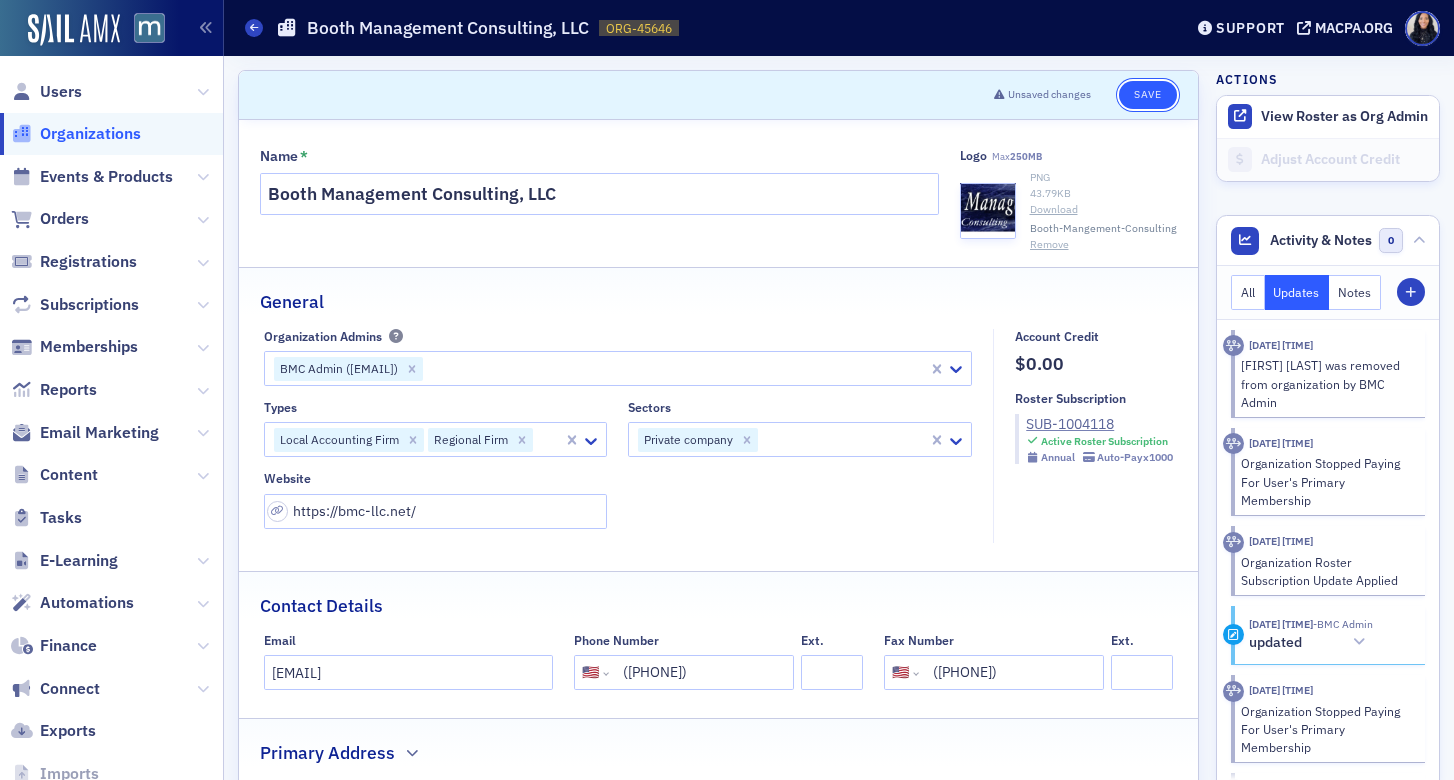 click on "Save" 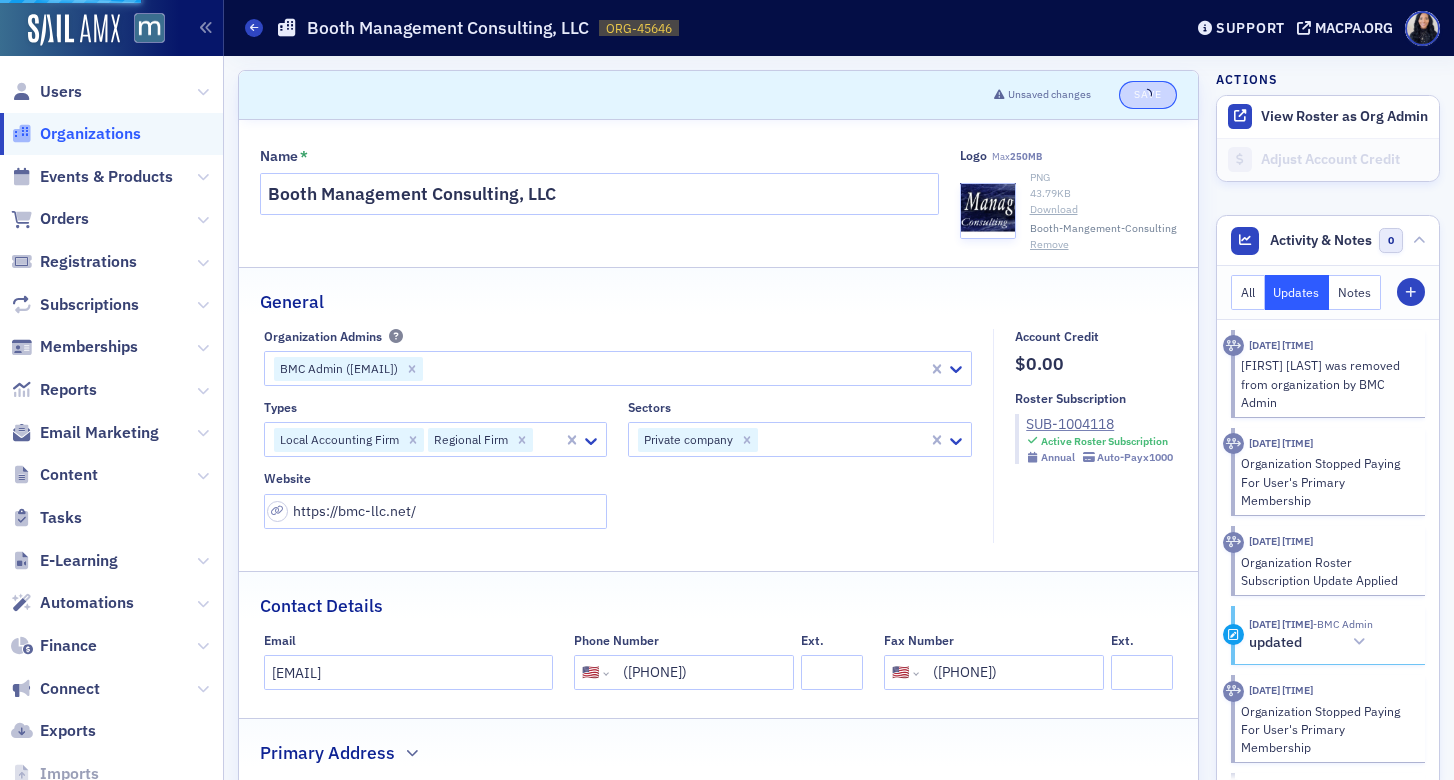 select on "US" 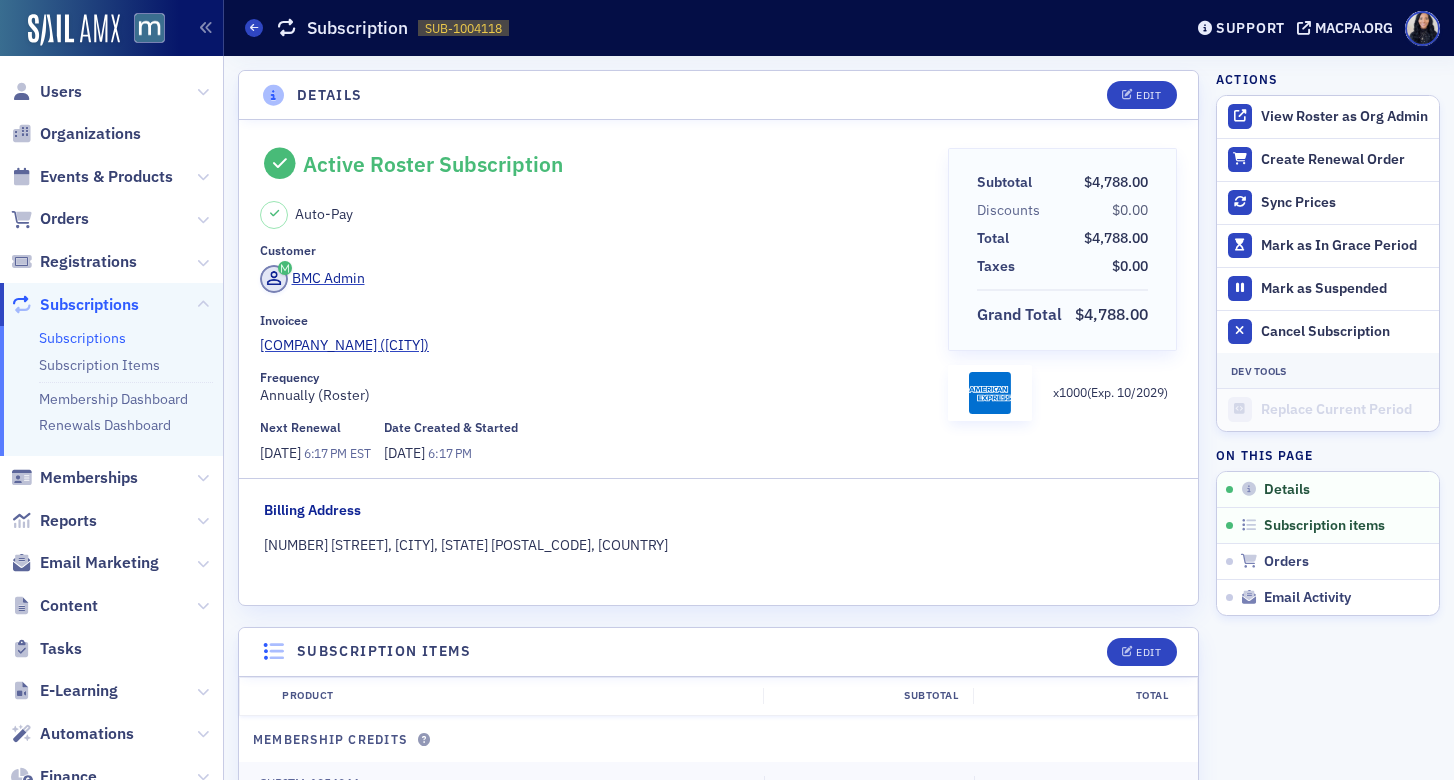 scroll, scrollTop: 0, scrollLeft: 0, axis: both 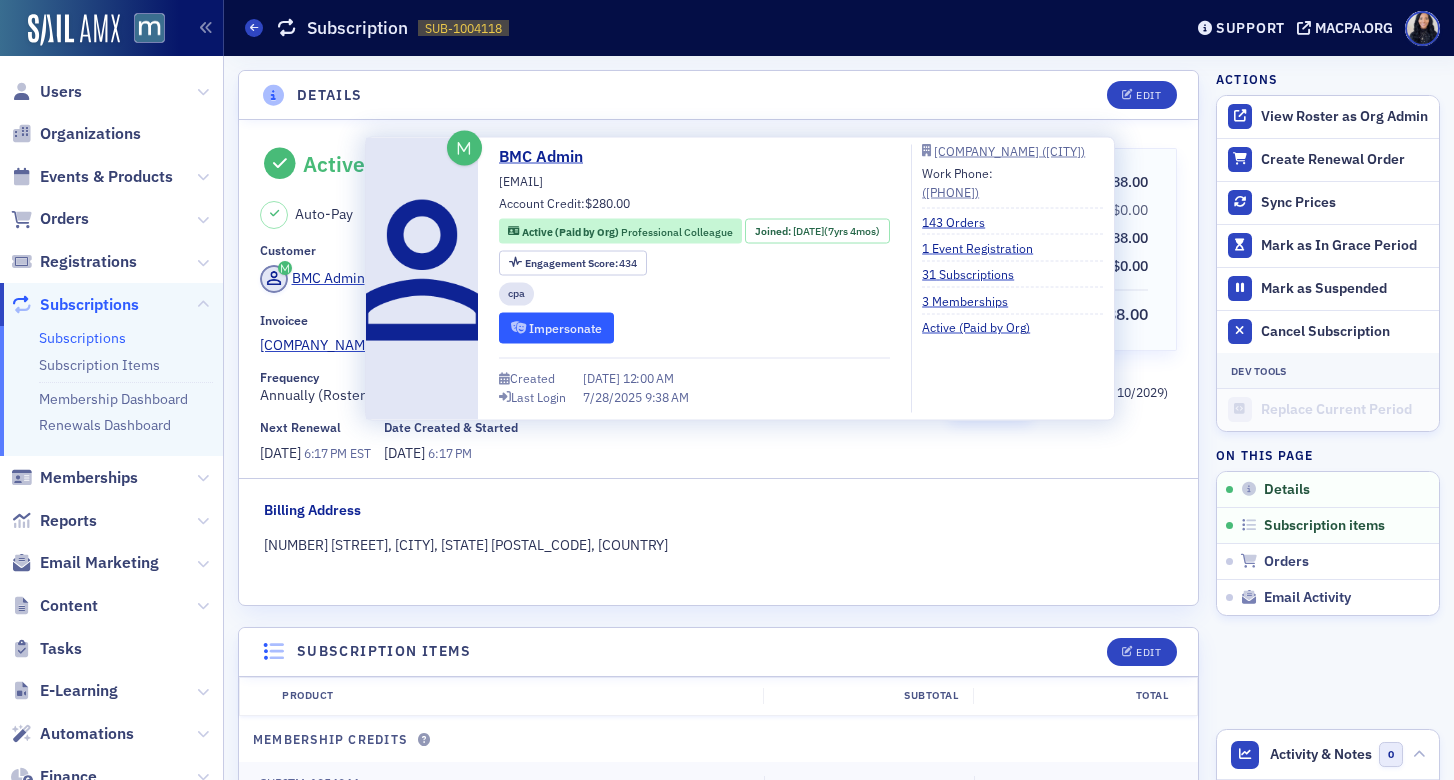 click on "Impersonate" at bounding box center (556, 327) 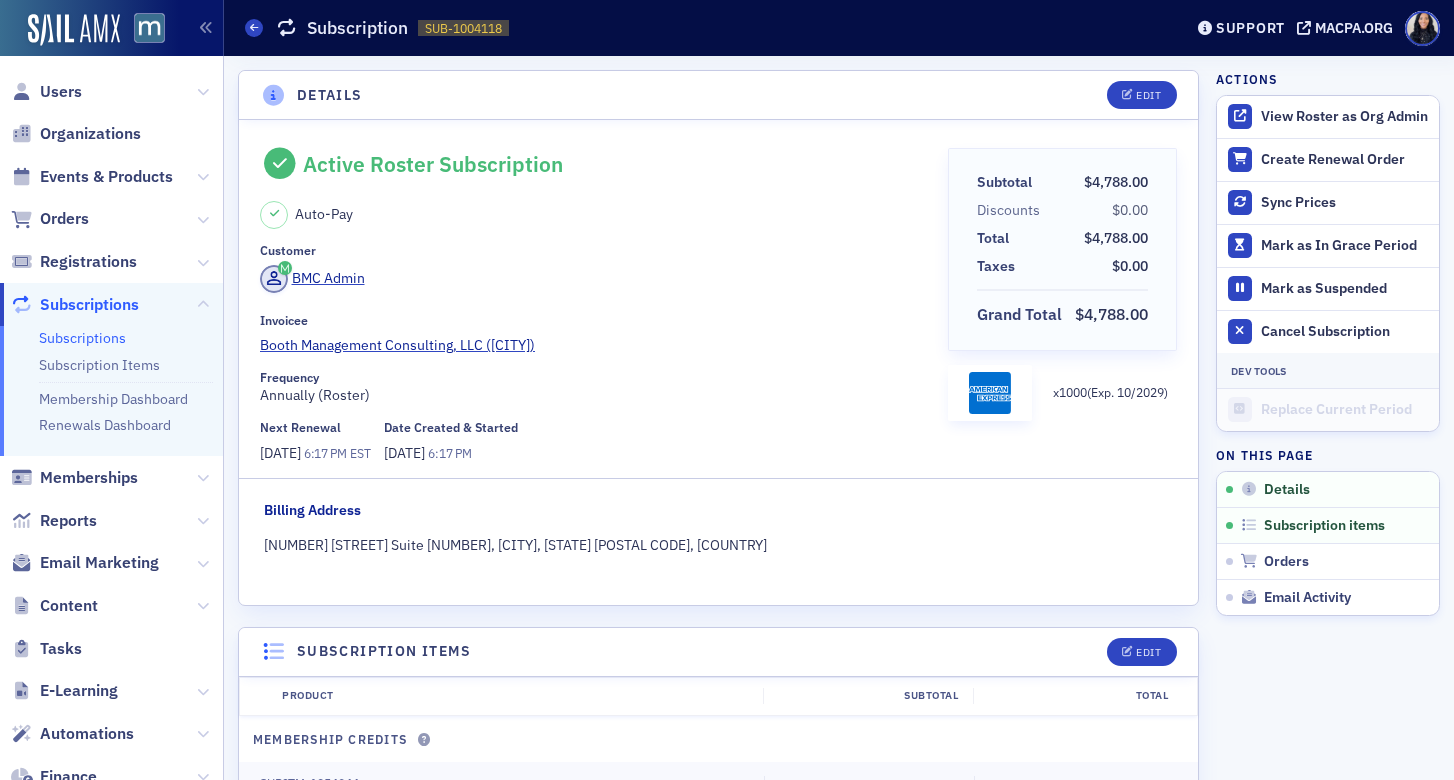 scroll, scrollTop: 0, scrollLeft: 0, axis: both 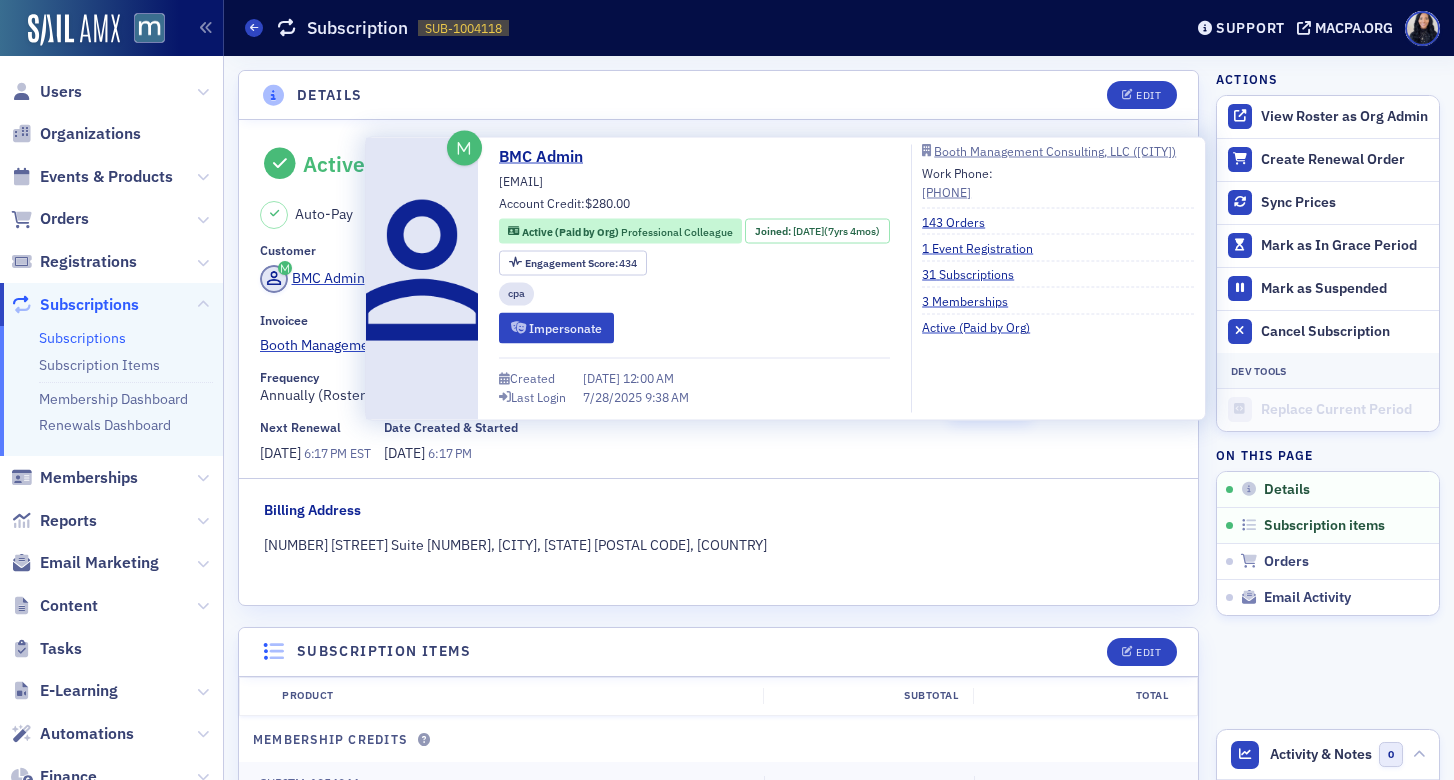 click on "[EMAIL]" at bounding box center [521, 181] 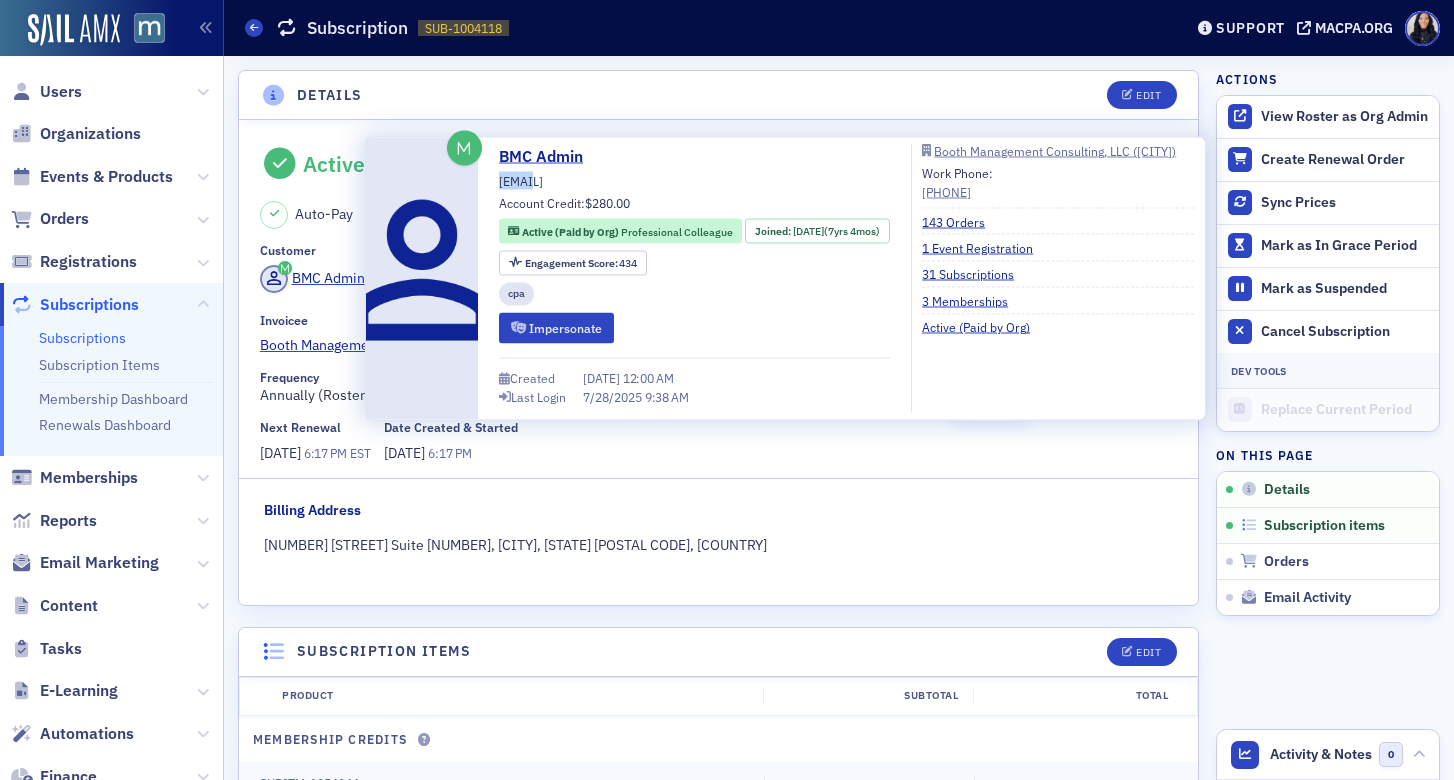 click on "[EMAIL]" at bounding box center [521, 181] 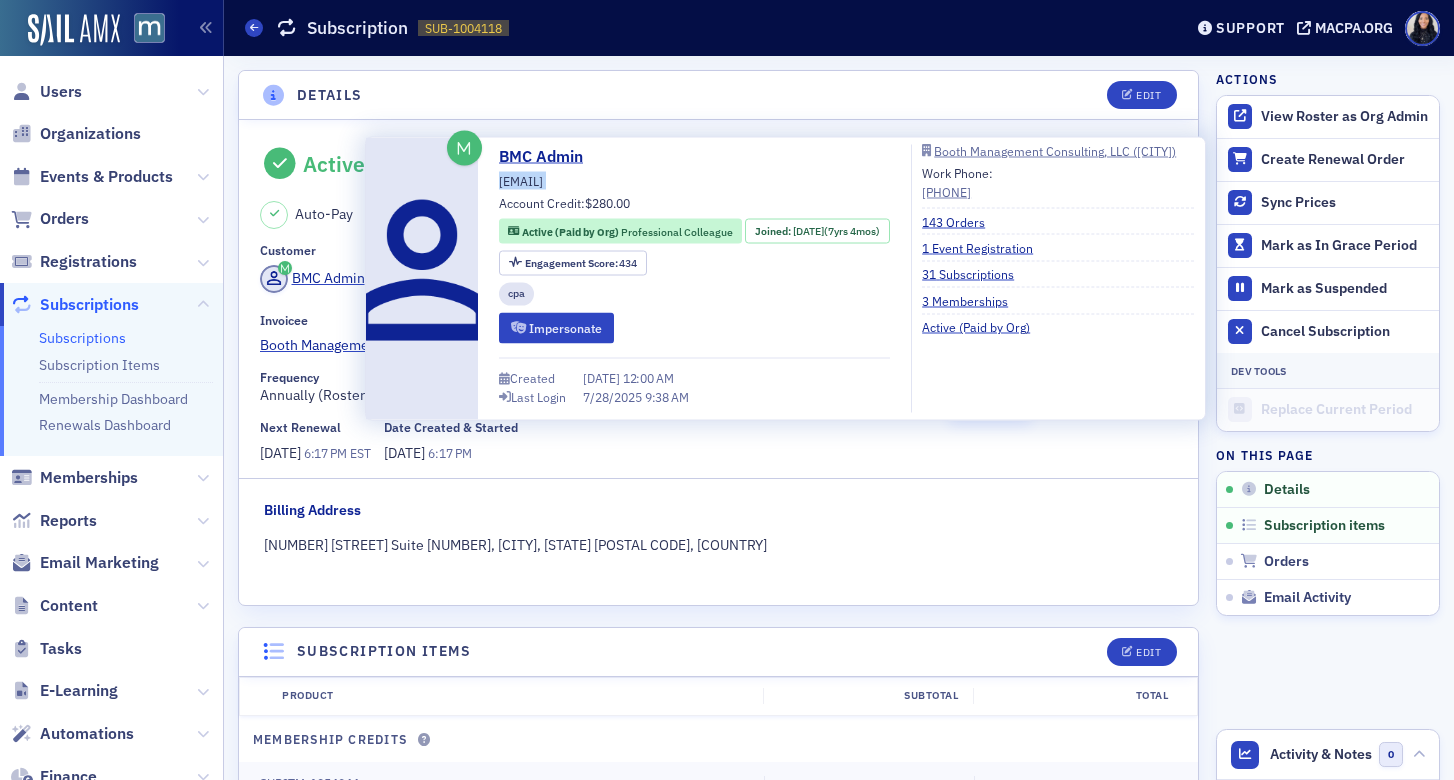 click on "[EMAIL]" at bounding box center (521, 181) 